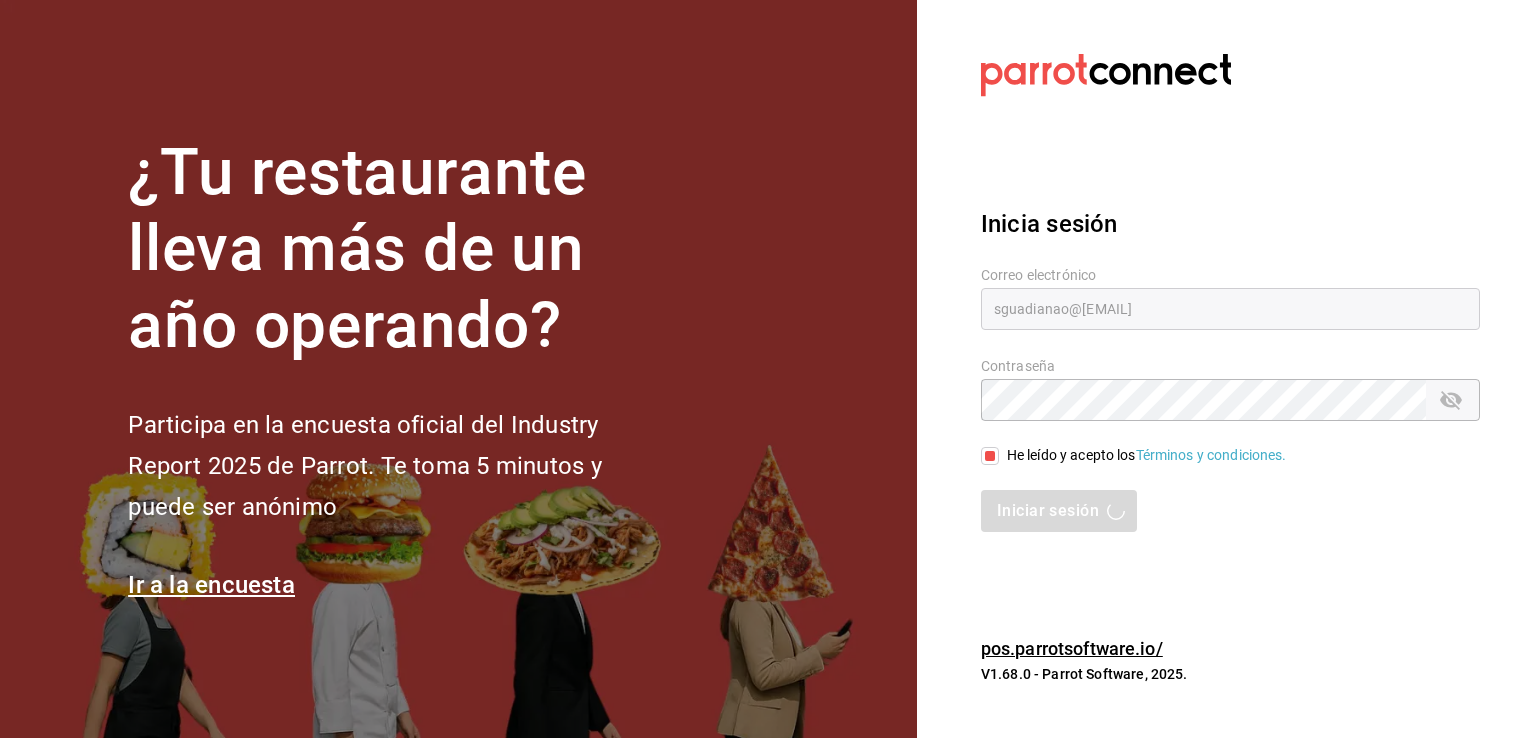 scroll, scrollTop: 0, scrollLeft: 0, axis: both 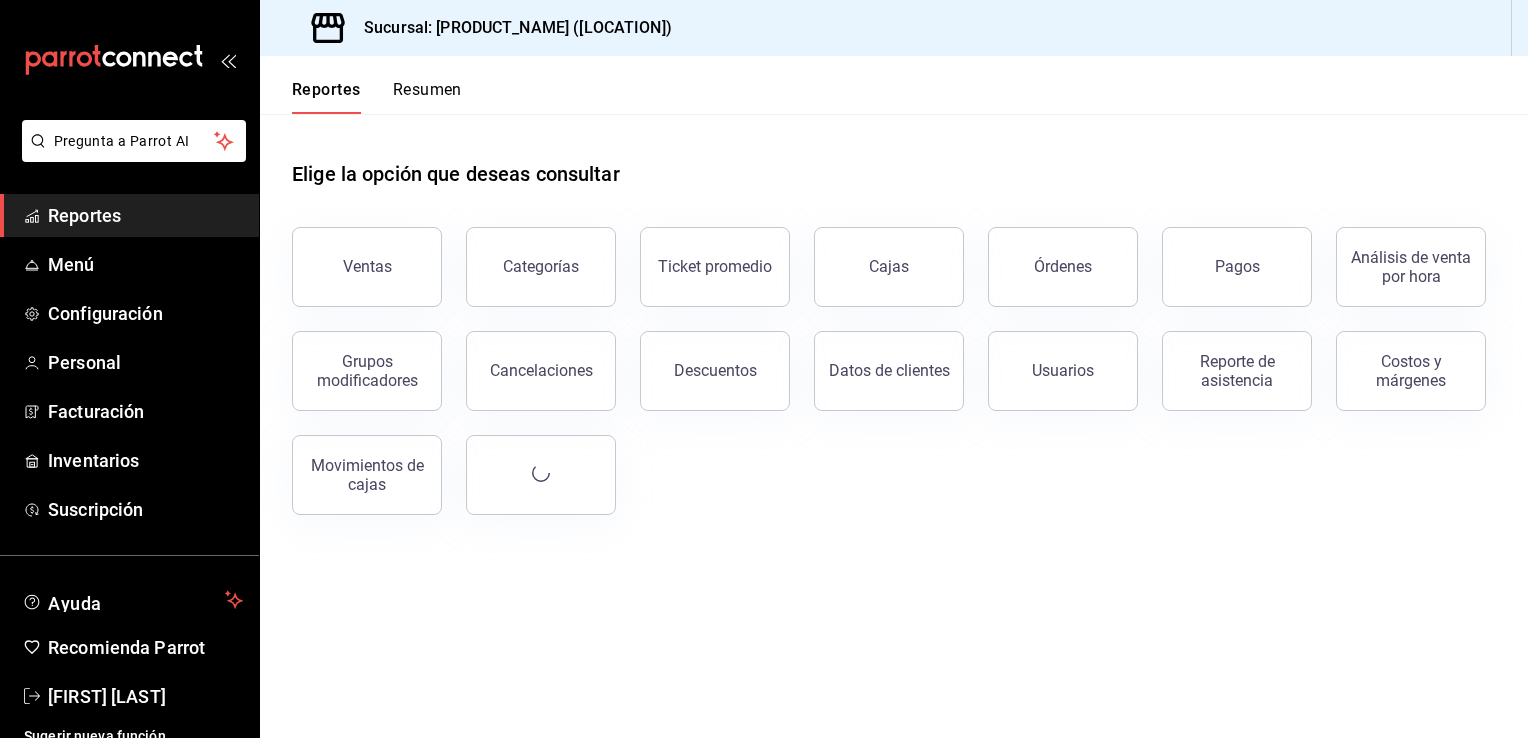 click on "Elige la opción que deseas consultar Ventas Categorías Ticket promedio Cajas Órdenes Pagos Análisis de venta por hora Grupos modificadores Cancelaciones Descuentos Datos de clientes Usuarios Reporte de asistencia Costos y márgenes Movimientos de cajas" at bounding box center (894, 426) 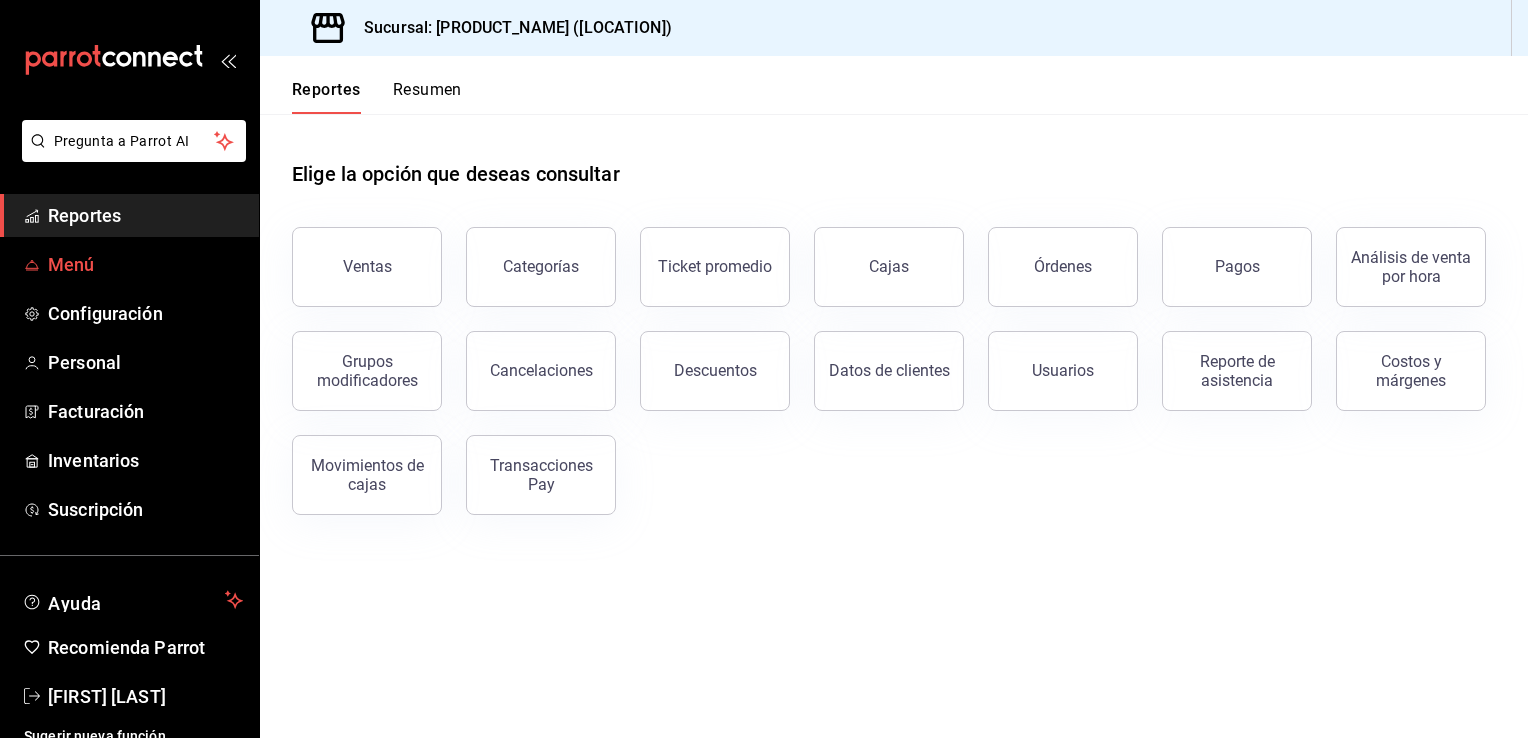 click on "Menú" at bounding box center [145, 264] 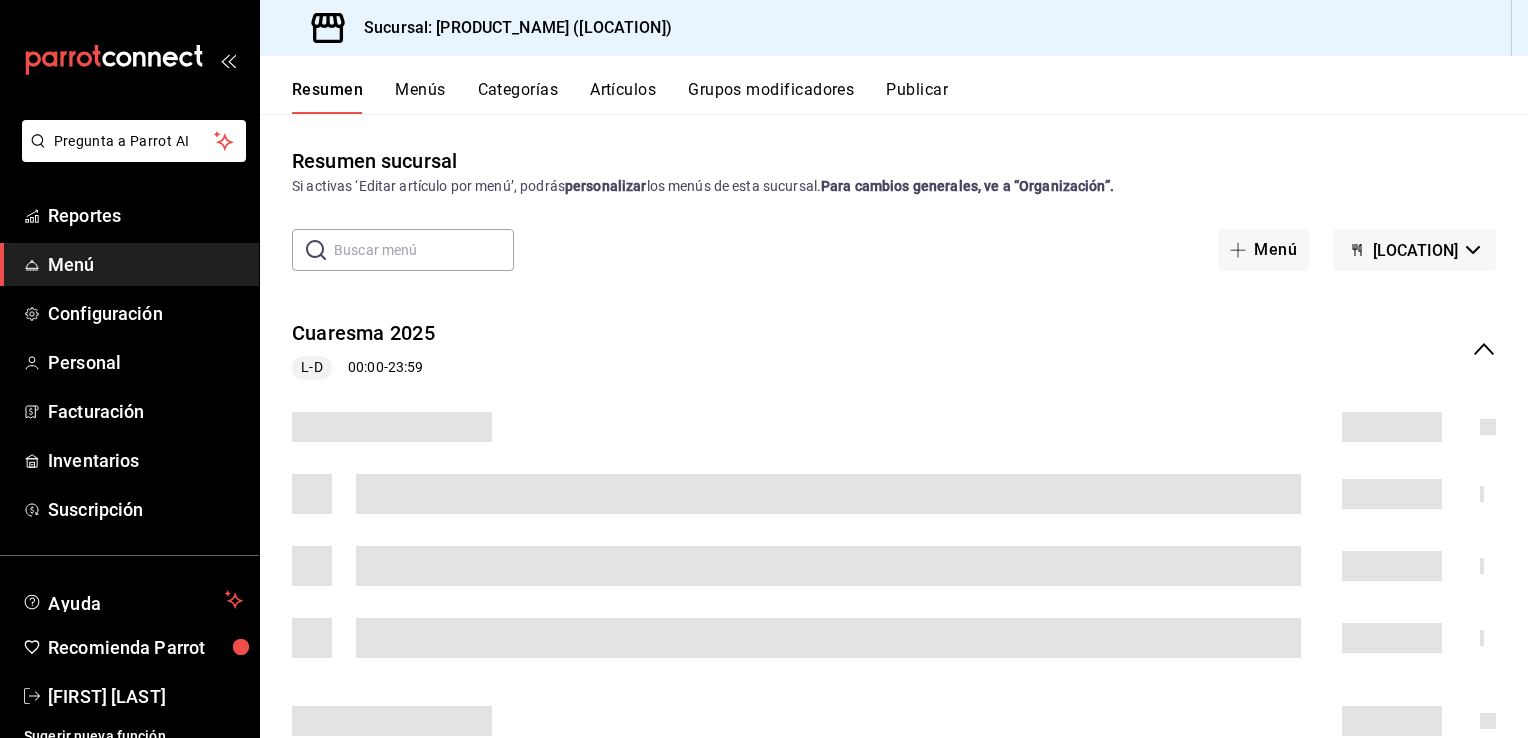 click on "Categorías" at bounding box center (518, 97) 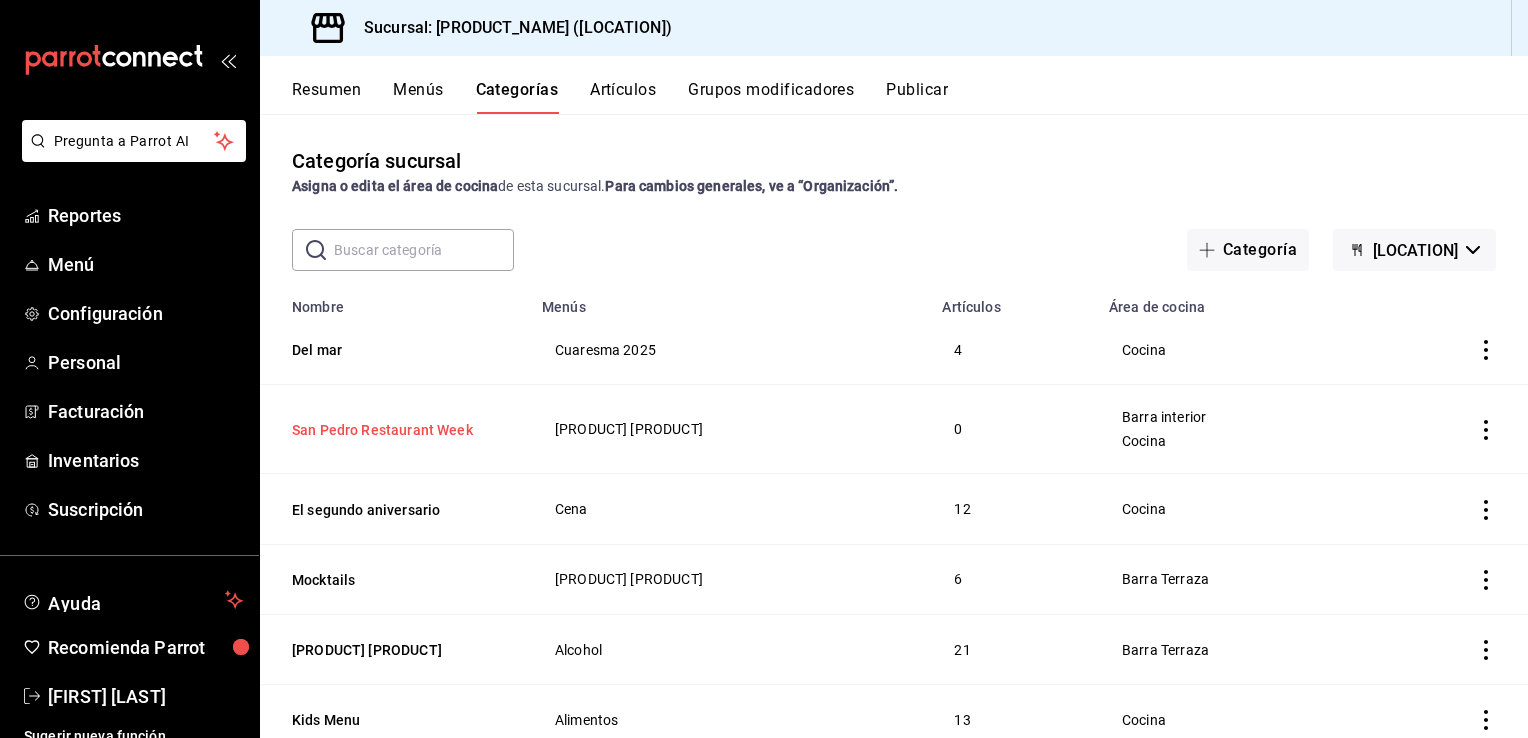 click on "San Pedro Restaurant Week" at bounding box center [392, 430] 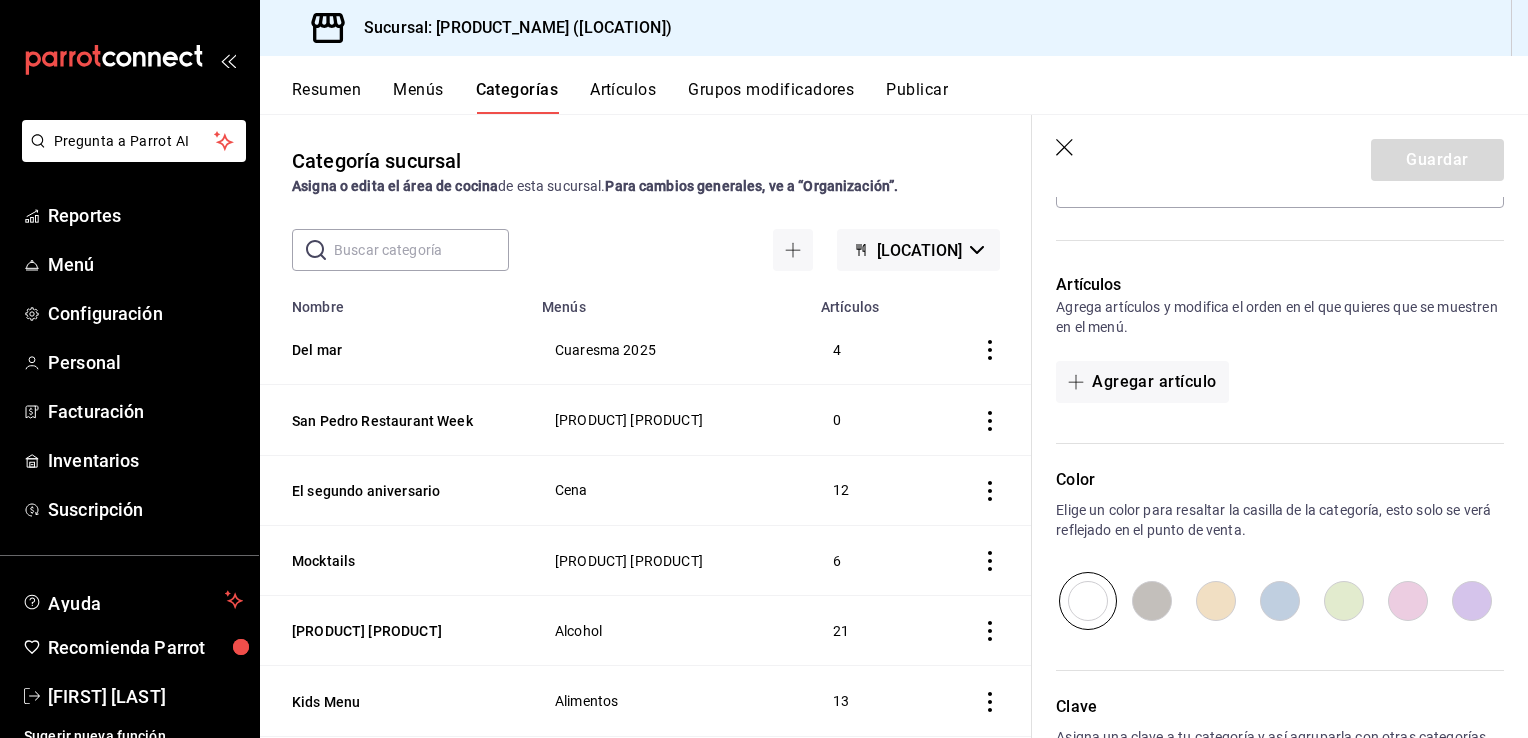 scroll, scrollTop: 692, scrollLeft: 0, axis: vertical 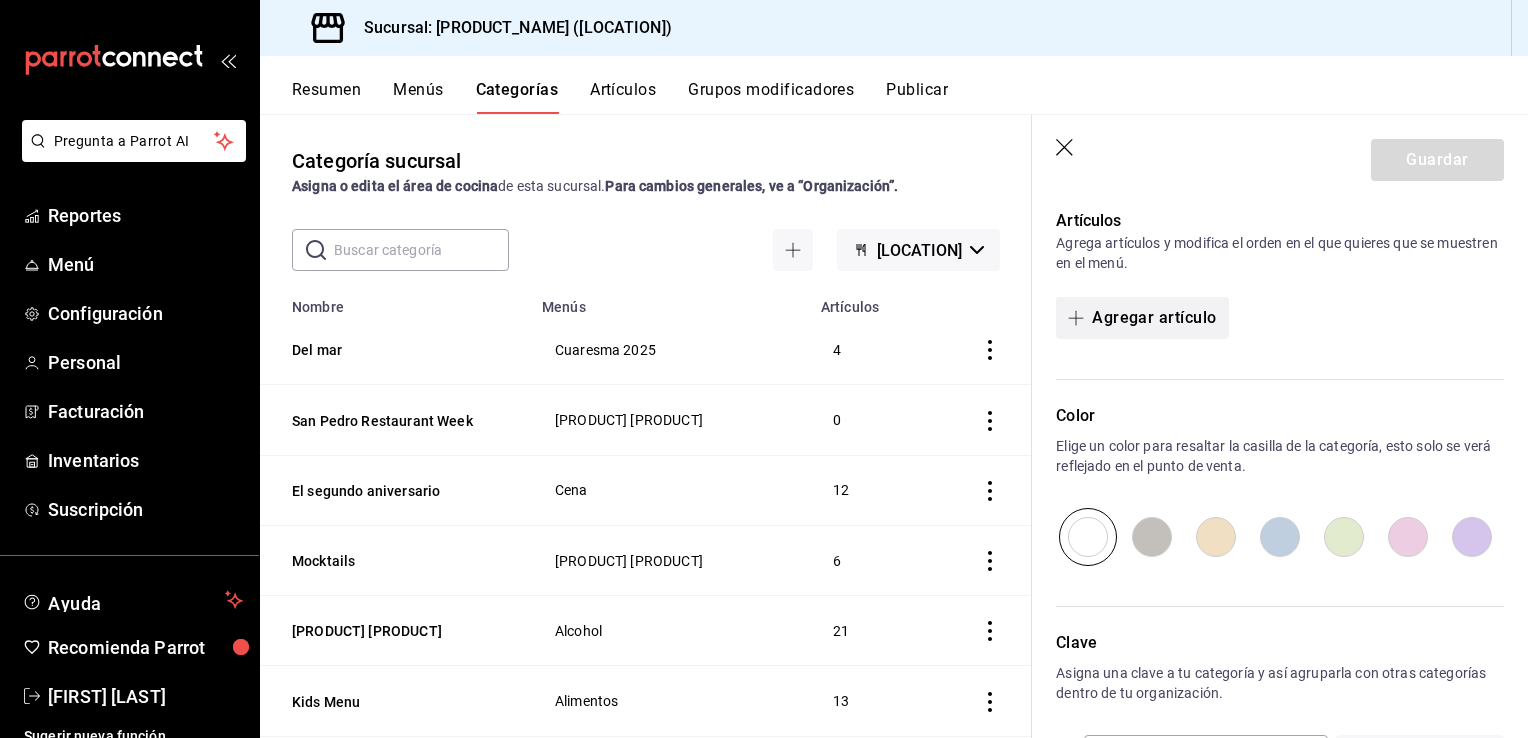 click at bounding box center (1080, 318) 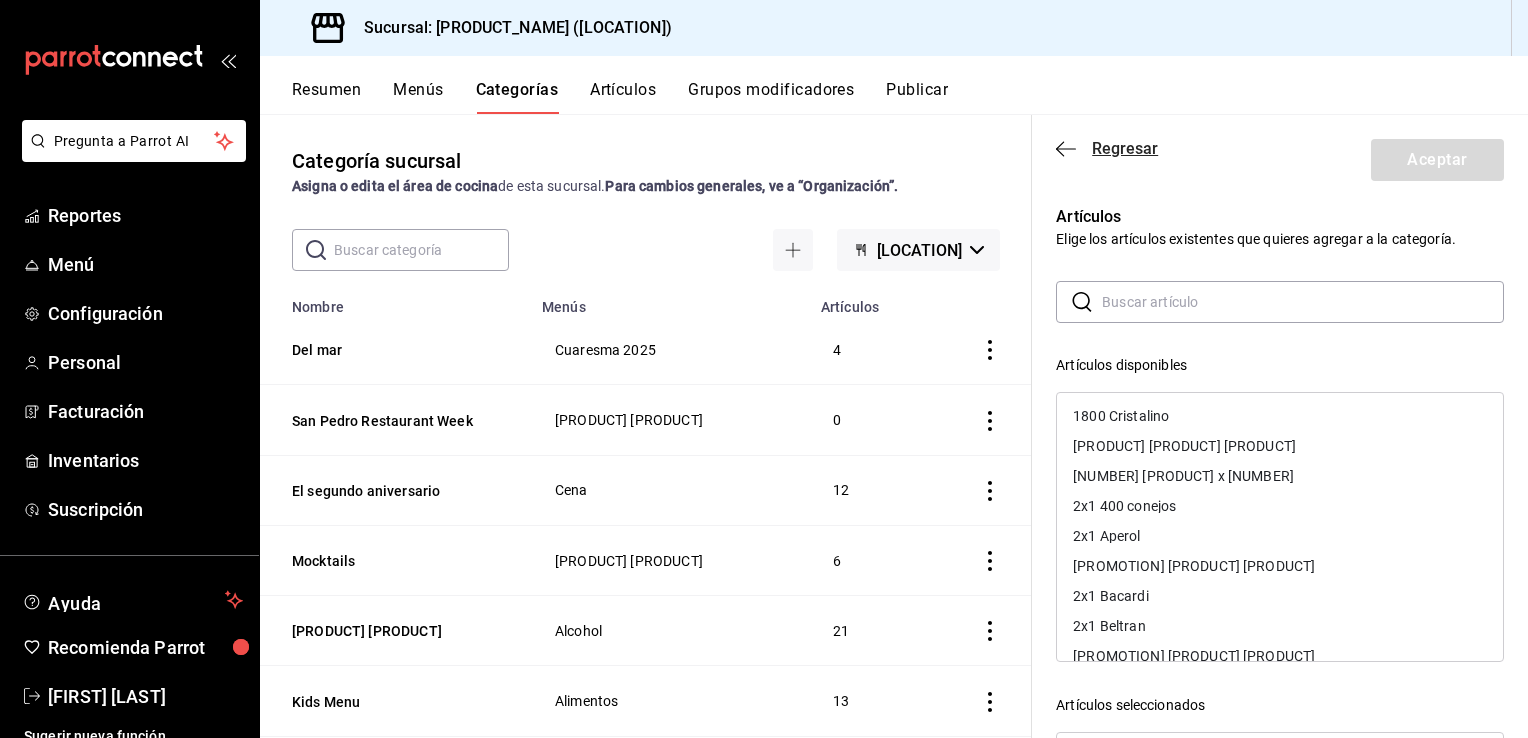 click 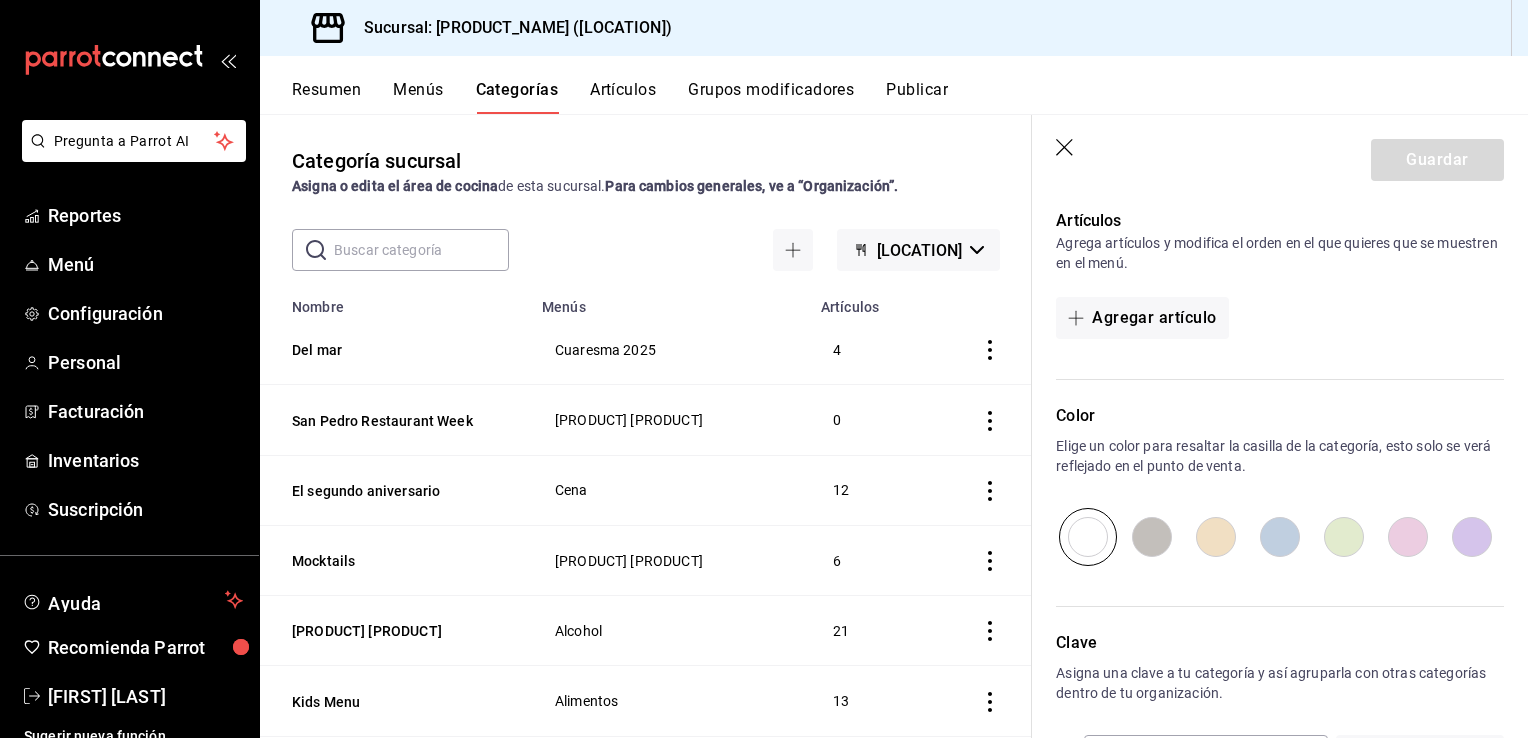 click on "Artículos" at bounding box center (623, 97) 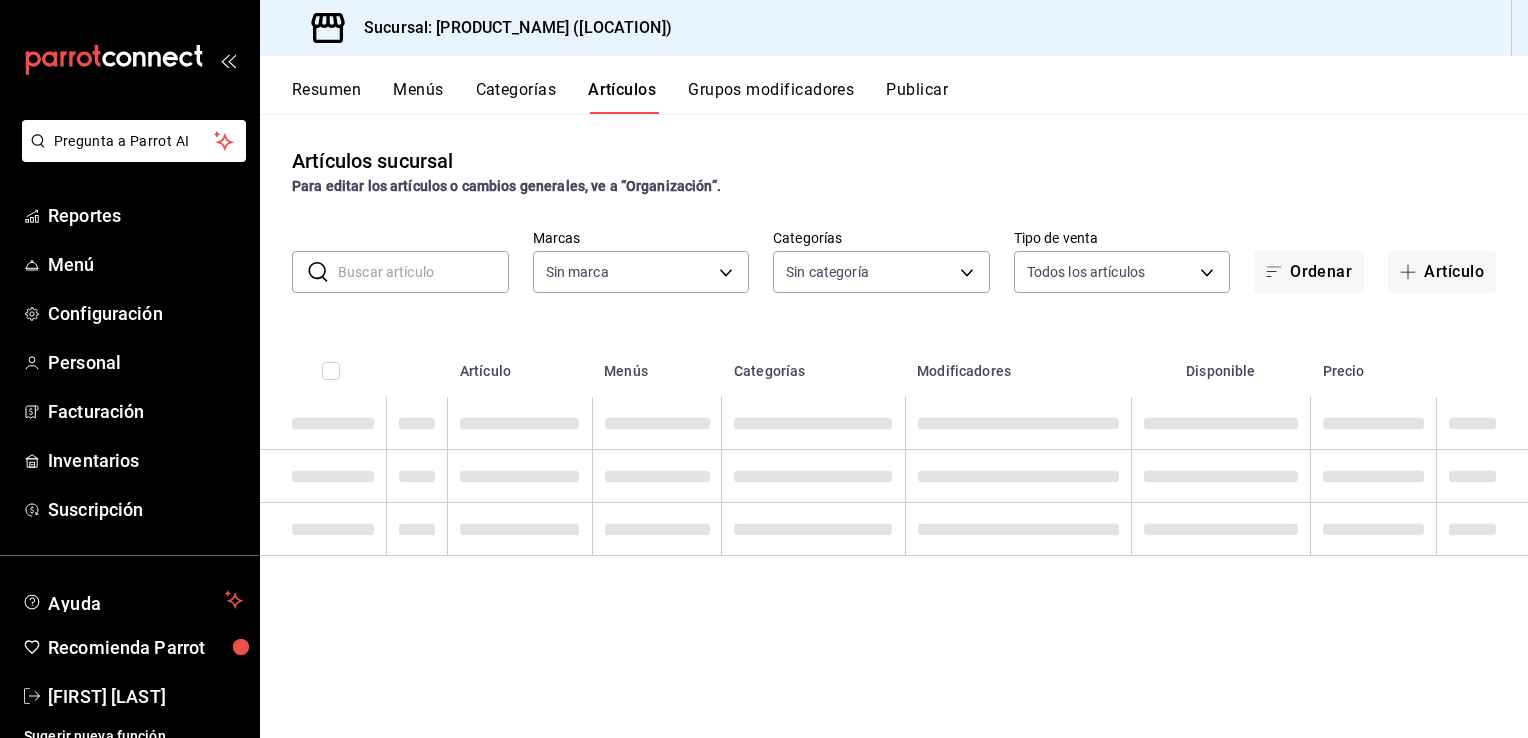 type on "c86918b1-ef05-4987-b05d-2b9394d4c970" 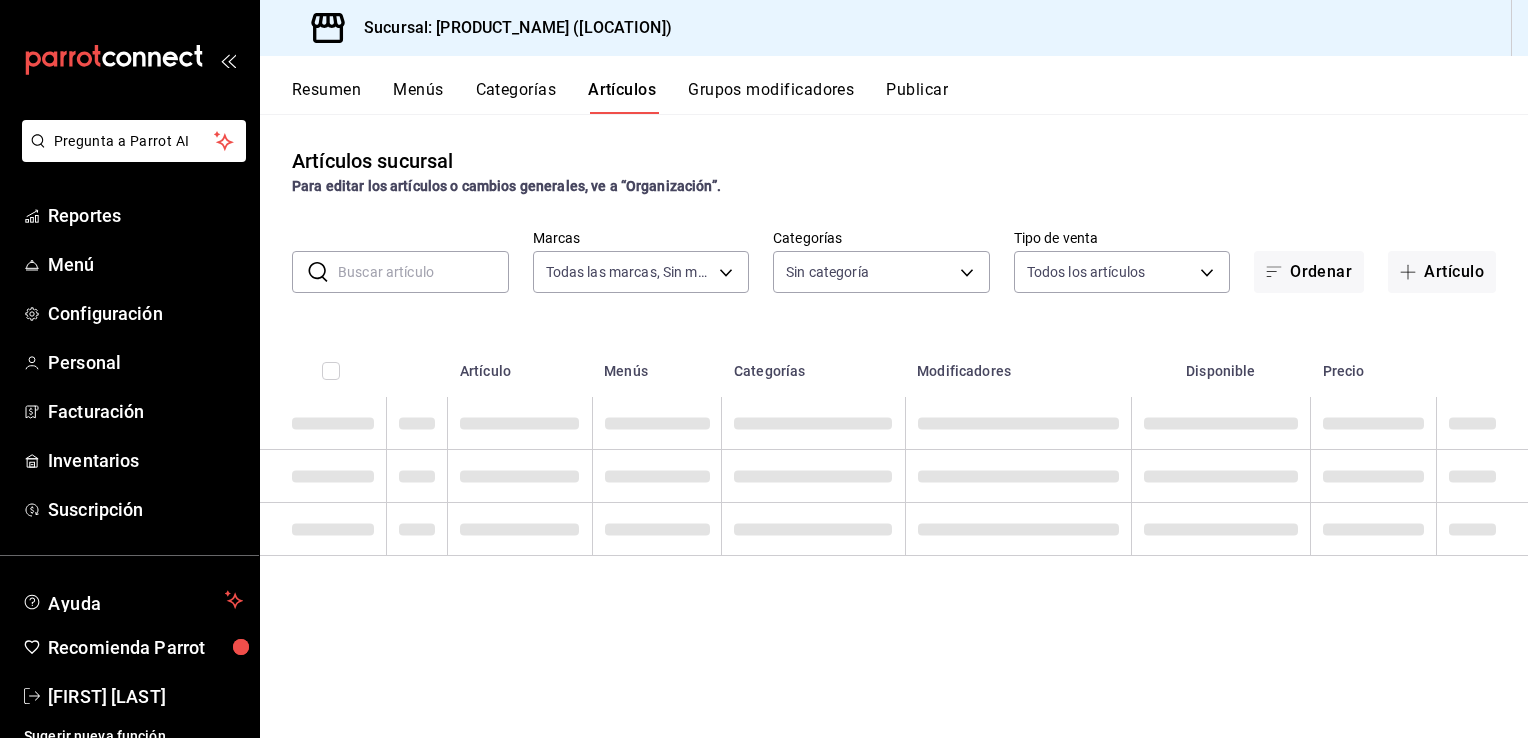 type on "[UUID],[UUID],[UUID],[UUID],[UUID],[UUID],[UUID],[UUID],[UUID],[UUID],[UUID],[UUID],[UUID],[UUID],[UUID],[UUID]" 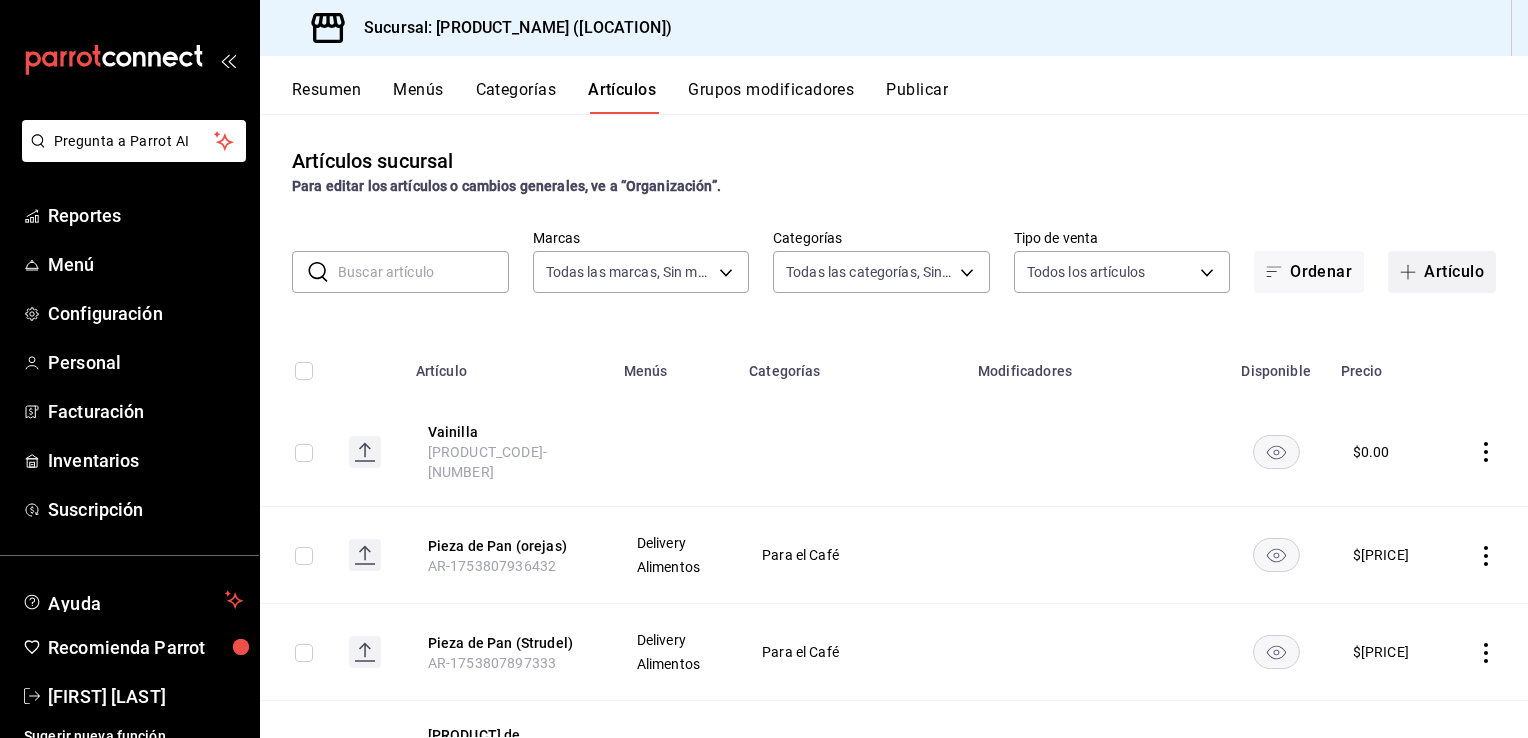 click on "Artículo" at bounding box center (1442, 272) 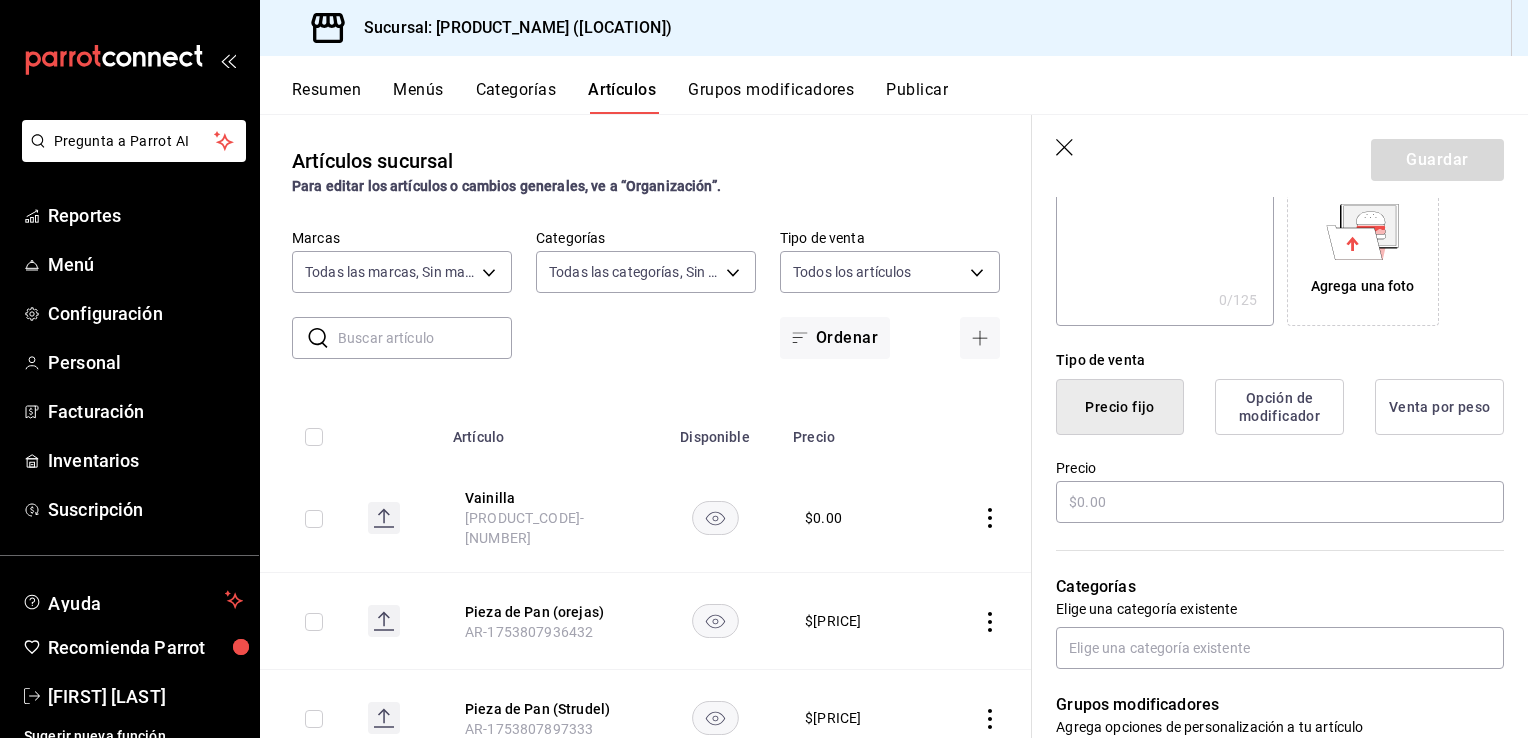 scroll, scrollTop: 343, scrollLeft: 0, axis: vertical 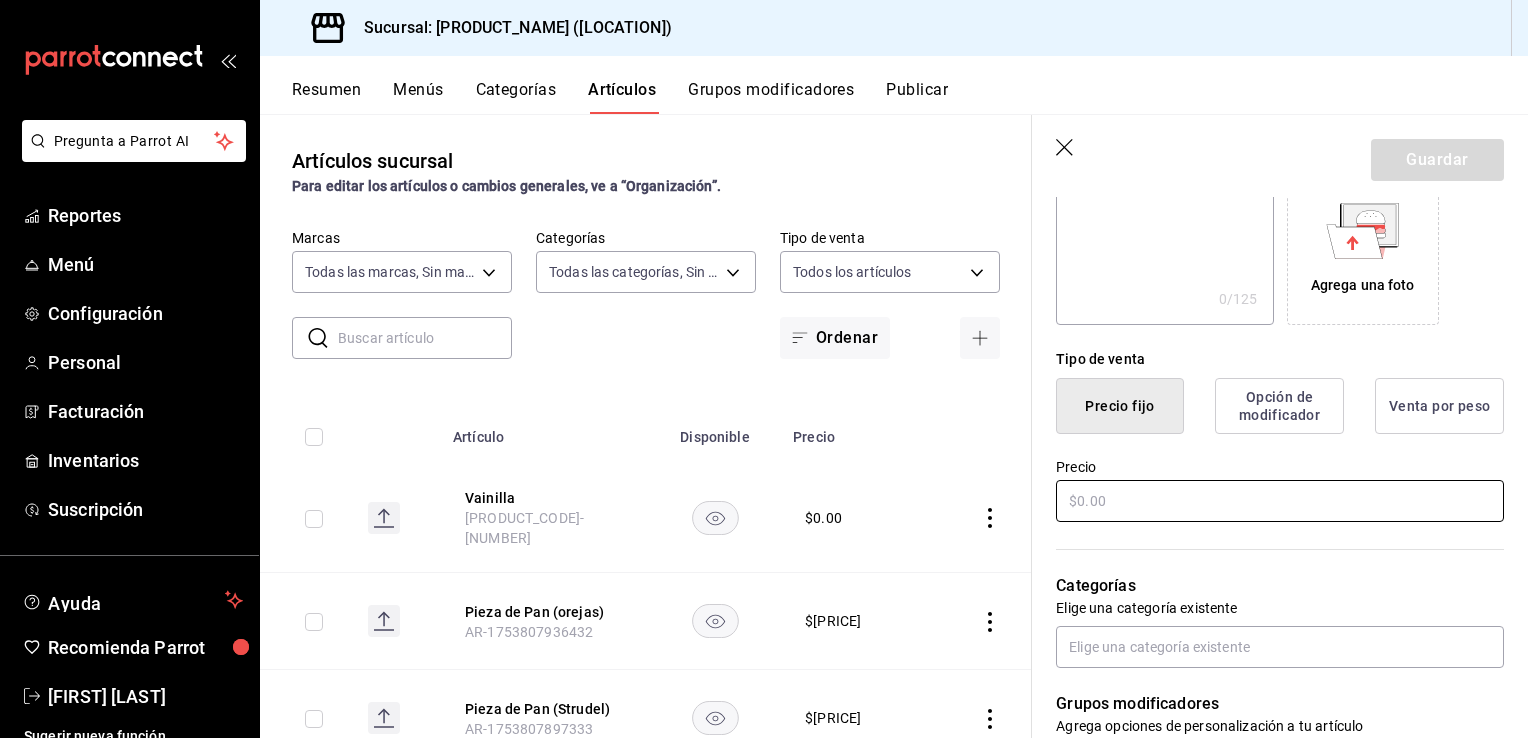 type on "[PRODUCT] [LOCATION]" 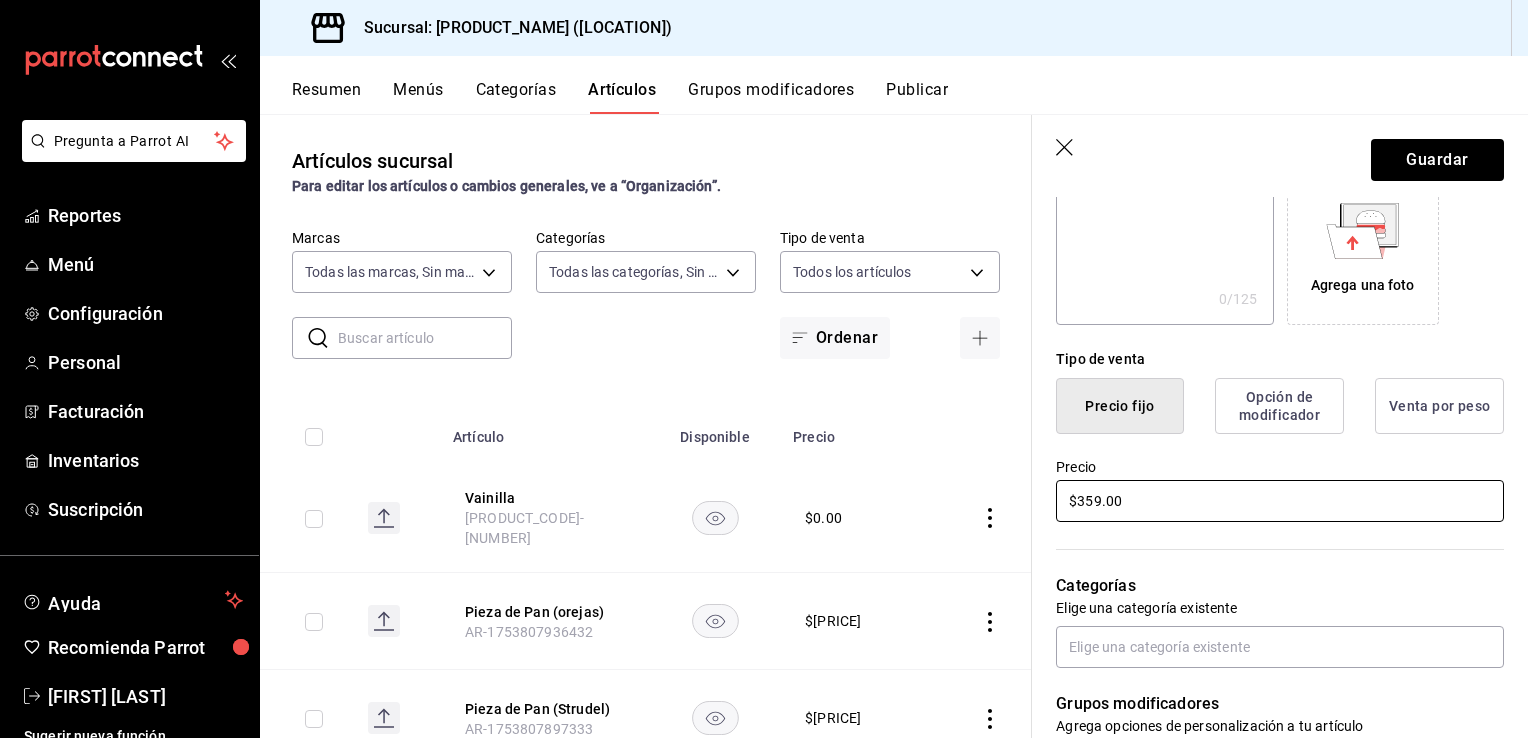 type on "$359.00" 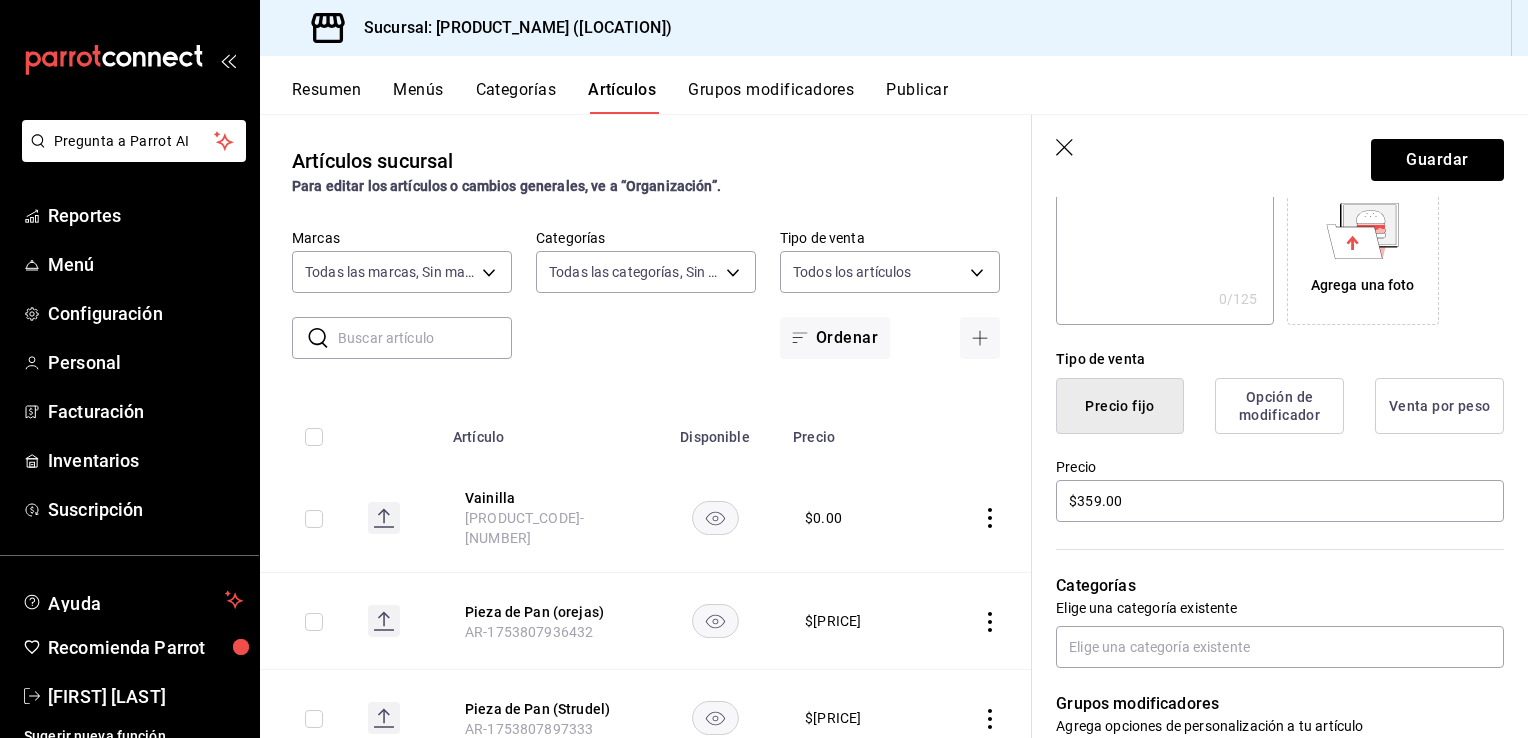 click on "Categorías Elige una categoría existente" at bounding box center (1268, 596) 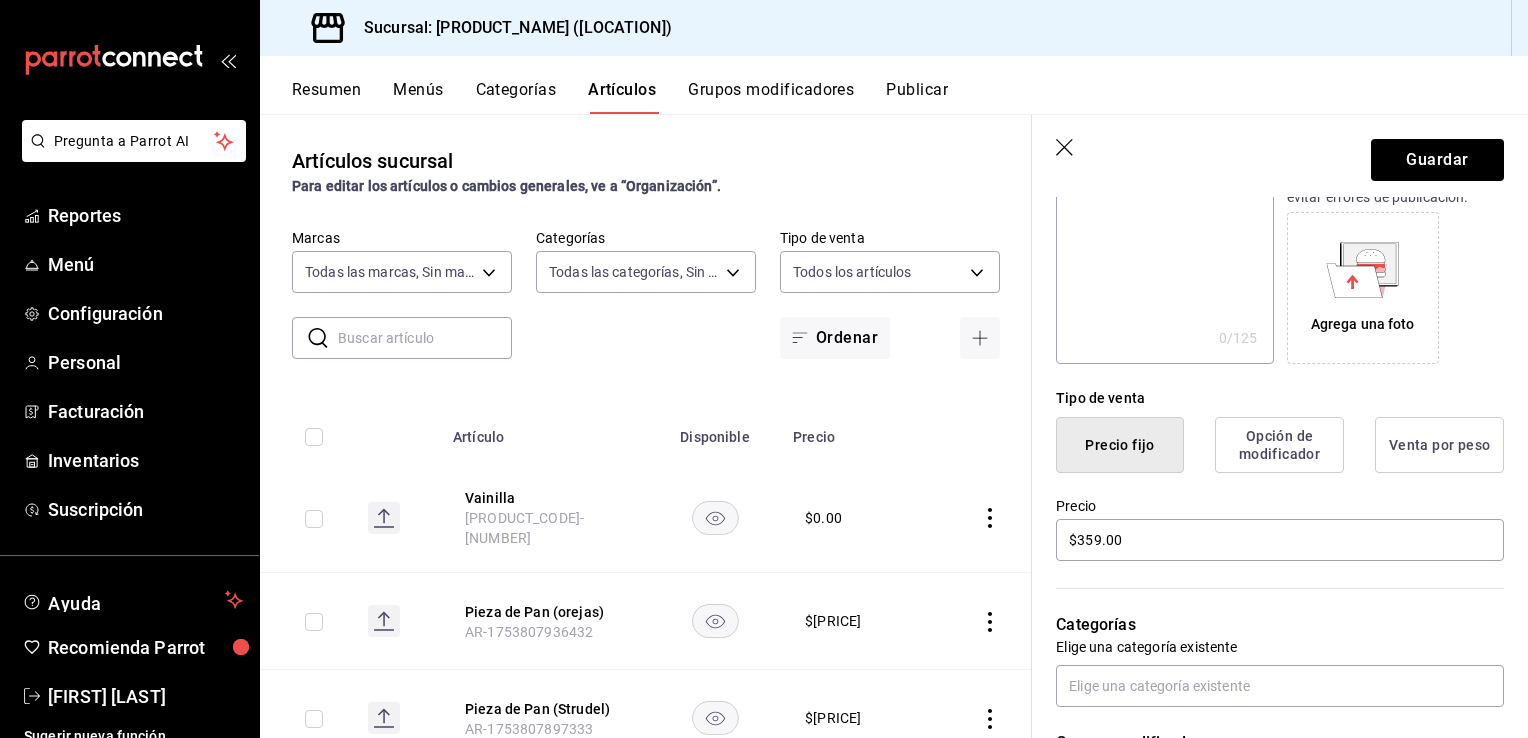 scroll, scrollTop: 0, scrollLeft: 0, axis: both 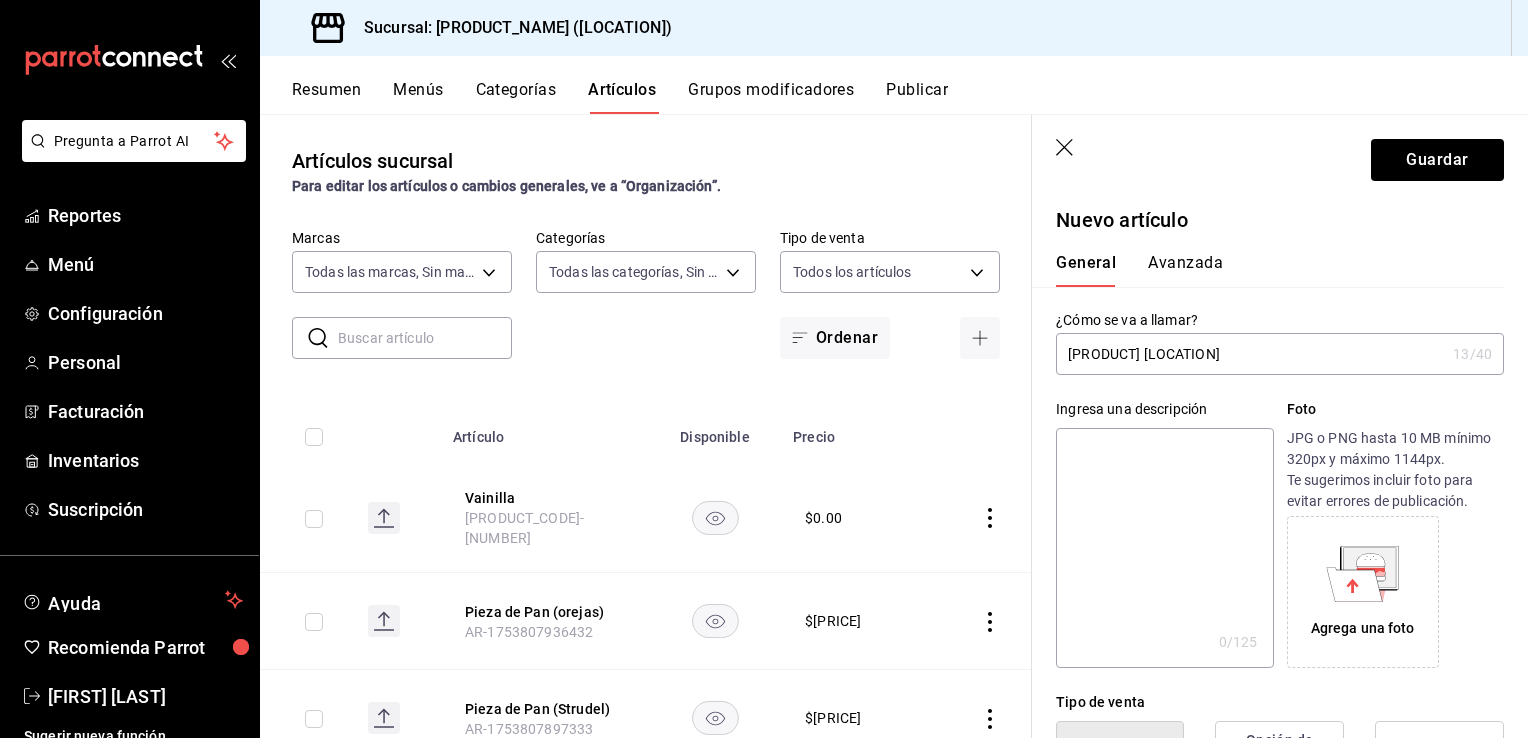 click on "[PRODUCT] [LOCATION]" at bounding box center [1250, 354] 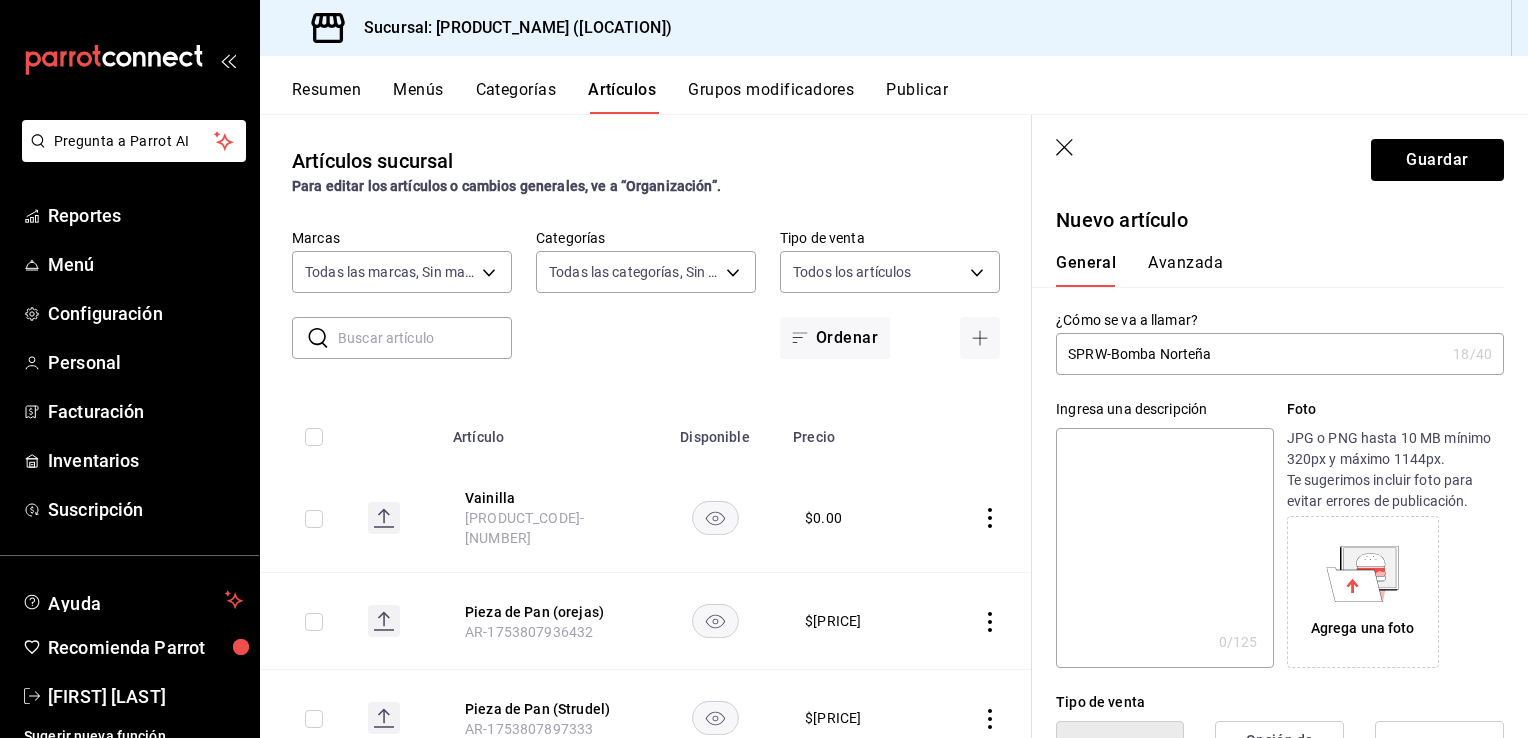 click on "SPRW-Bomba Norteña" at bounding box center (1250, 354) 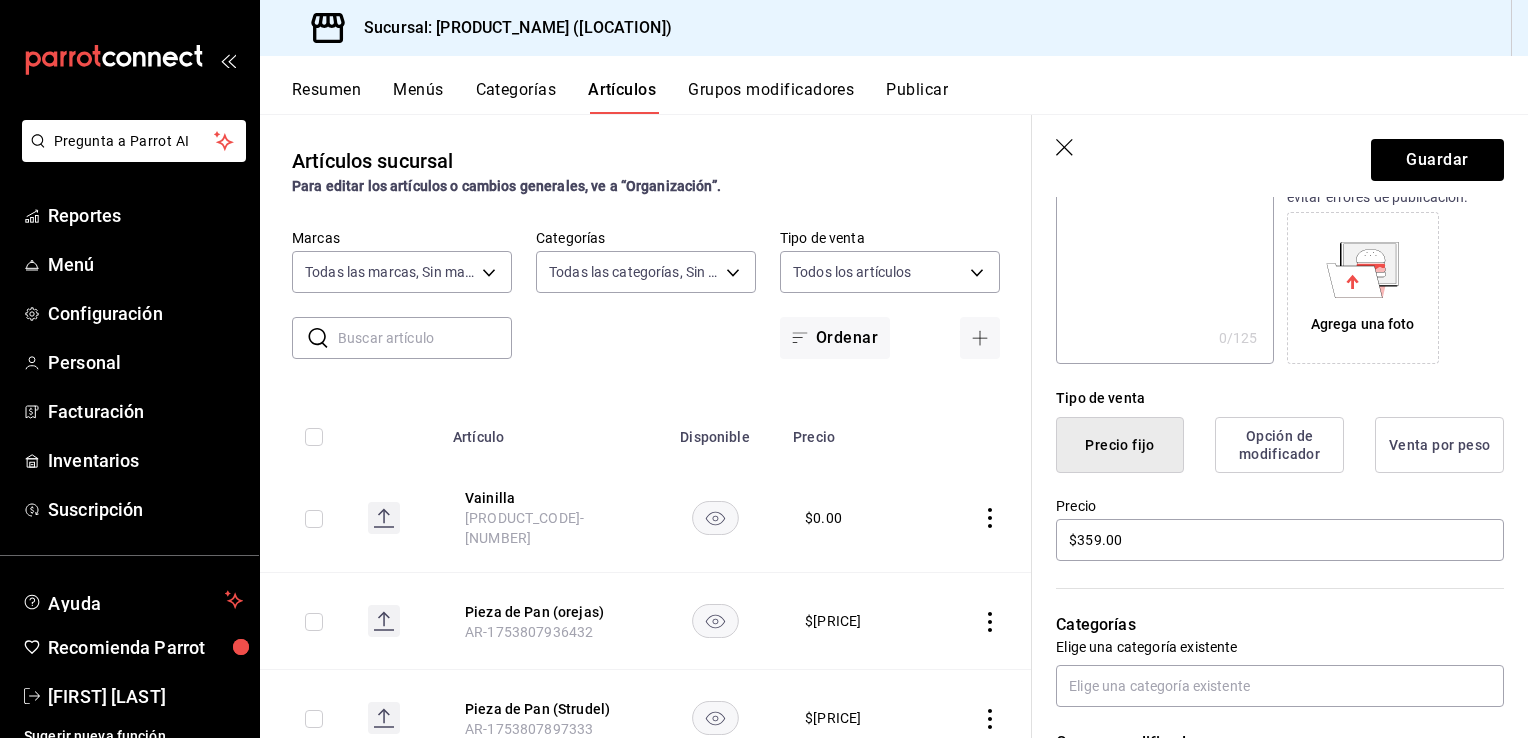 scroll, scrollTop: 0, scrollLeft: 0, axis: both 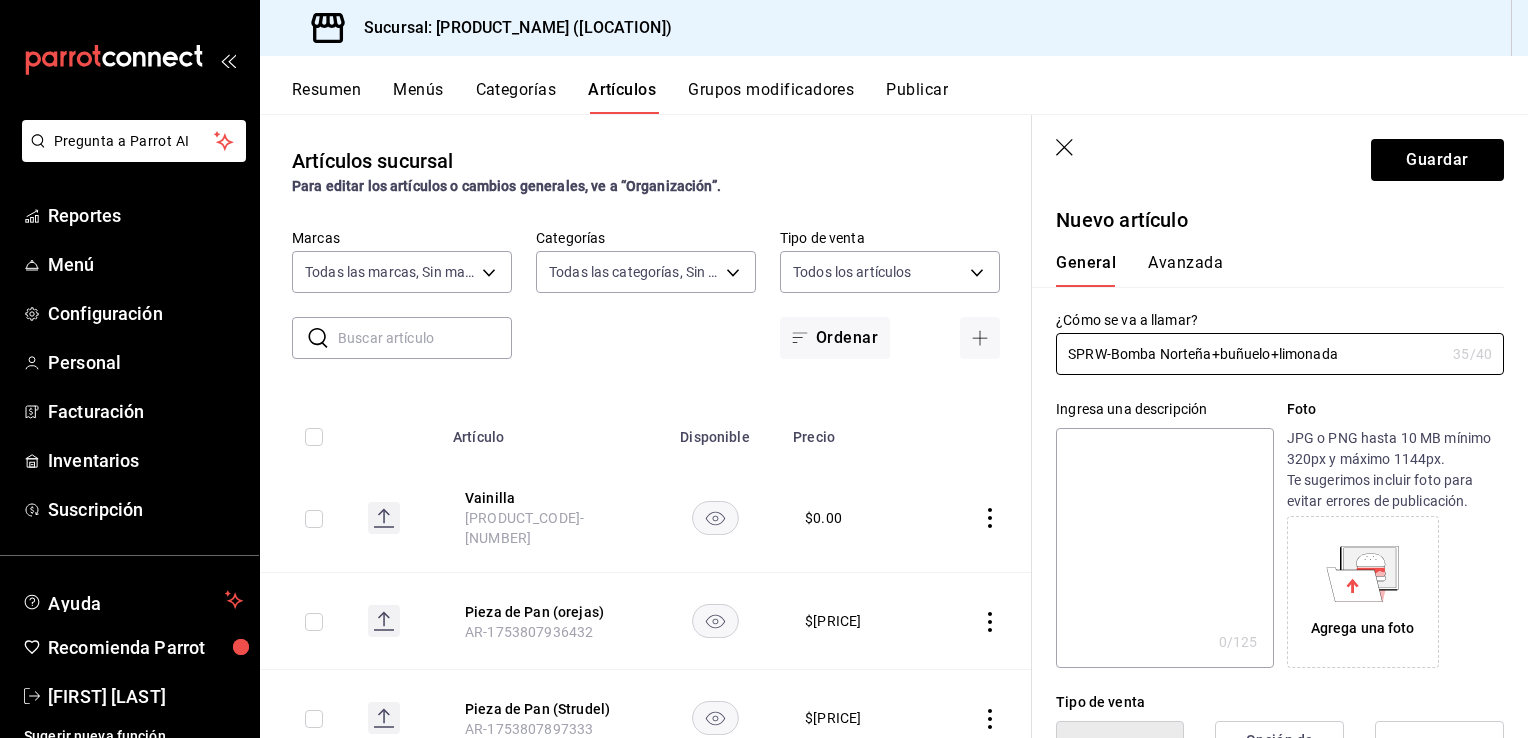 type on "SPRW-Bomba Norteña+buñuelo+limonada" 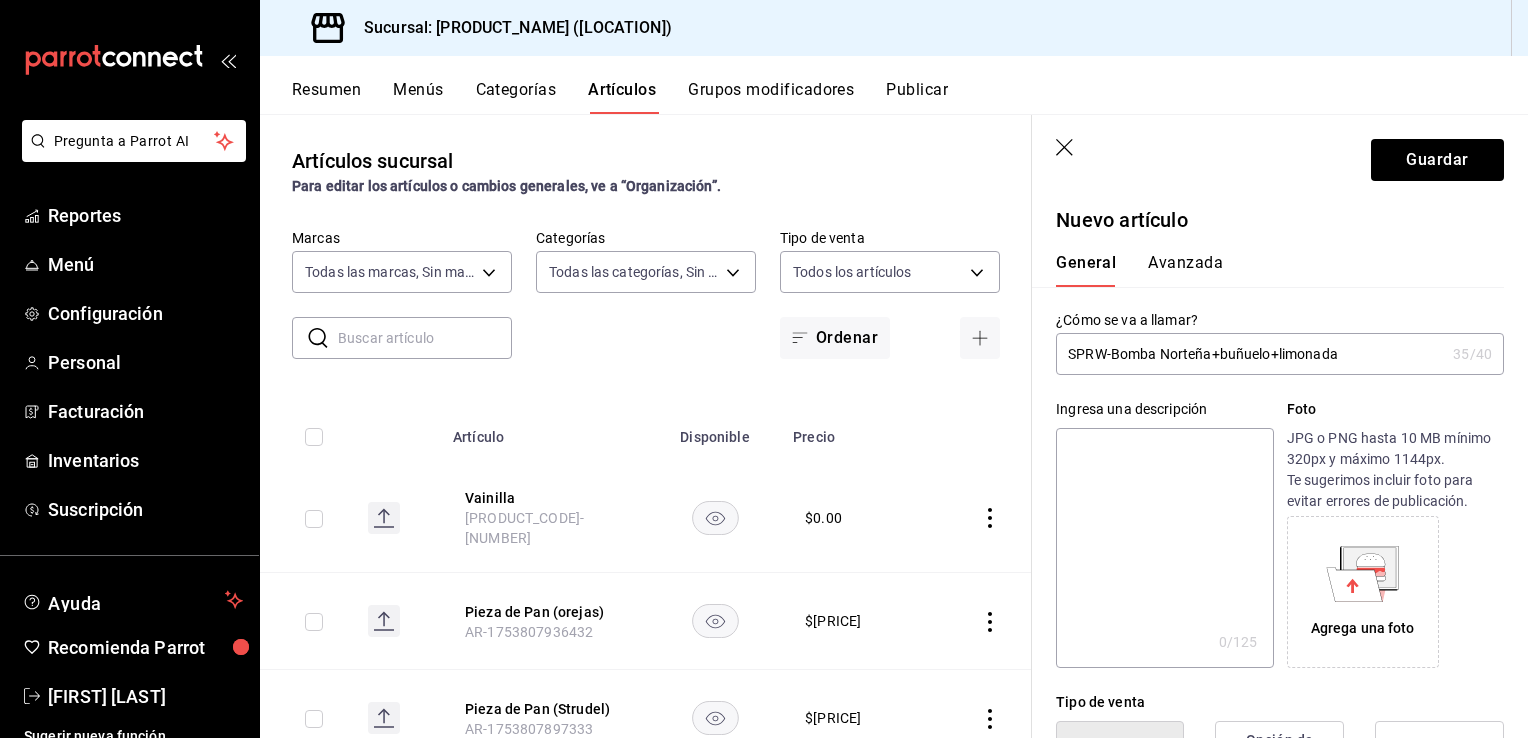 click 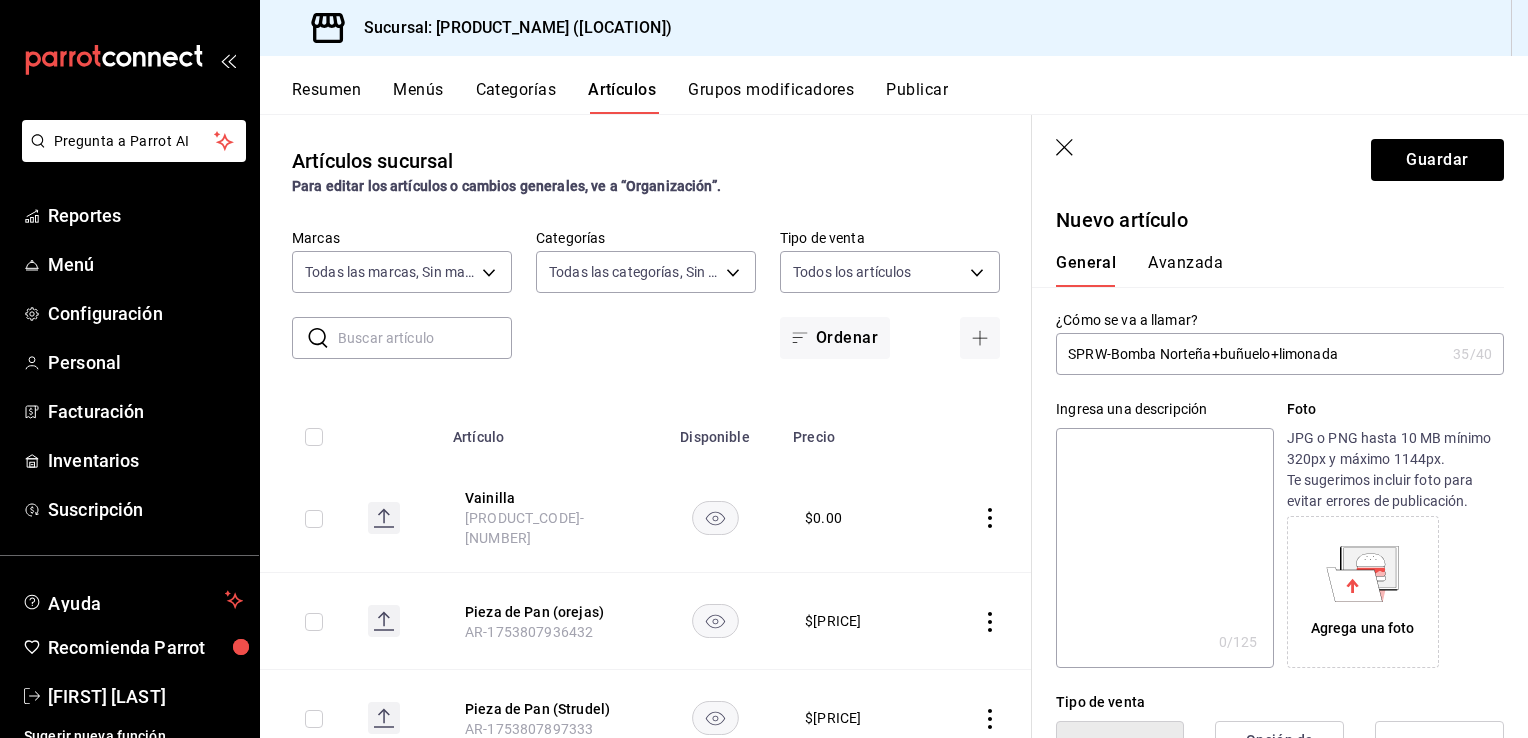 click on "Agrega una foto" at bounding box center [1363, 628] 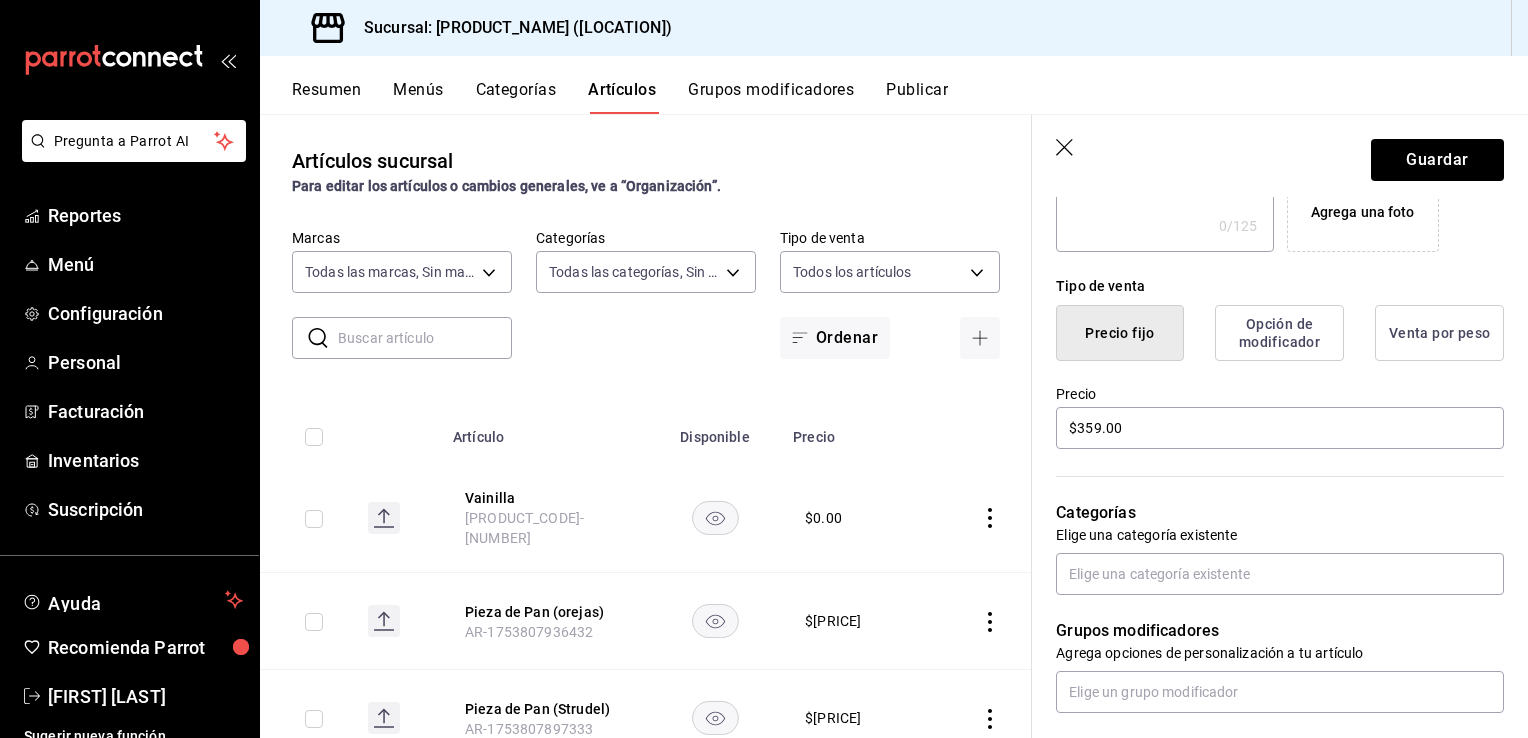 scroll, scrollTop: 414, scrollLeft: 0, axis: vertical 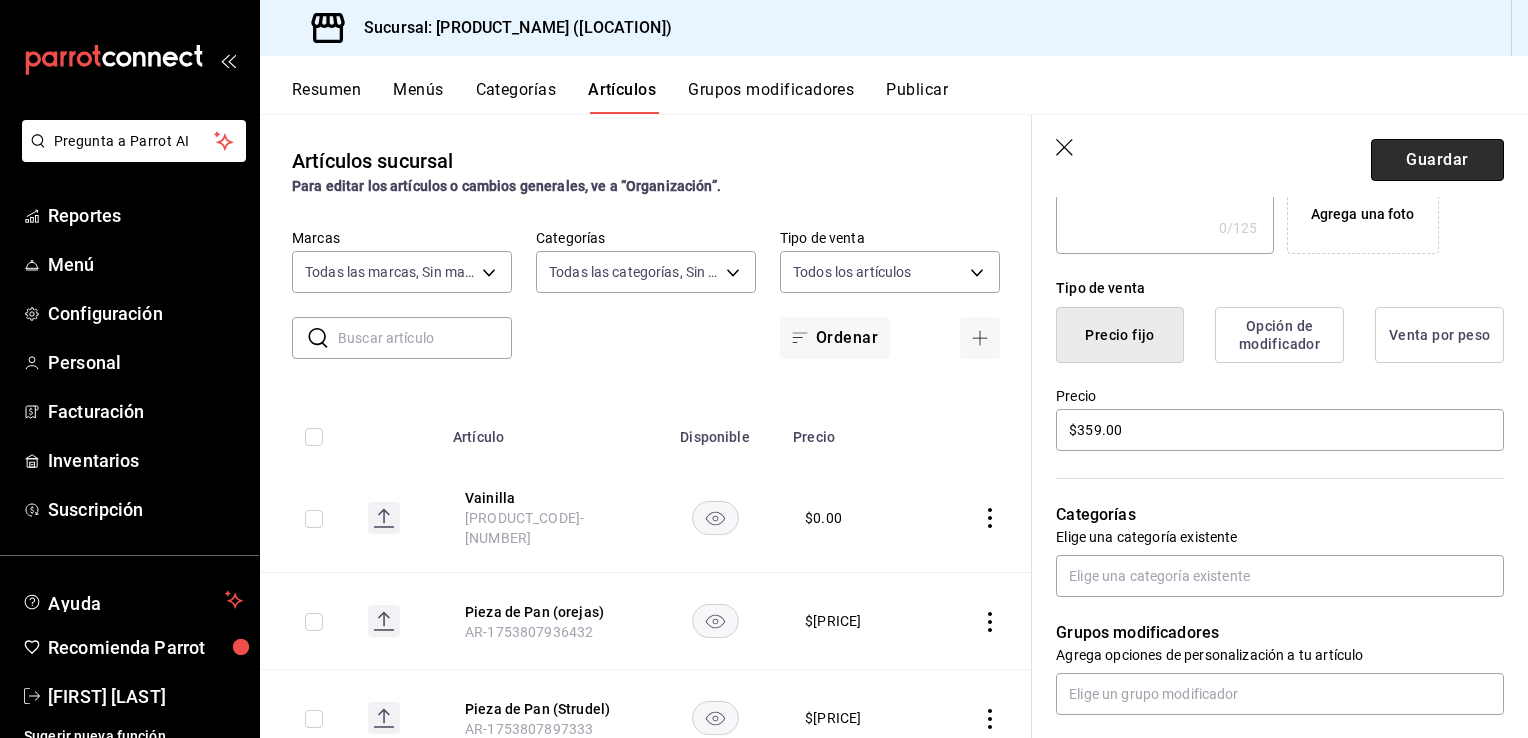 click on "Guardar" at bounding box center (1437, 160) 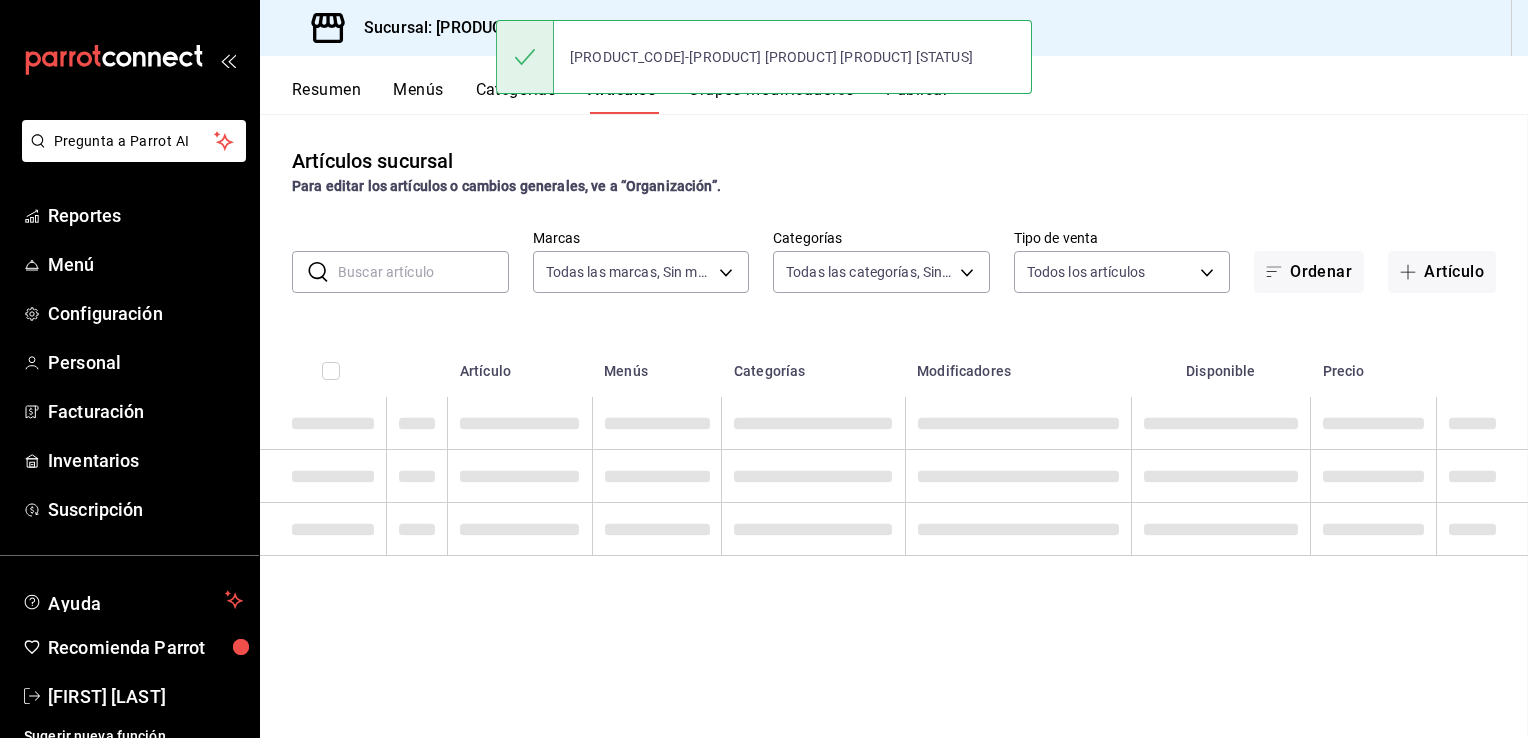 scroll, scrollTop: 0, scrollLeft: 0, axis: both 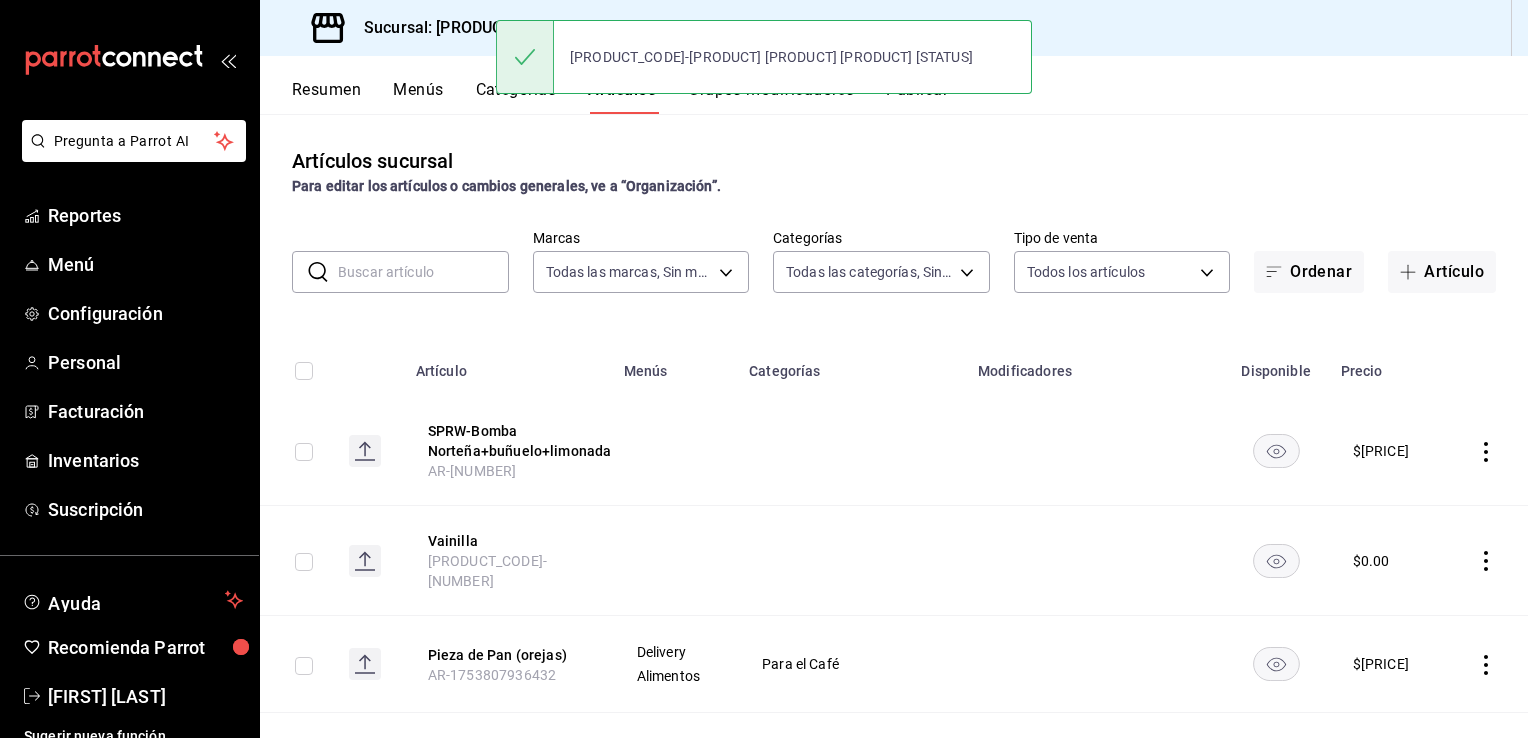 click at bounding box center [296, 451] 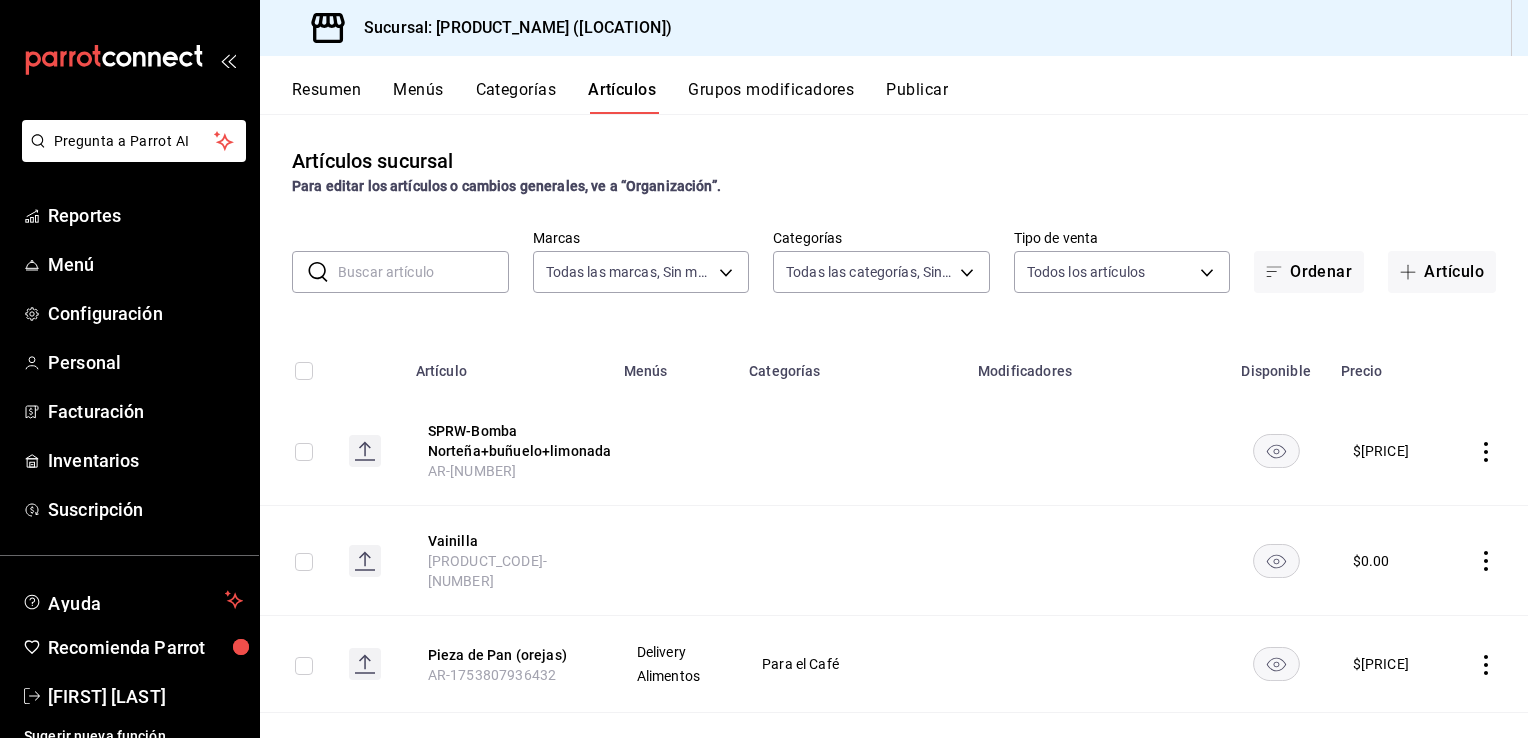 click at bounding box center [304, 452] 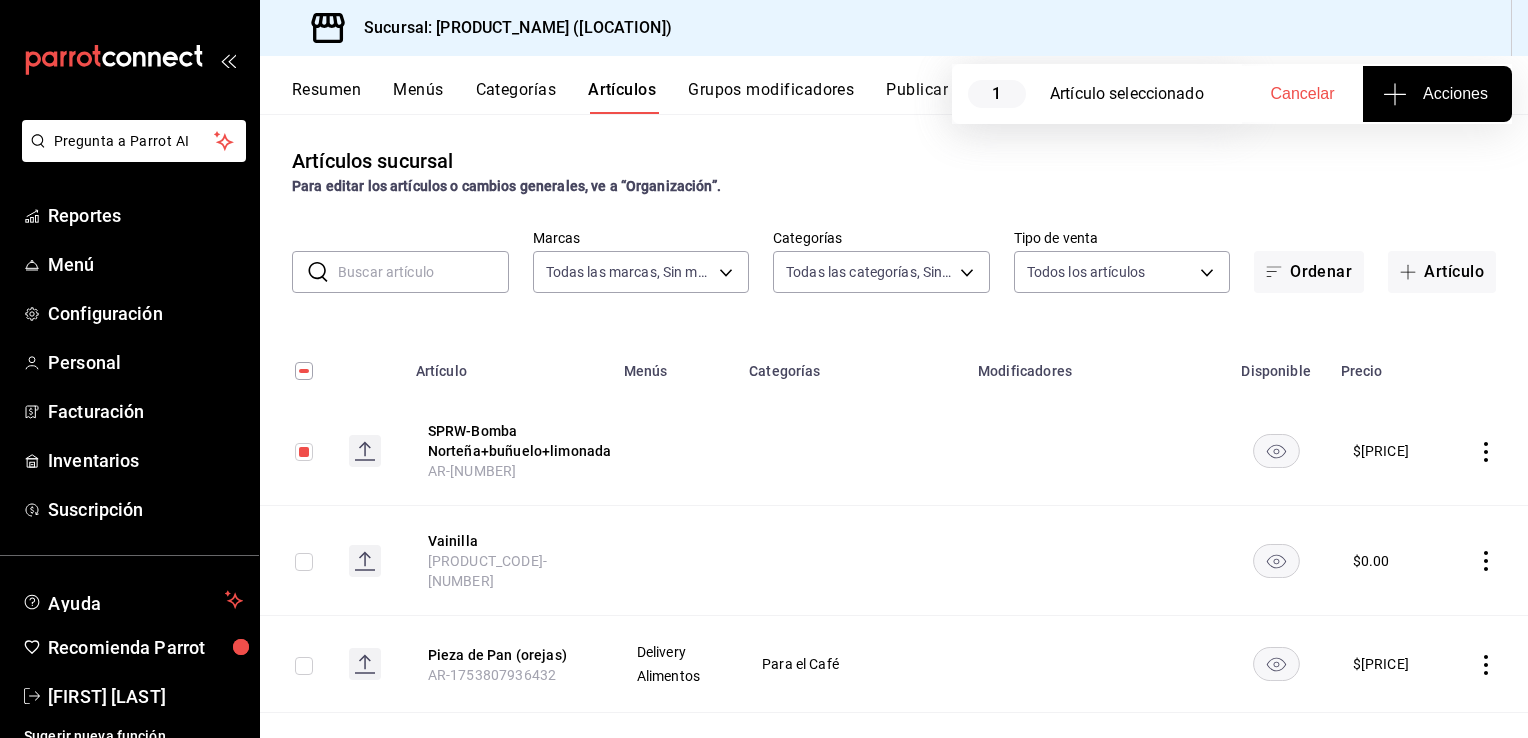 click on "Acciones" at bounding box center [1437, 94] 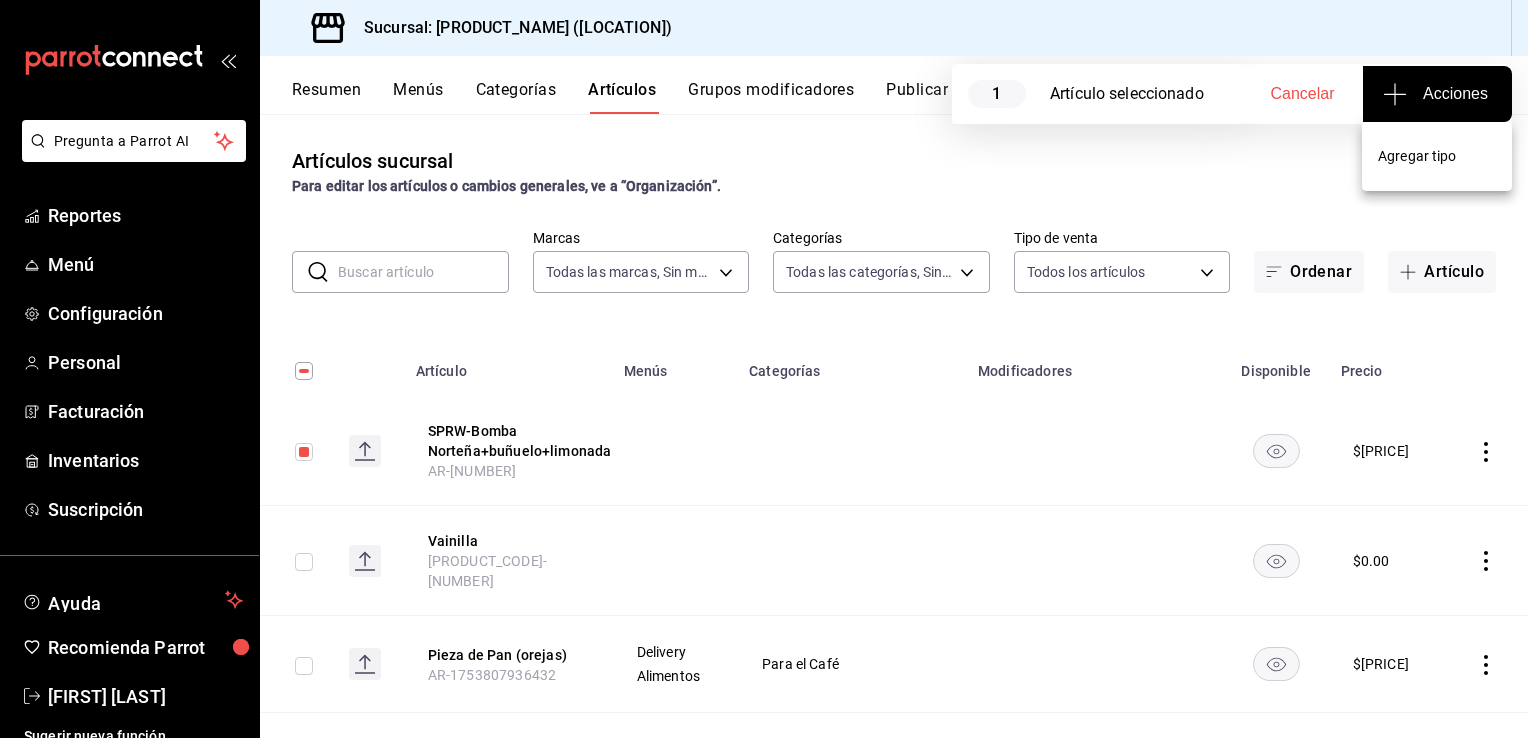 click on "Agregar tipo" at bounding box center (1437, 156) 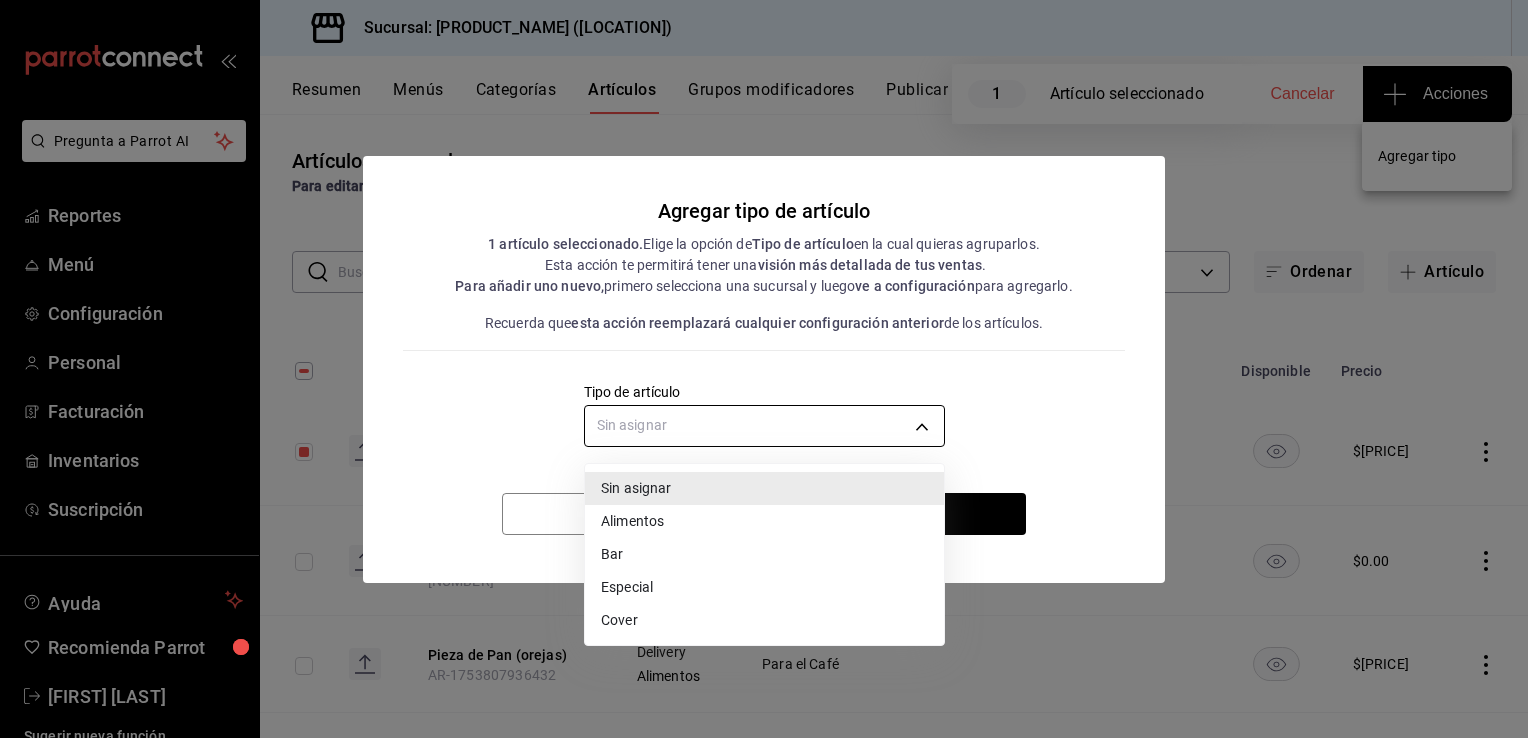 click on "SPRW-Bomba Norteña+buñuelo+limonada AR-[NUMBER] $ [PRICE] Vainilla AR-[NUMBER] $ [PRICE] Pieza de Pan (orejas) AR-[NUMBER] Delivery Alimentos Para el Café $ [PRICE] Pieza de Pan (Strudel) AR-[NUMBER] Delivery Alimentos Para el Café $ [PRICE] Pieza de Pan (croissant) AR-[NUMBER] Delivery Alimentos Para el Café $ [PRICE] Ardeche Chardonnay" at bounding box center [764, 369] 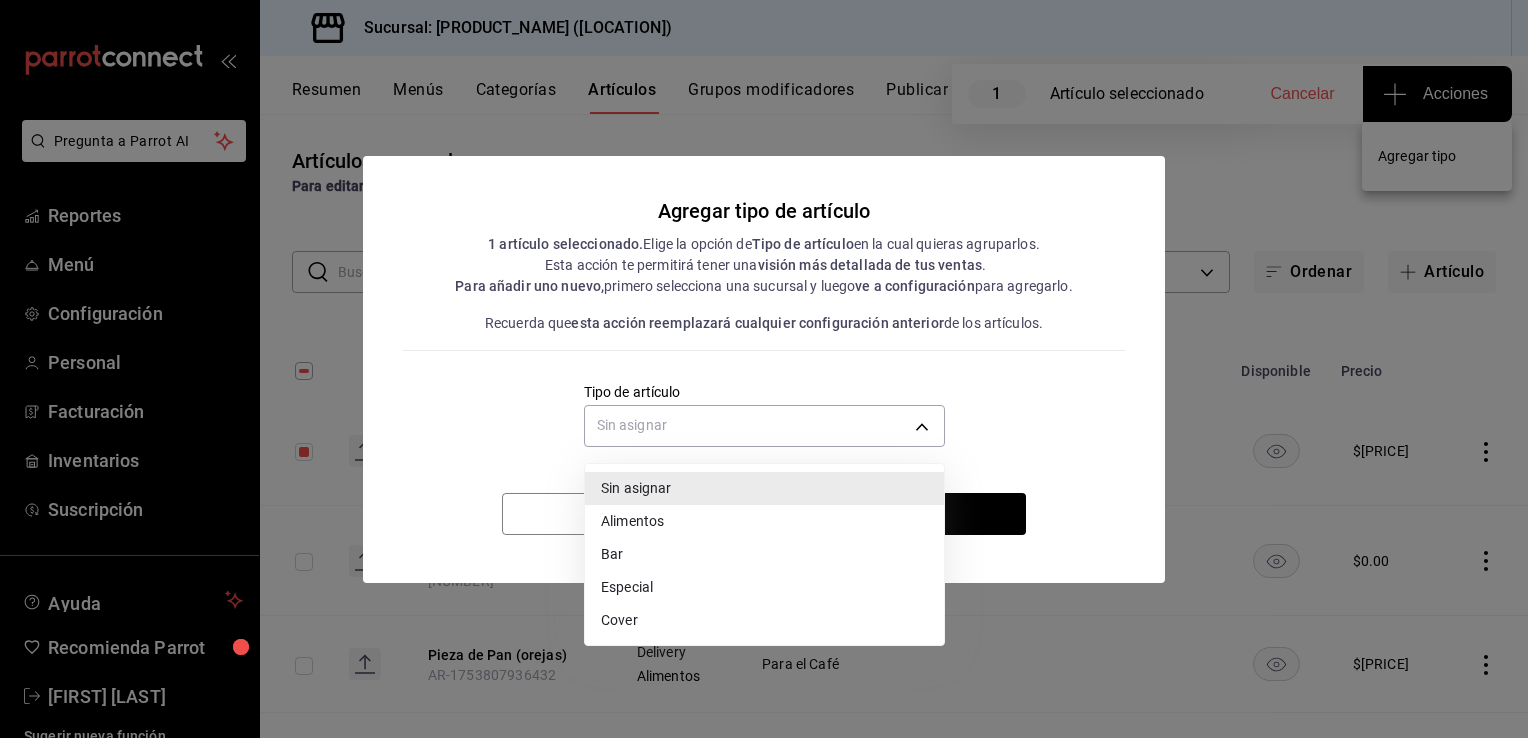 click on "Especial" at bounding box center [764, 587] 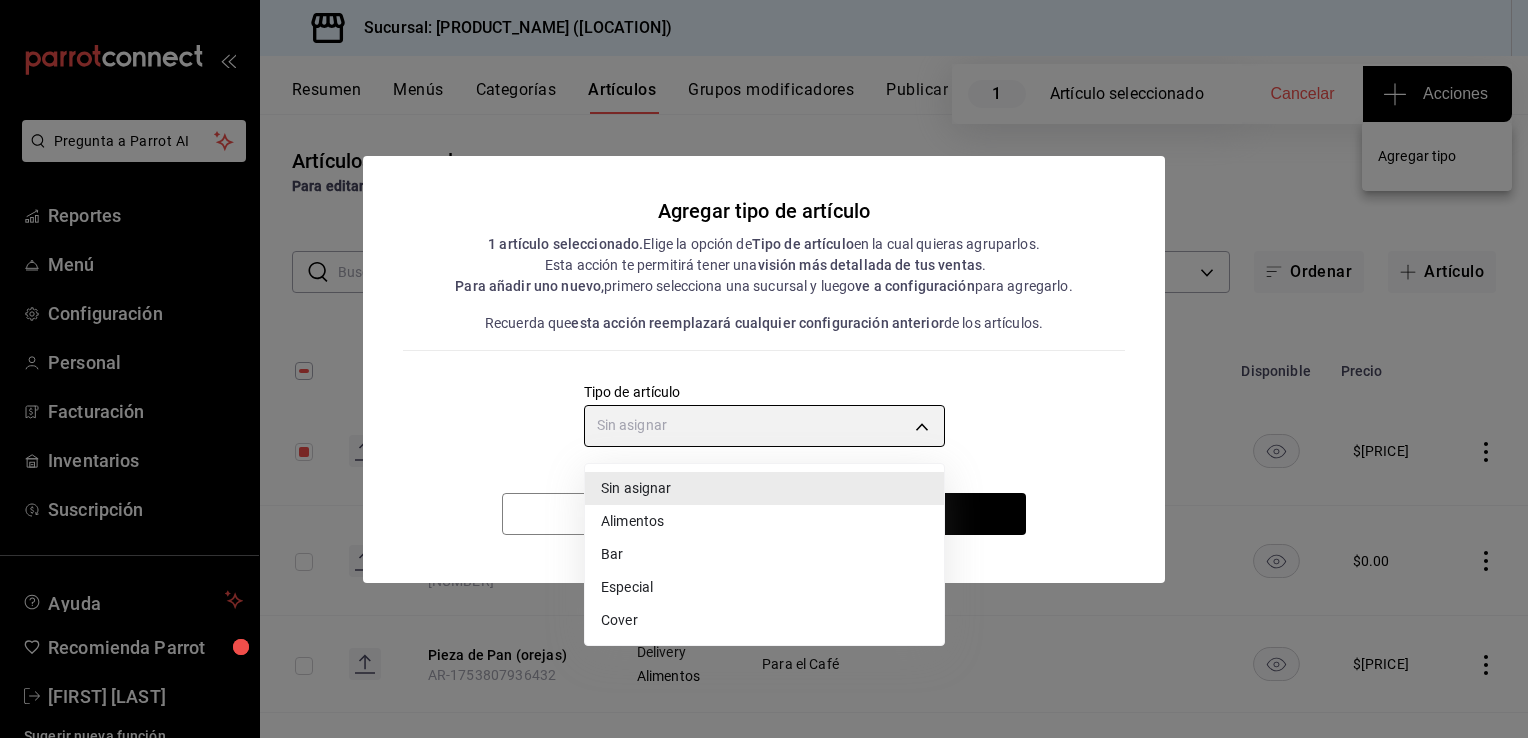 type on "[UUID]" 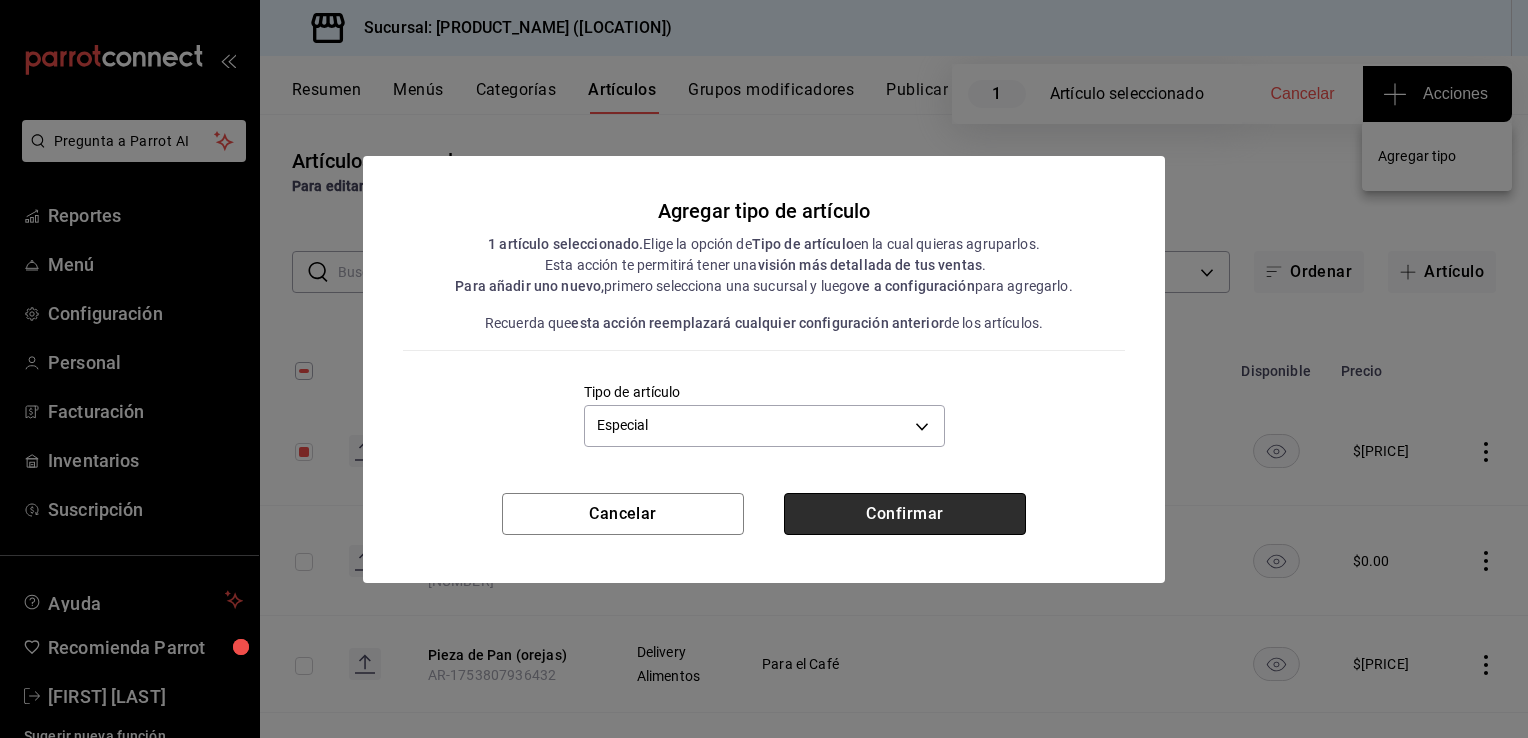 click on "Confirmar" at bounding box center (905, 514) 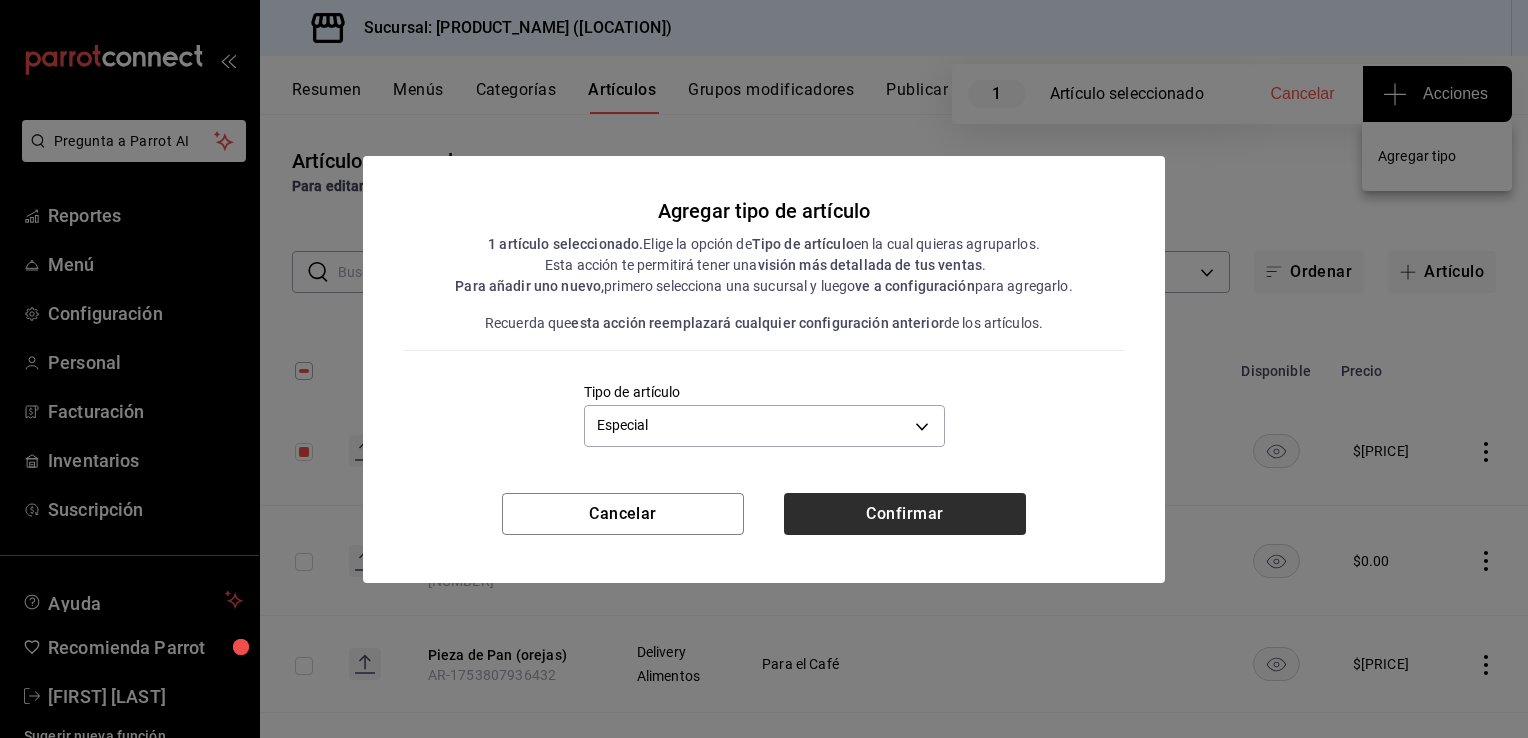 type 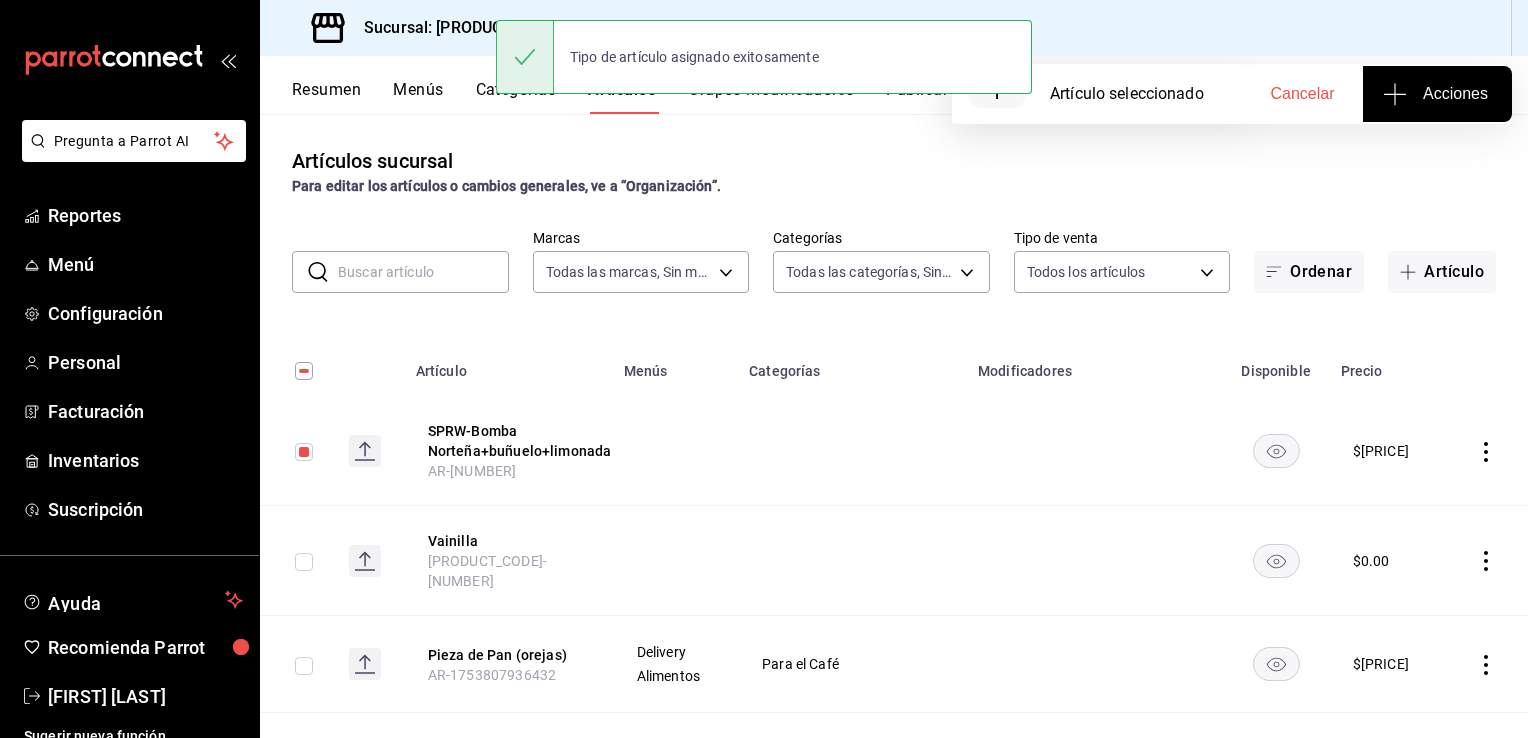 click on "Menús" at bounding box center (418, 97) 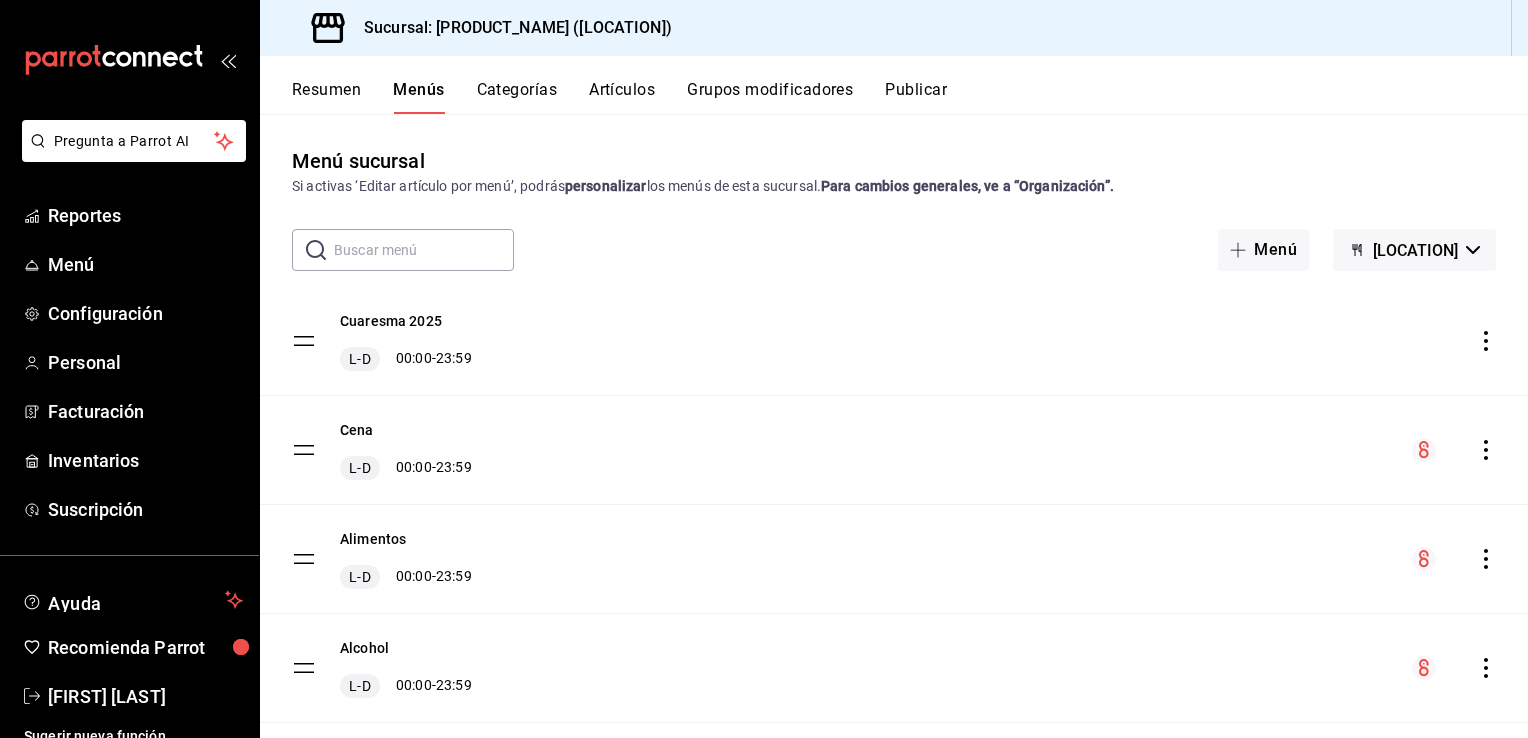 click on "Resumen" at bounding box center [326, 97] 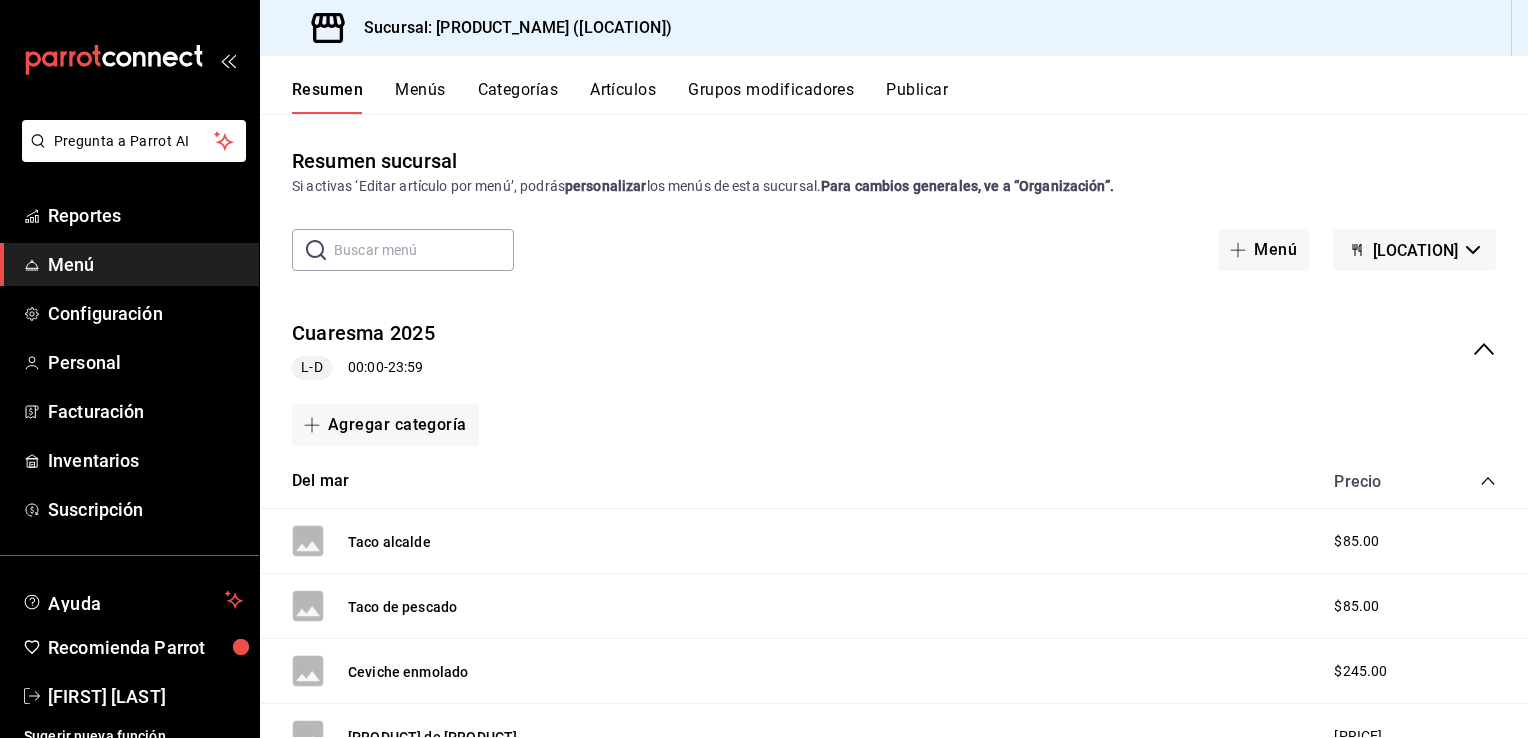click 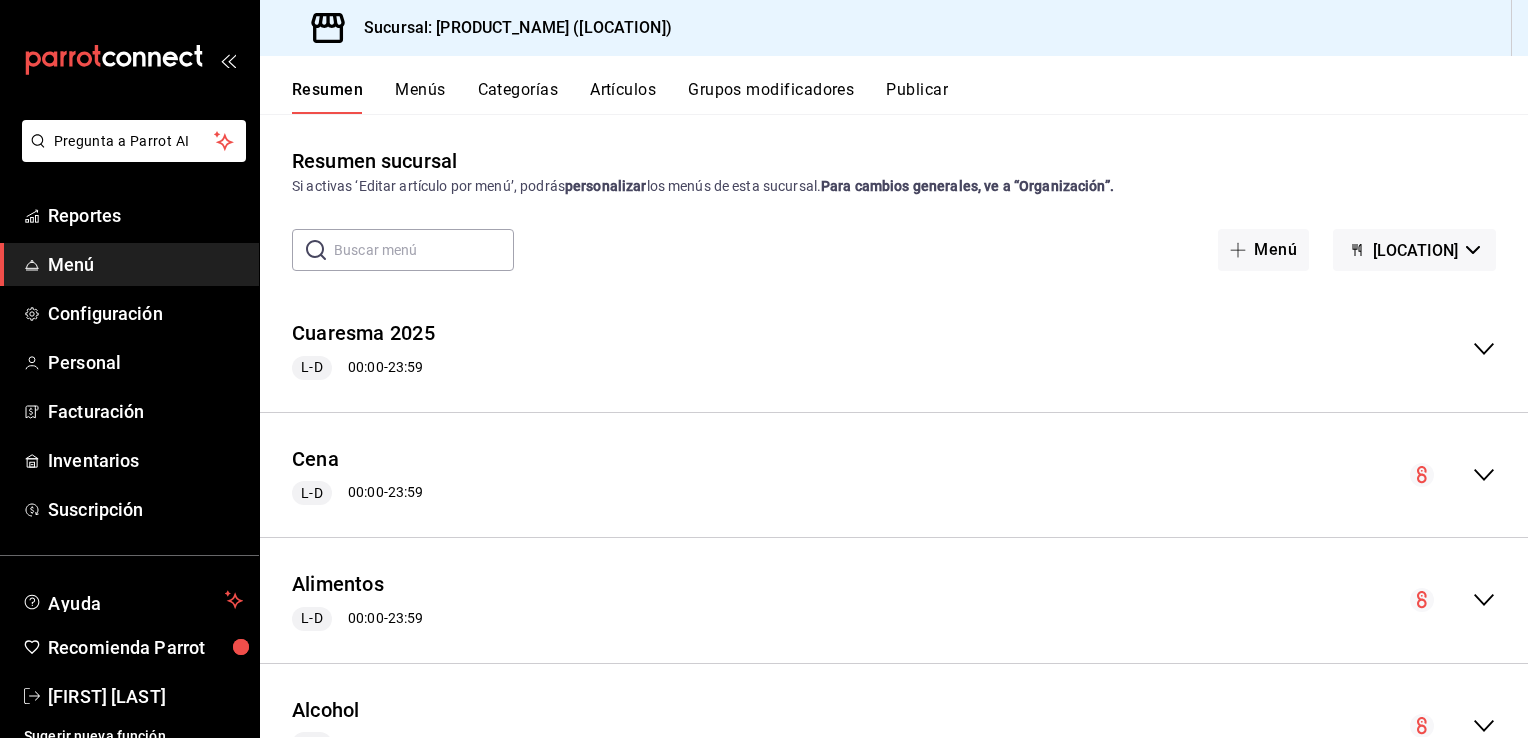 click at bounding box center (424, 250) 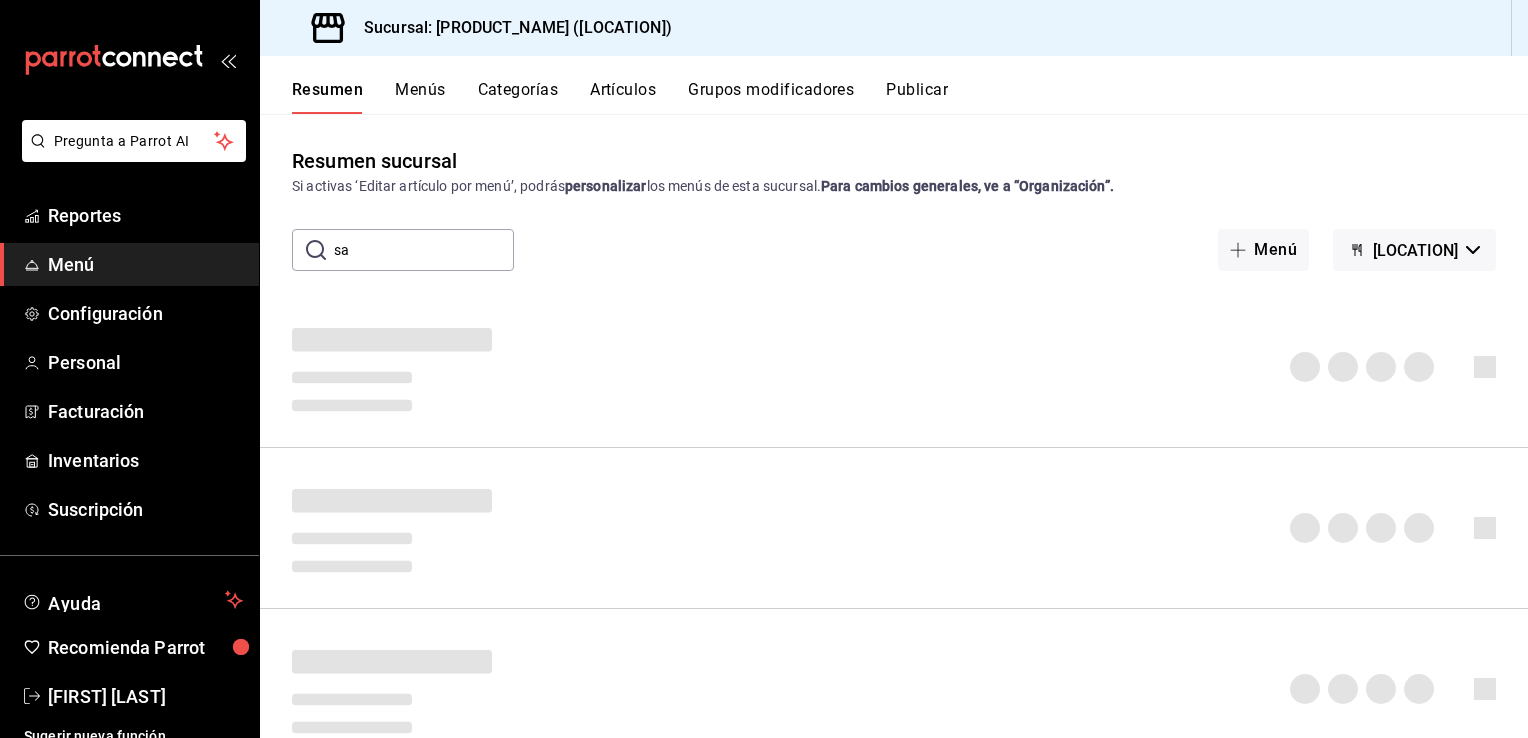 type on "s" 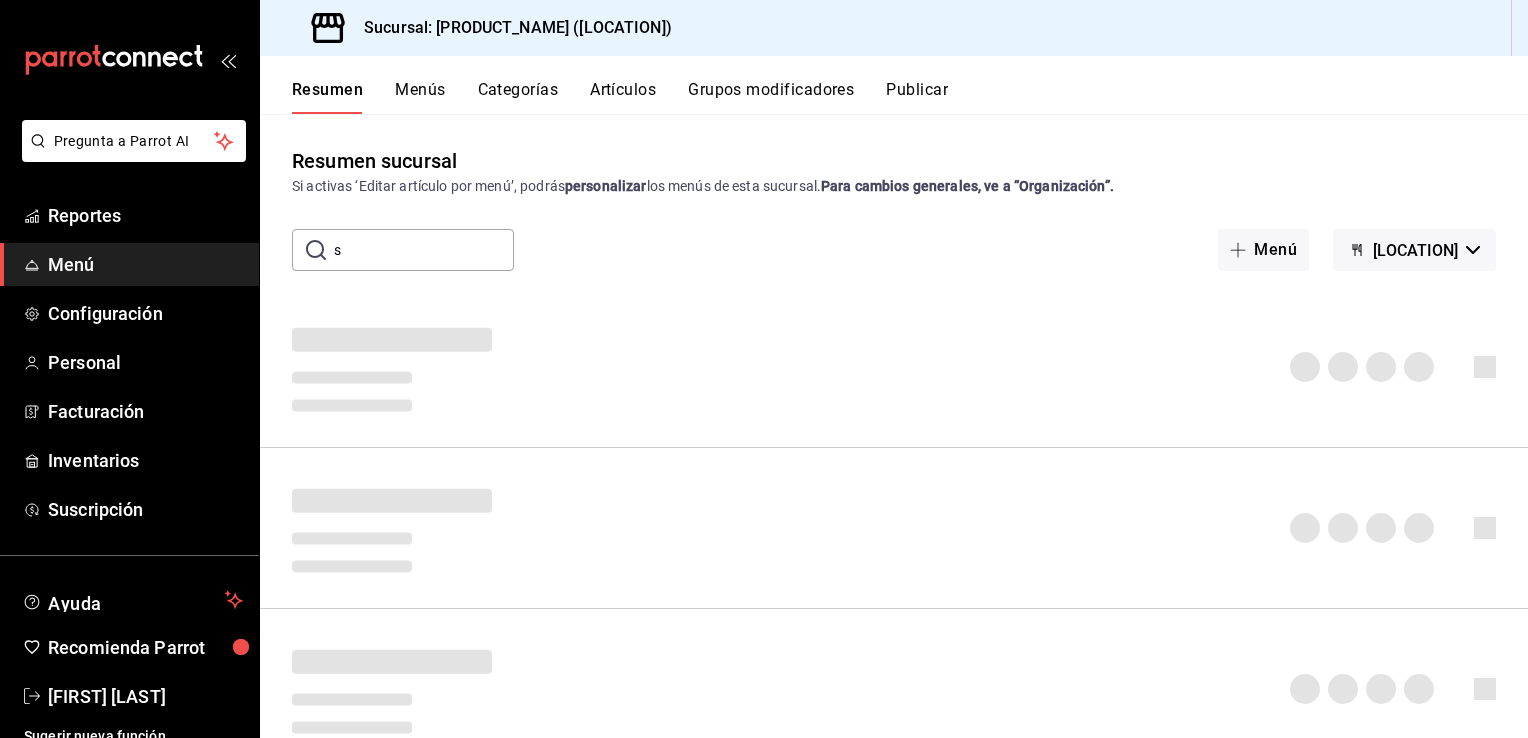 type 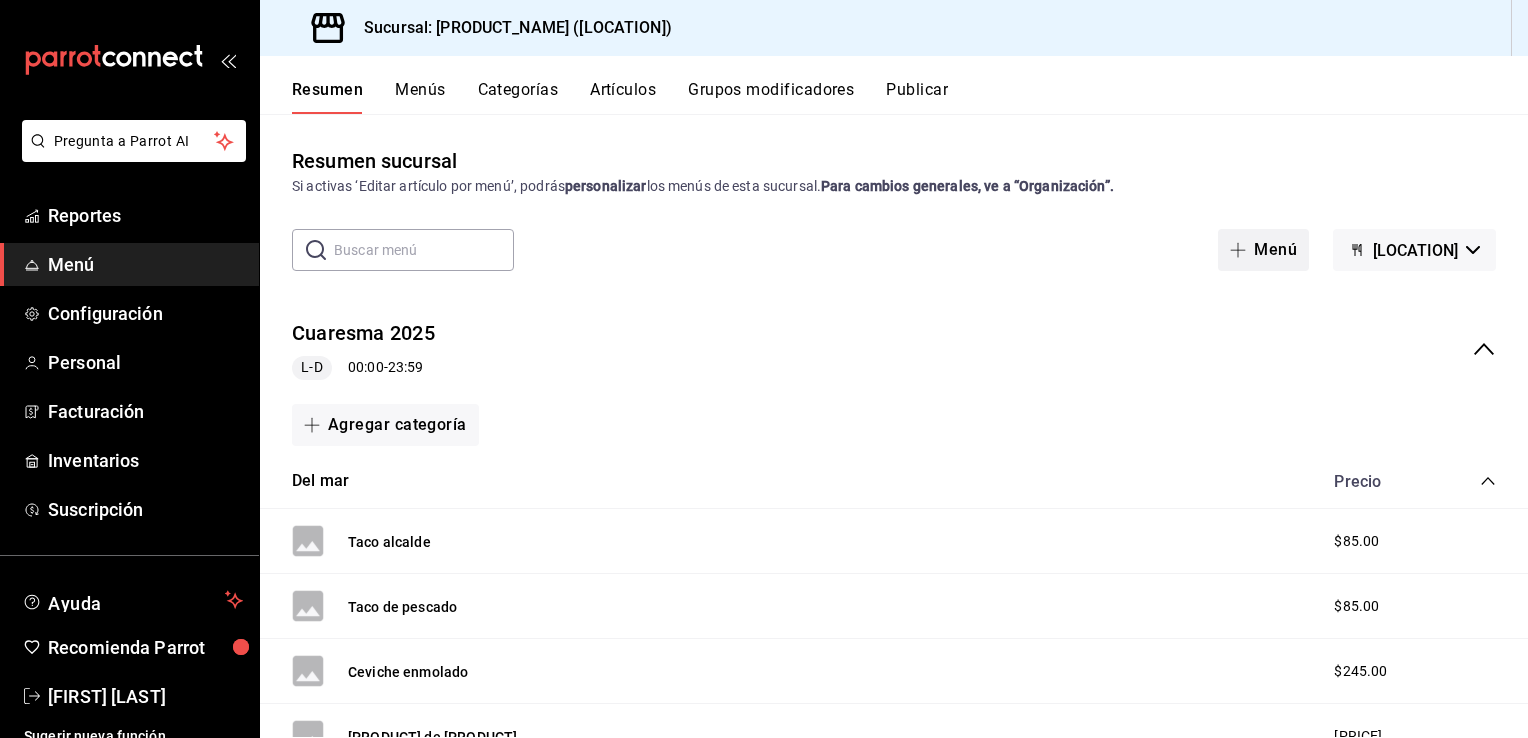 click 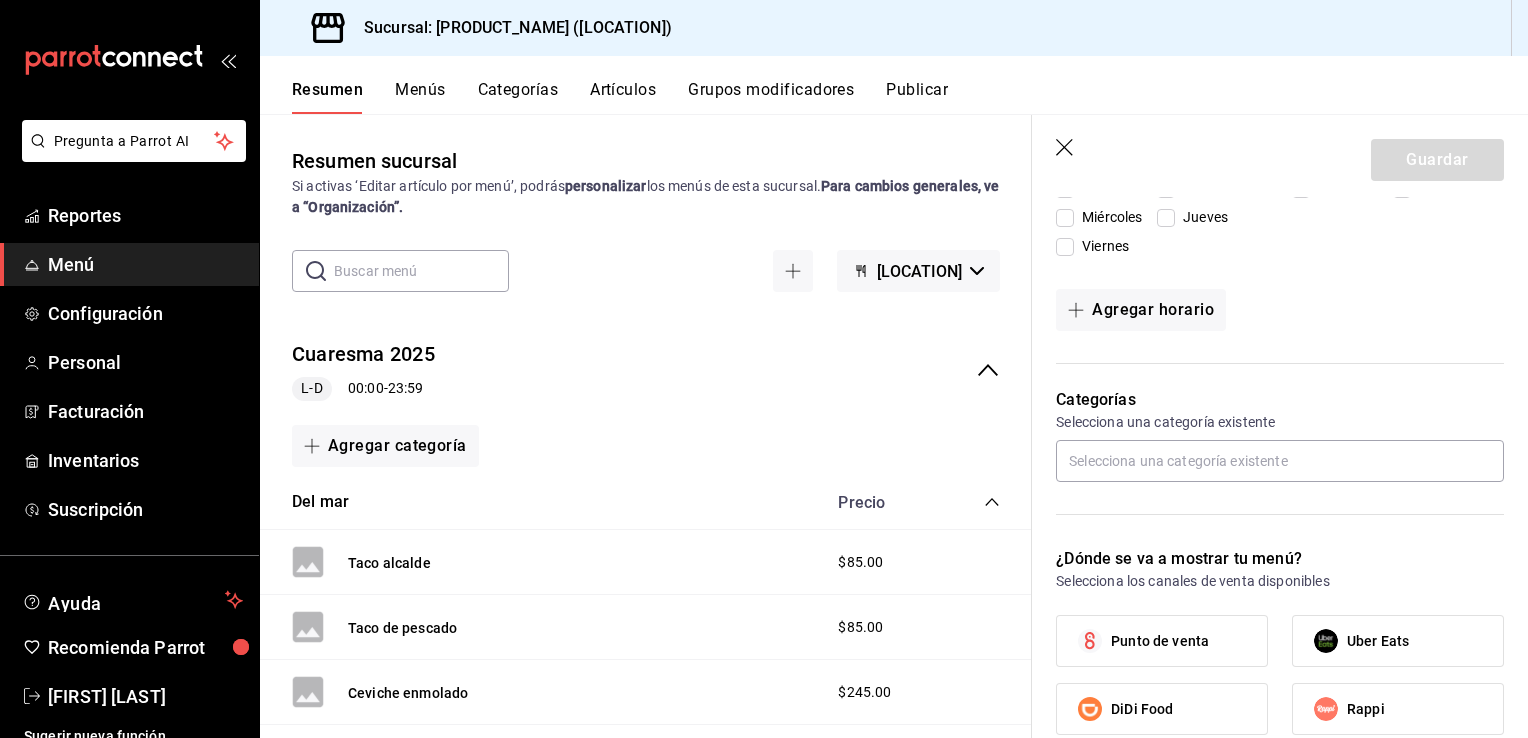 scroll, scrollTop: 368, scrollLeft: 0, axis: vertical 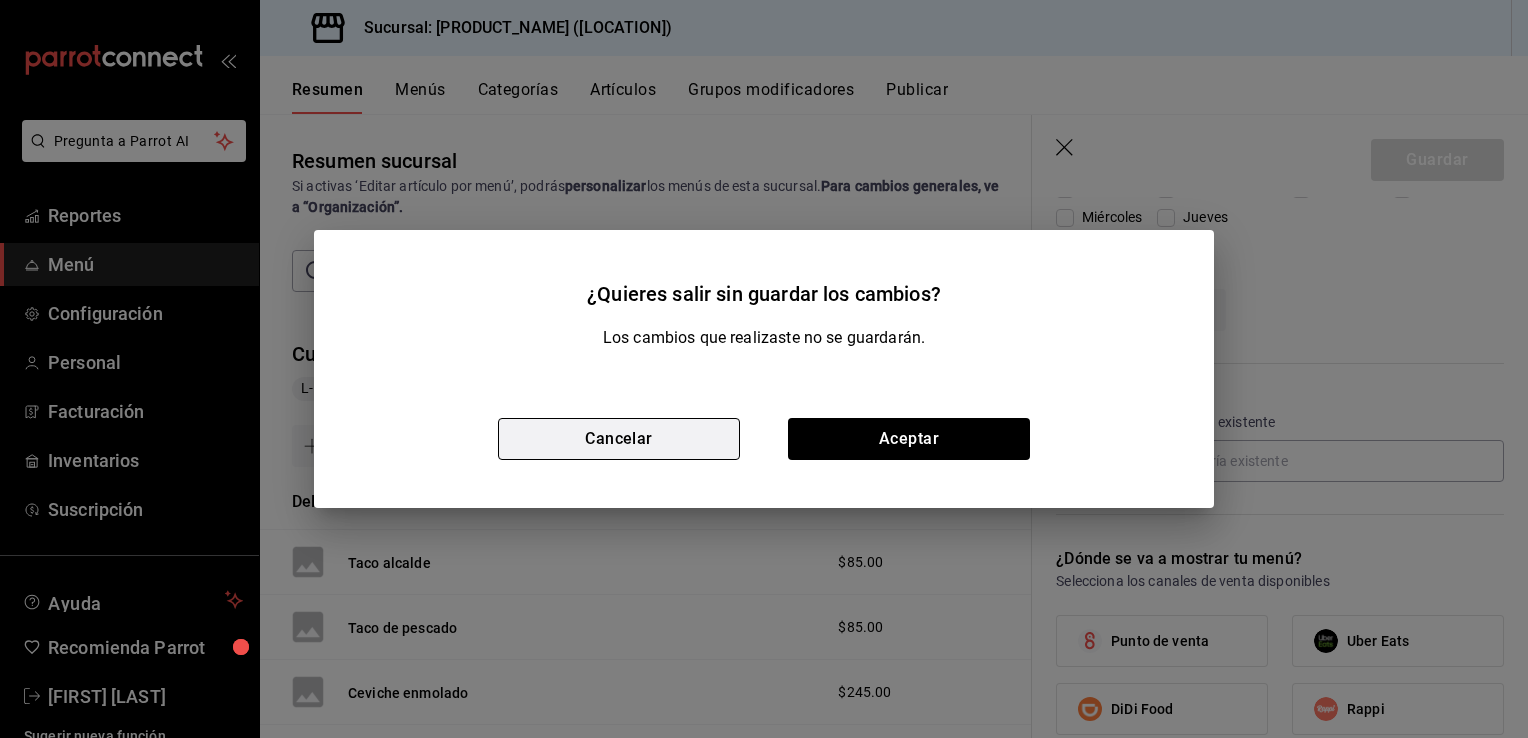 click on "Cancelar" at bounding box center (619, 439) 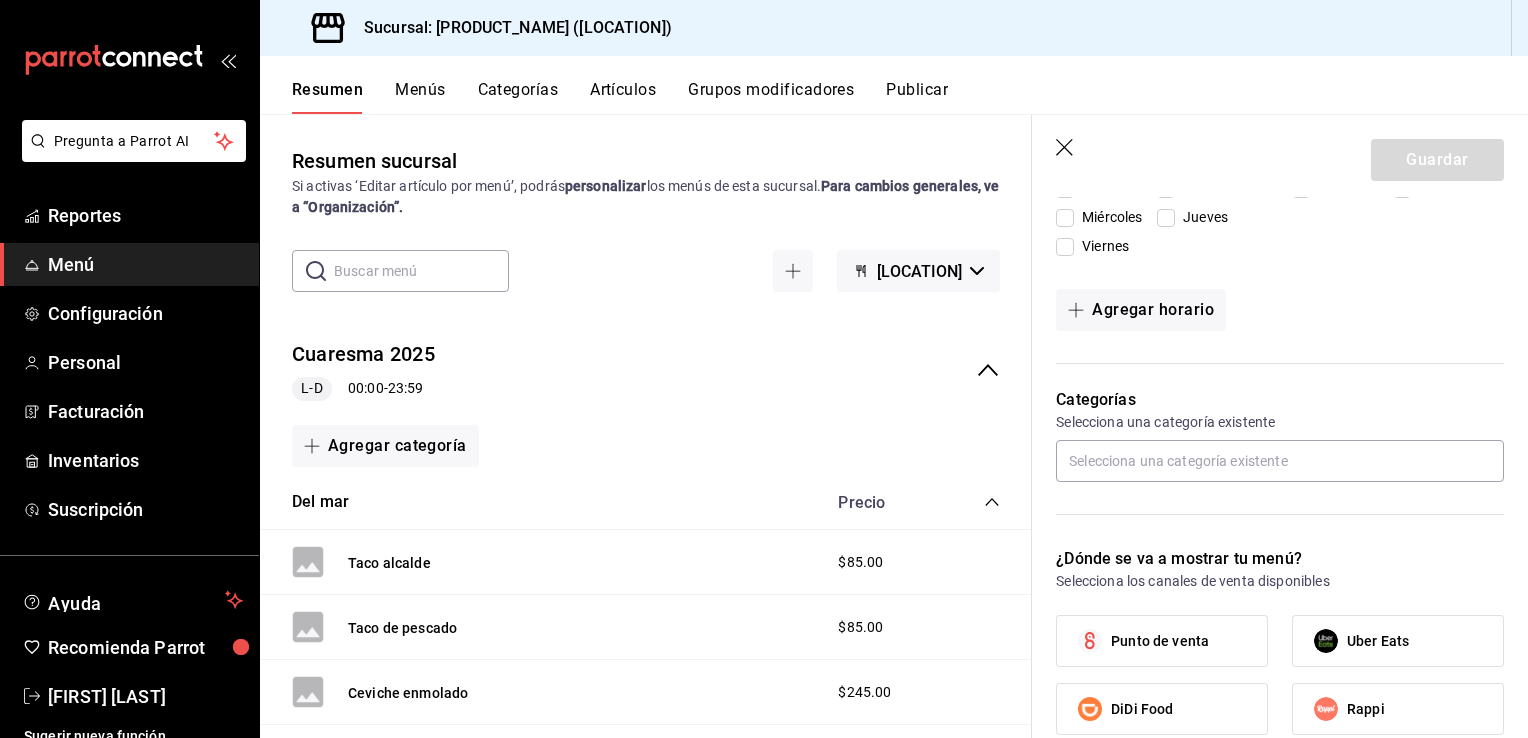 click 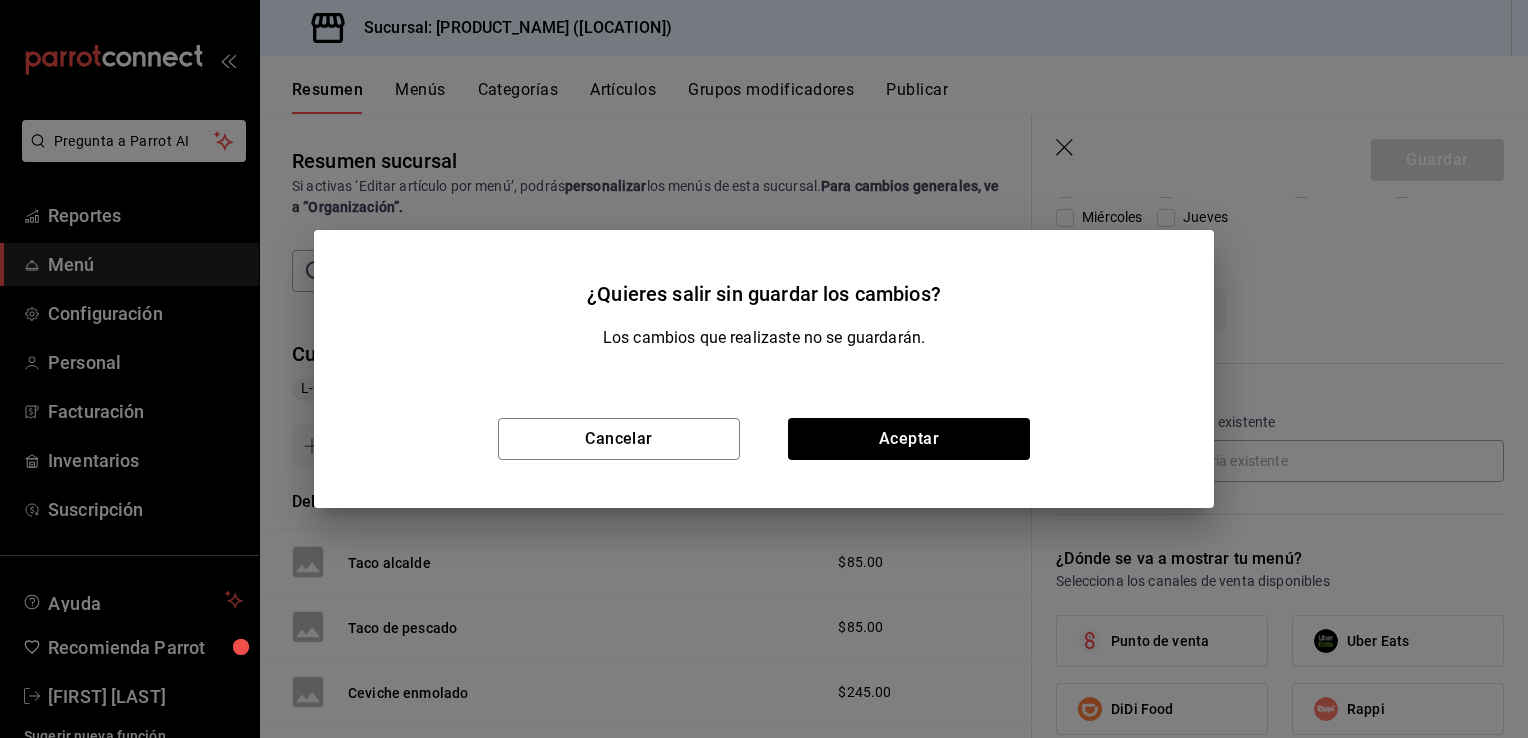 click on "Cancelar Aceptar" at bounding box center [764, 439] 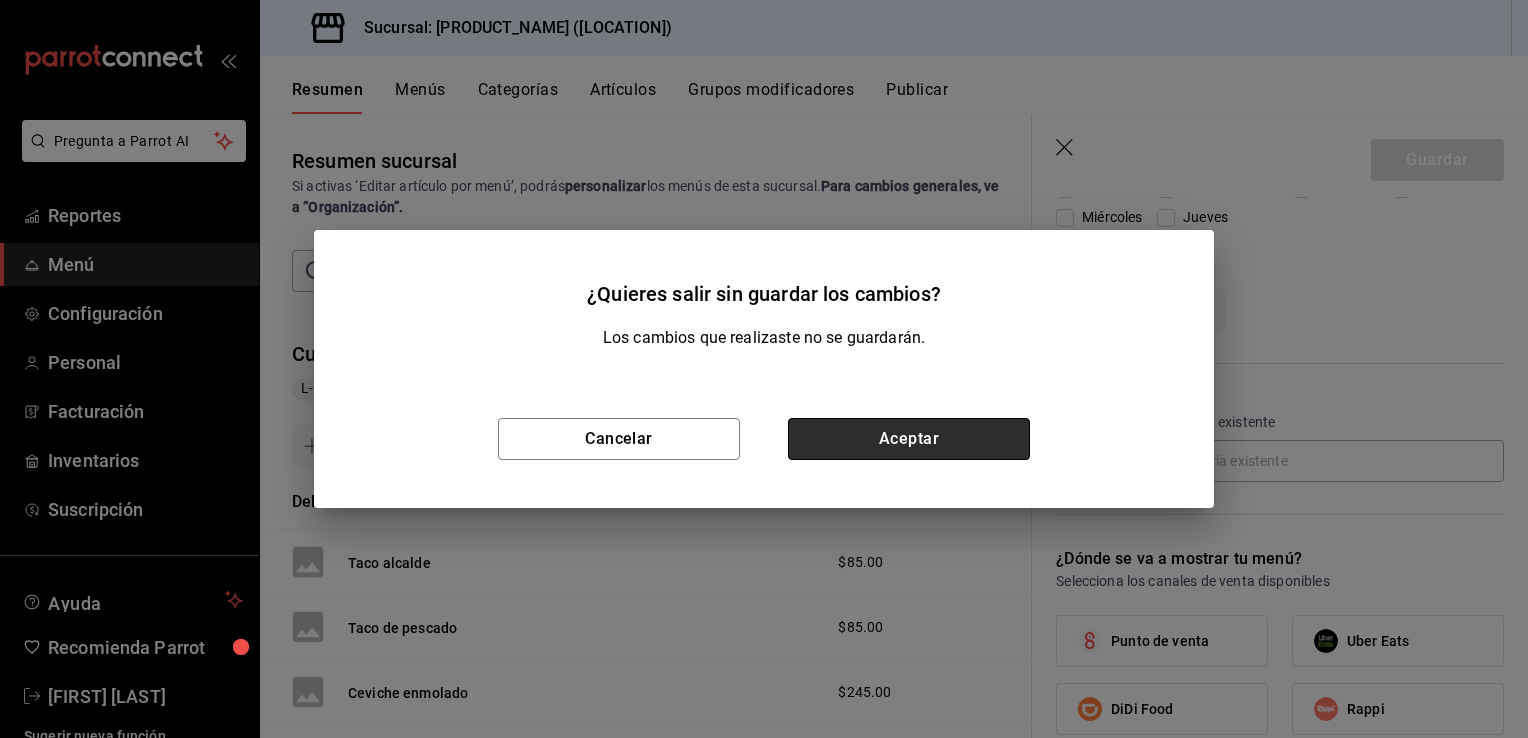 click on "Aceptar" at bounding box center [909, 439] 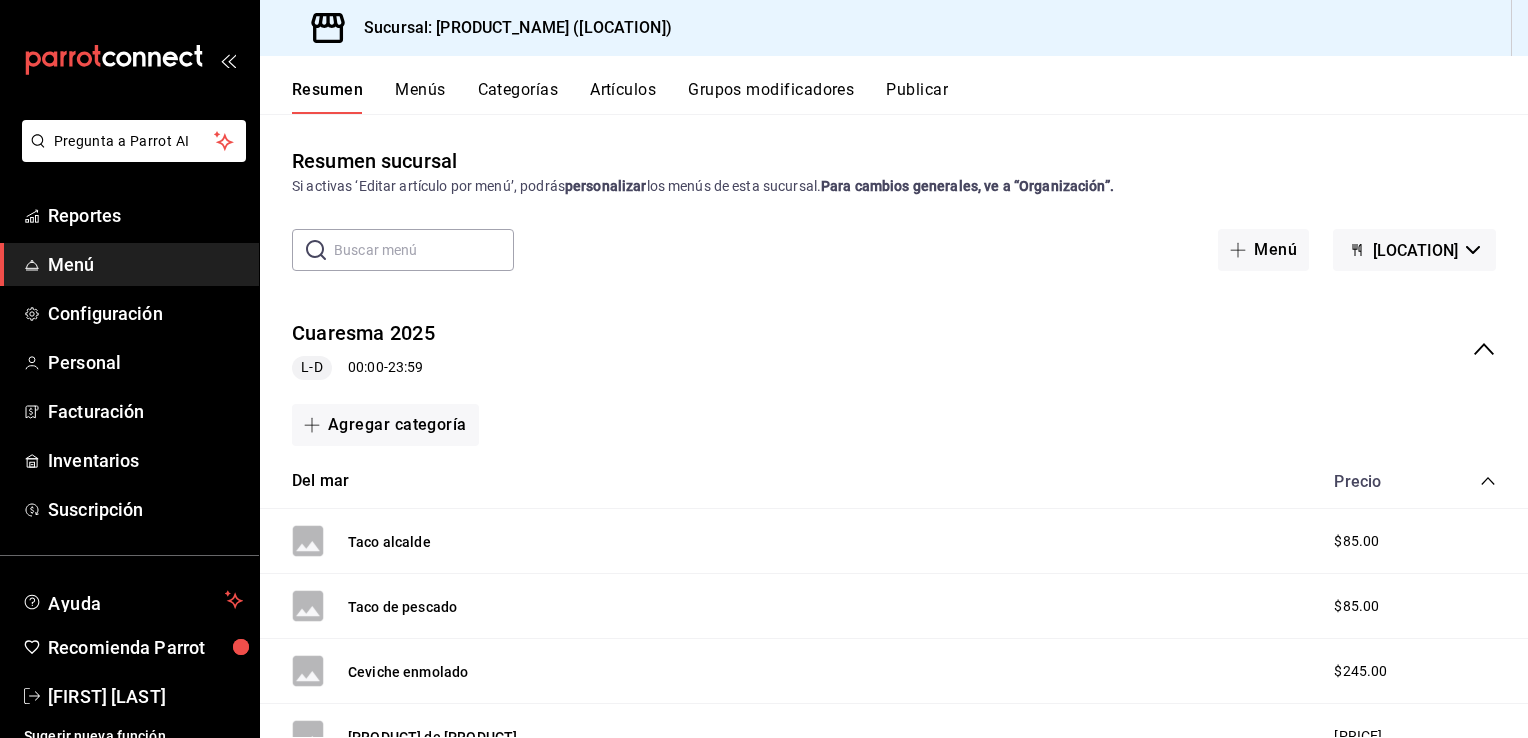 click on "Categorías" at bounding box center [518, 97] 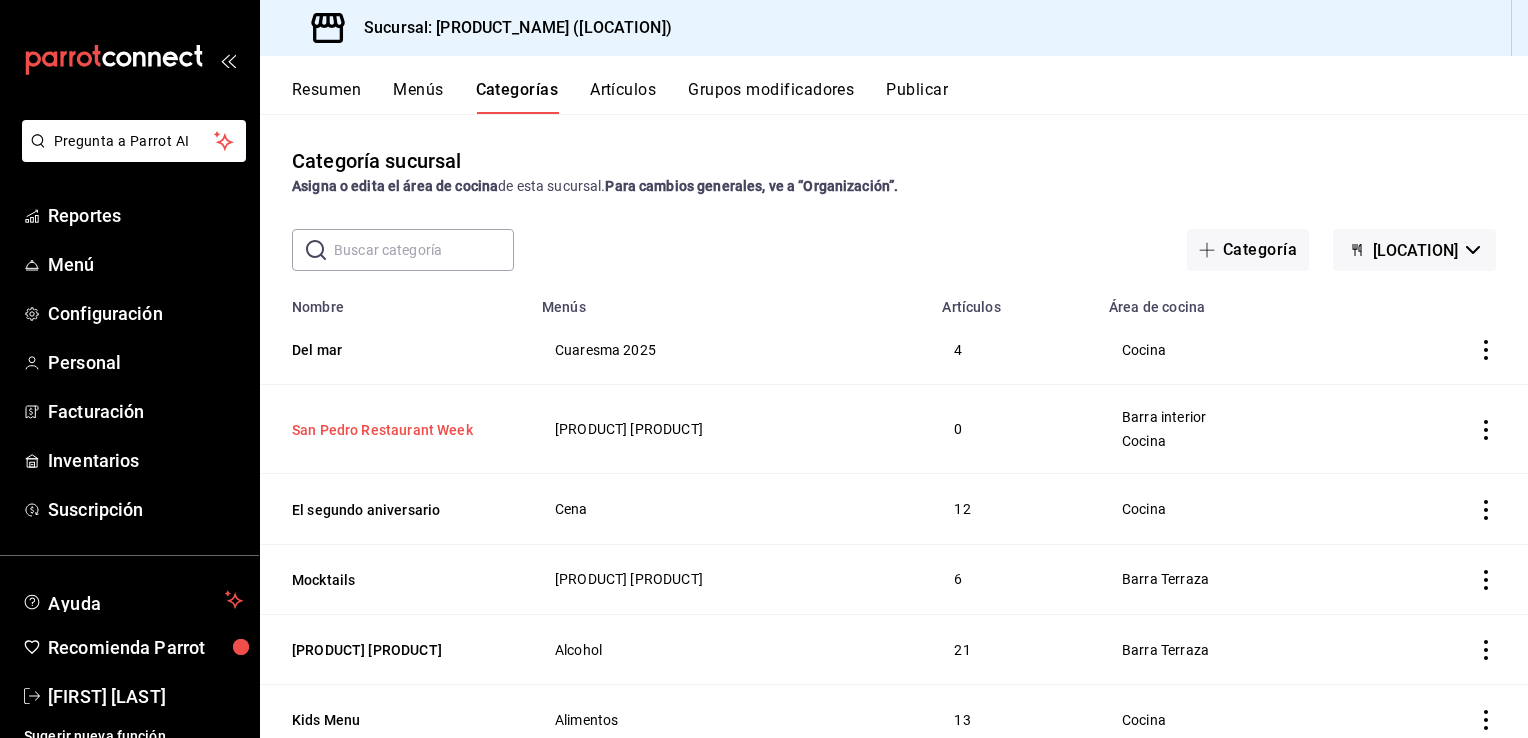 click on "San Pedro Restaurant Week" at bounding box center (392, 430) 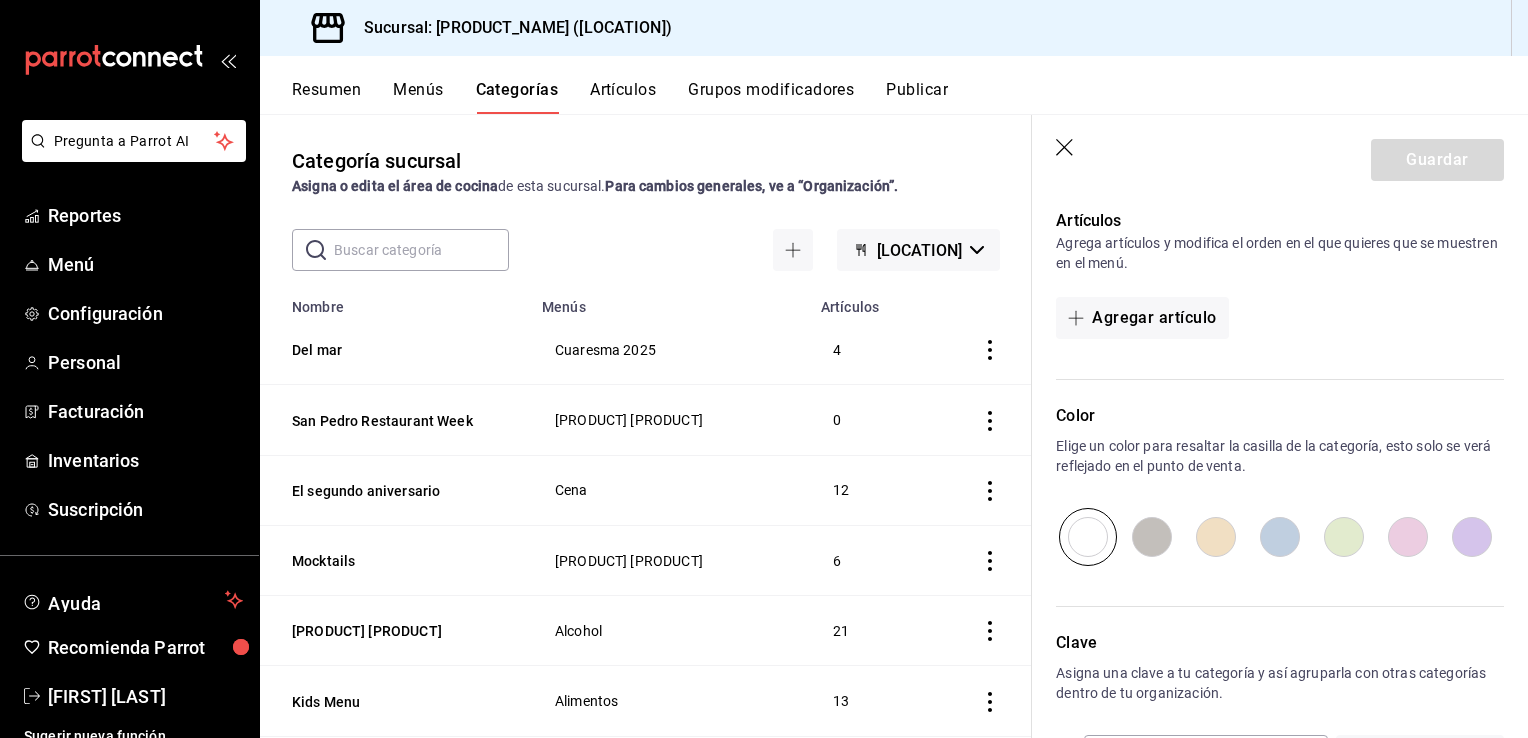 scroll, scrollTop: 692, scrollLeft: 0, axis: vertical 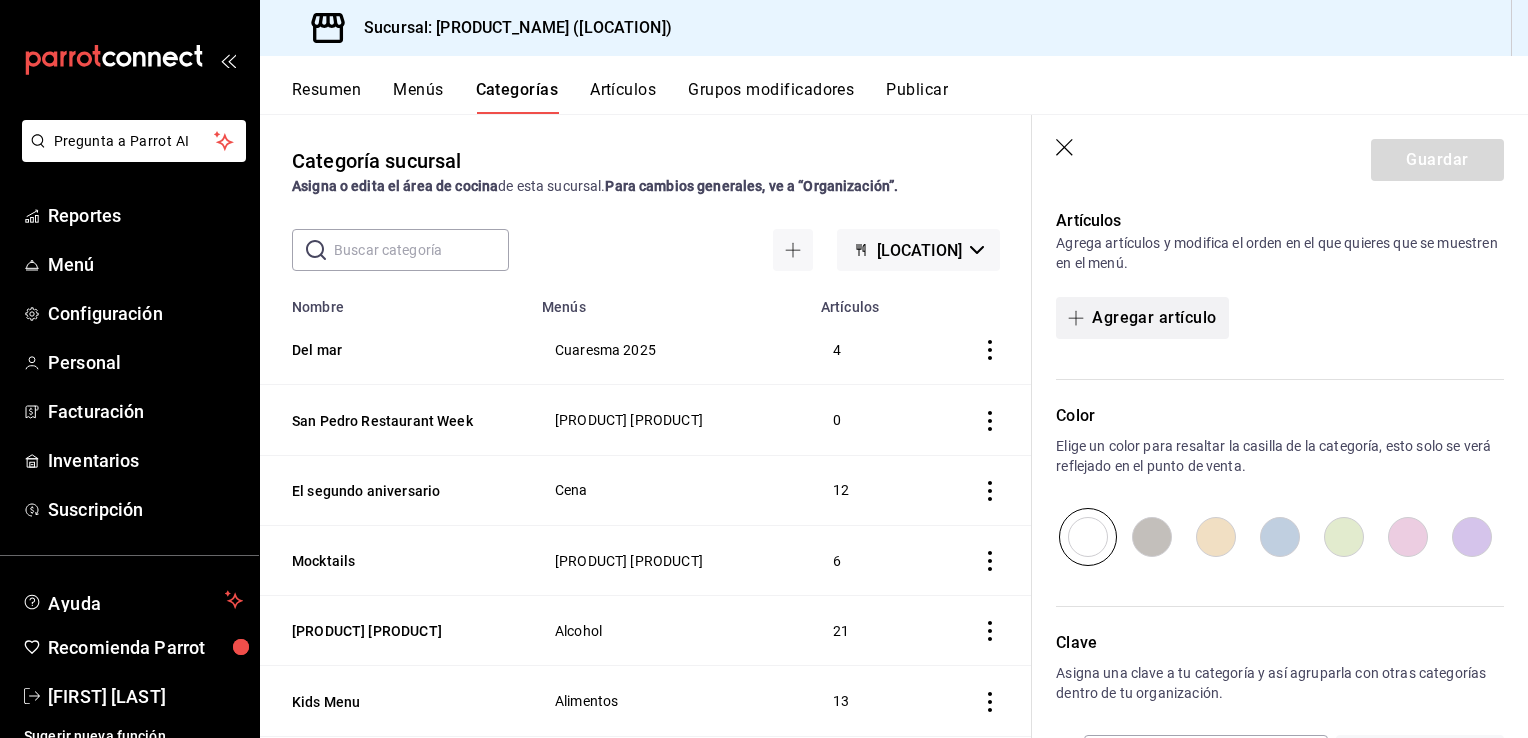 click on "Agregar artículo" at bounding box center [1142, 318] 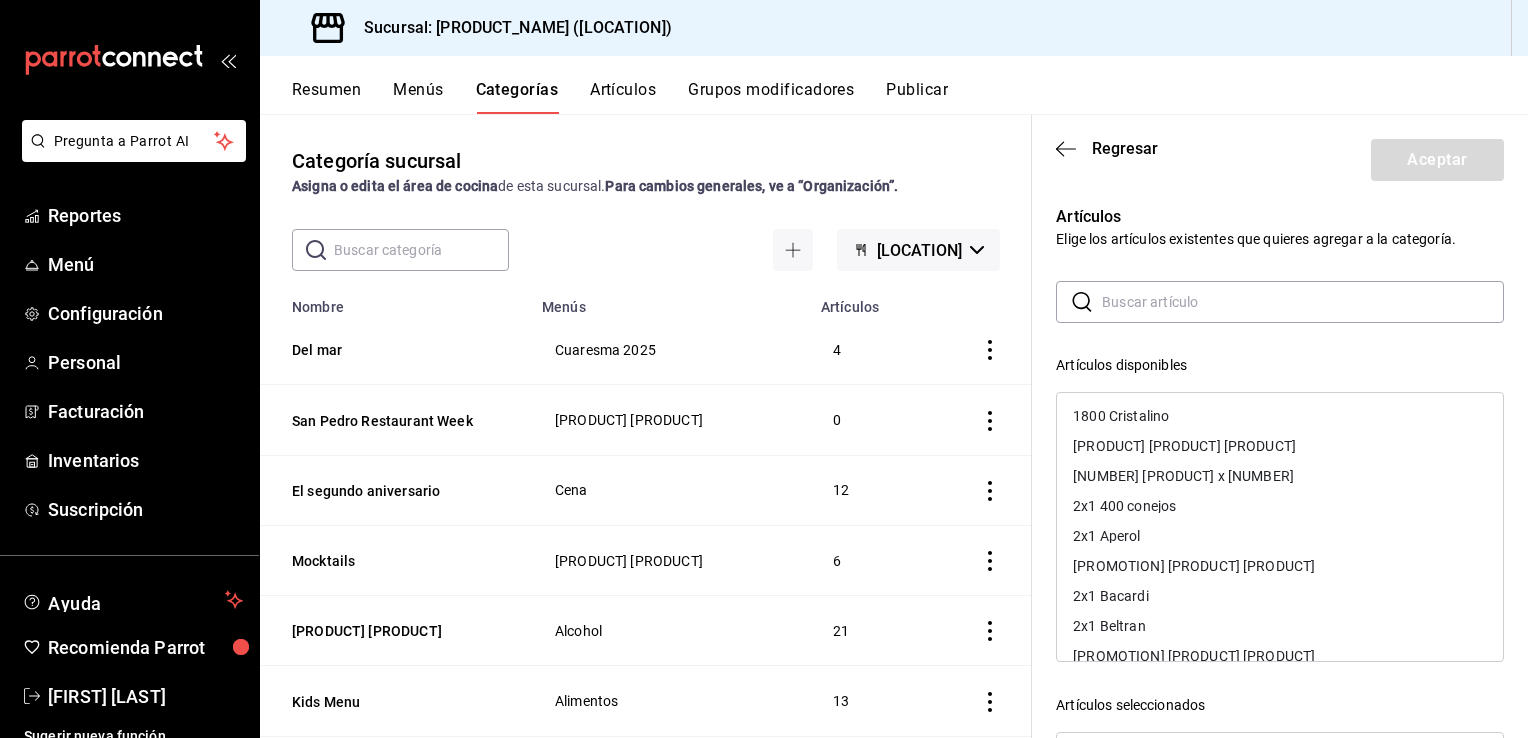 click at bounding box center [1303, 302] 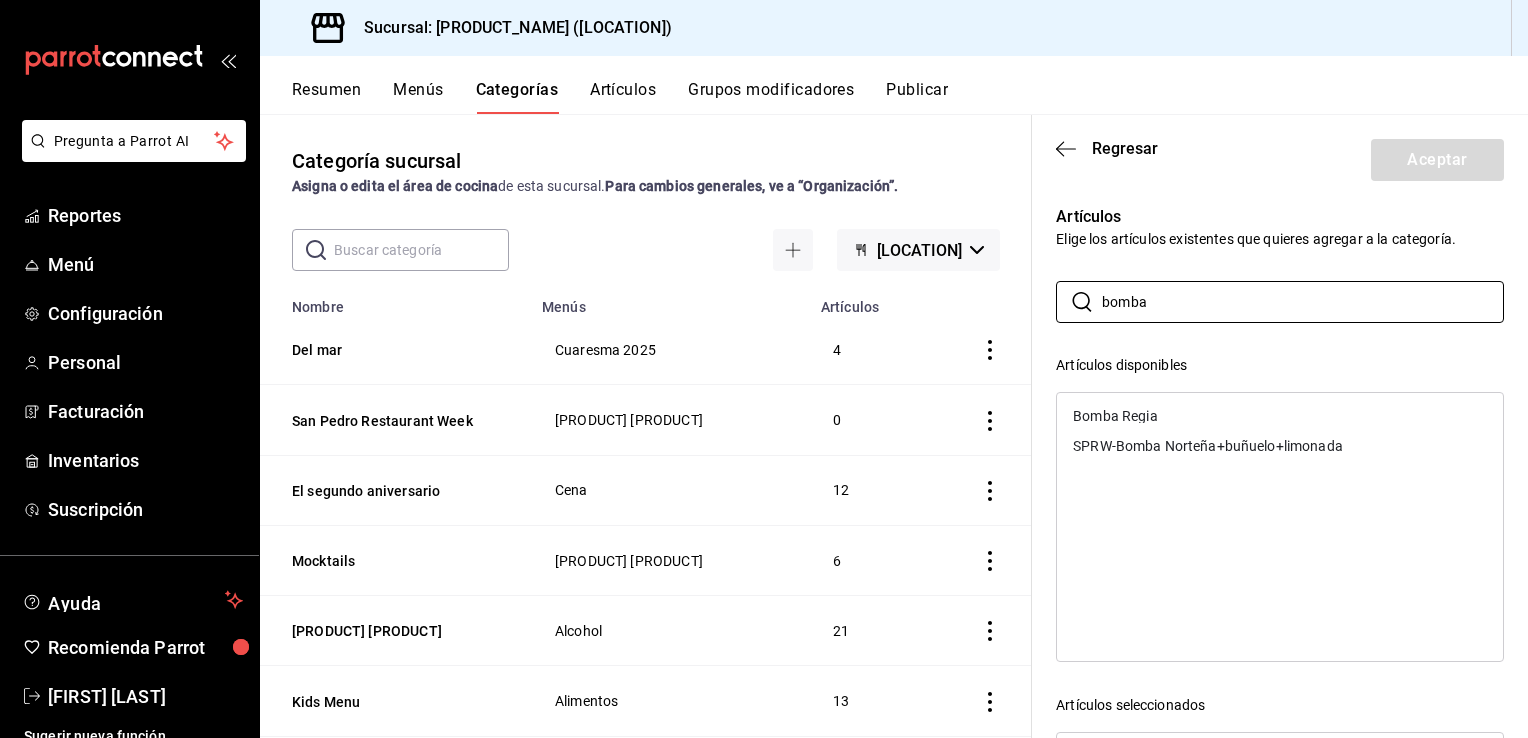 type on "bomba" 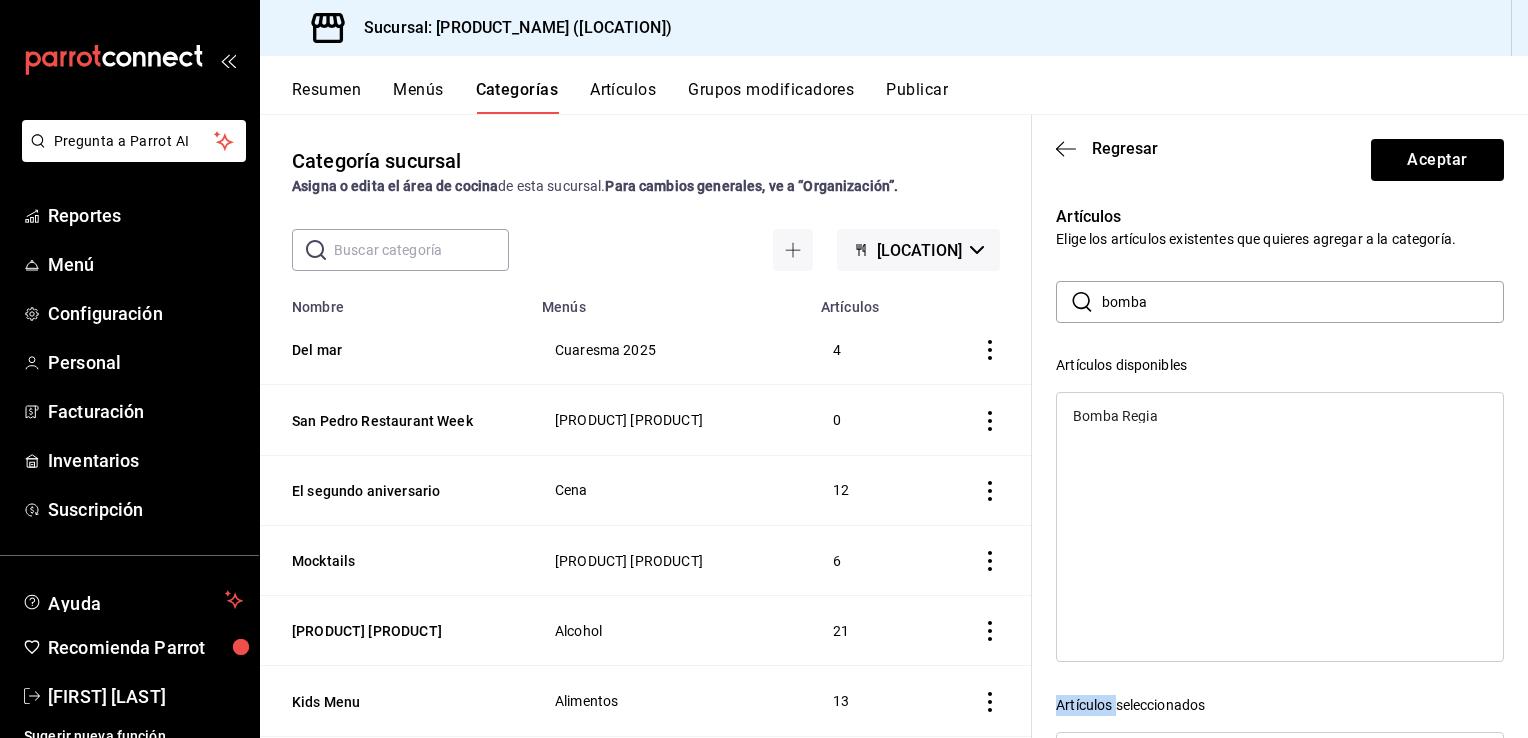 click on "Bomba Regia" at bounding box center (1280, 527) 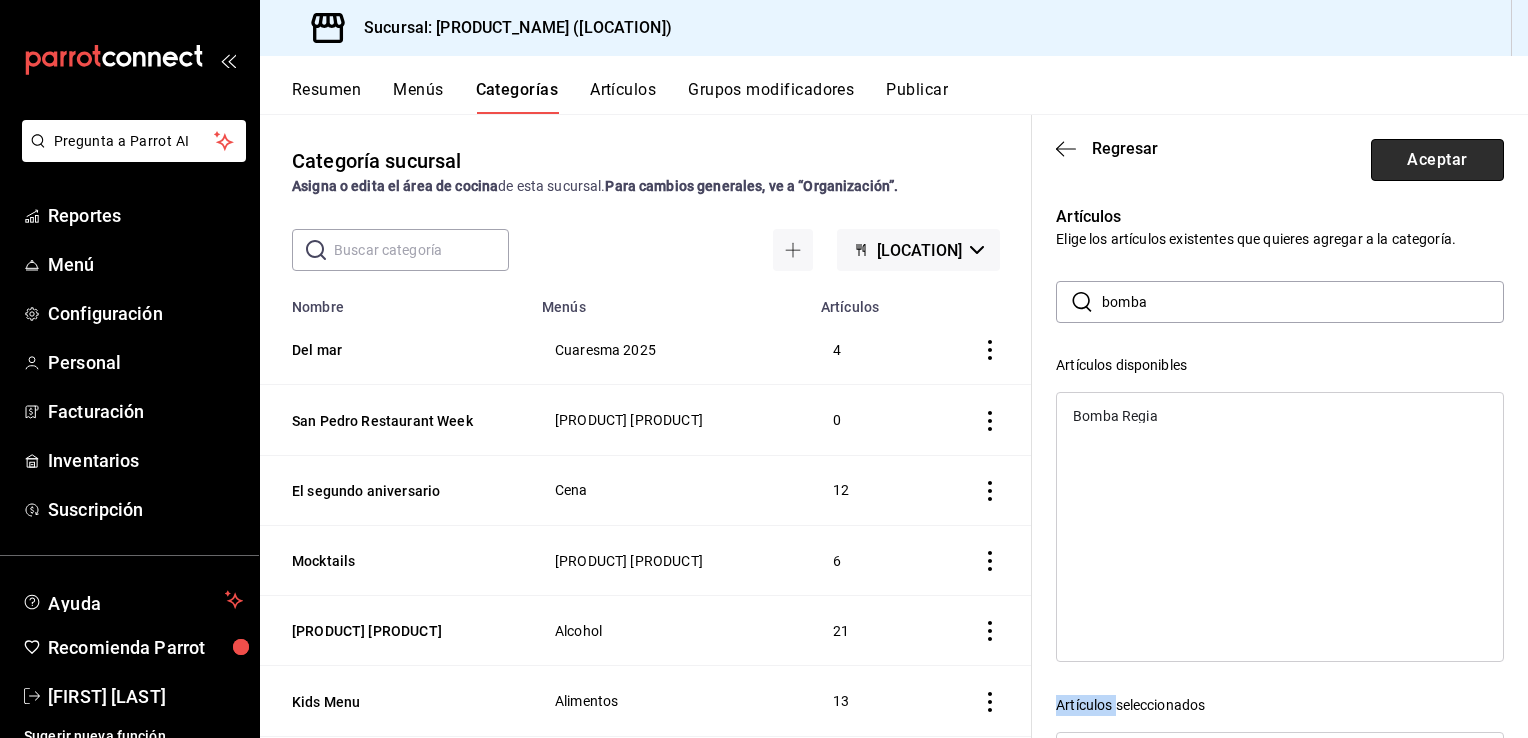 click on "Aceptar" at bounding box center (1437, 160) 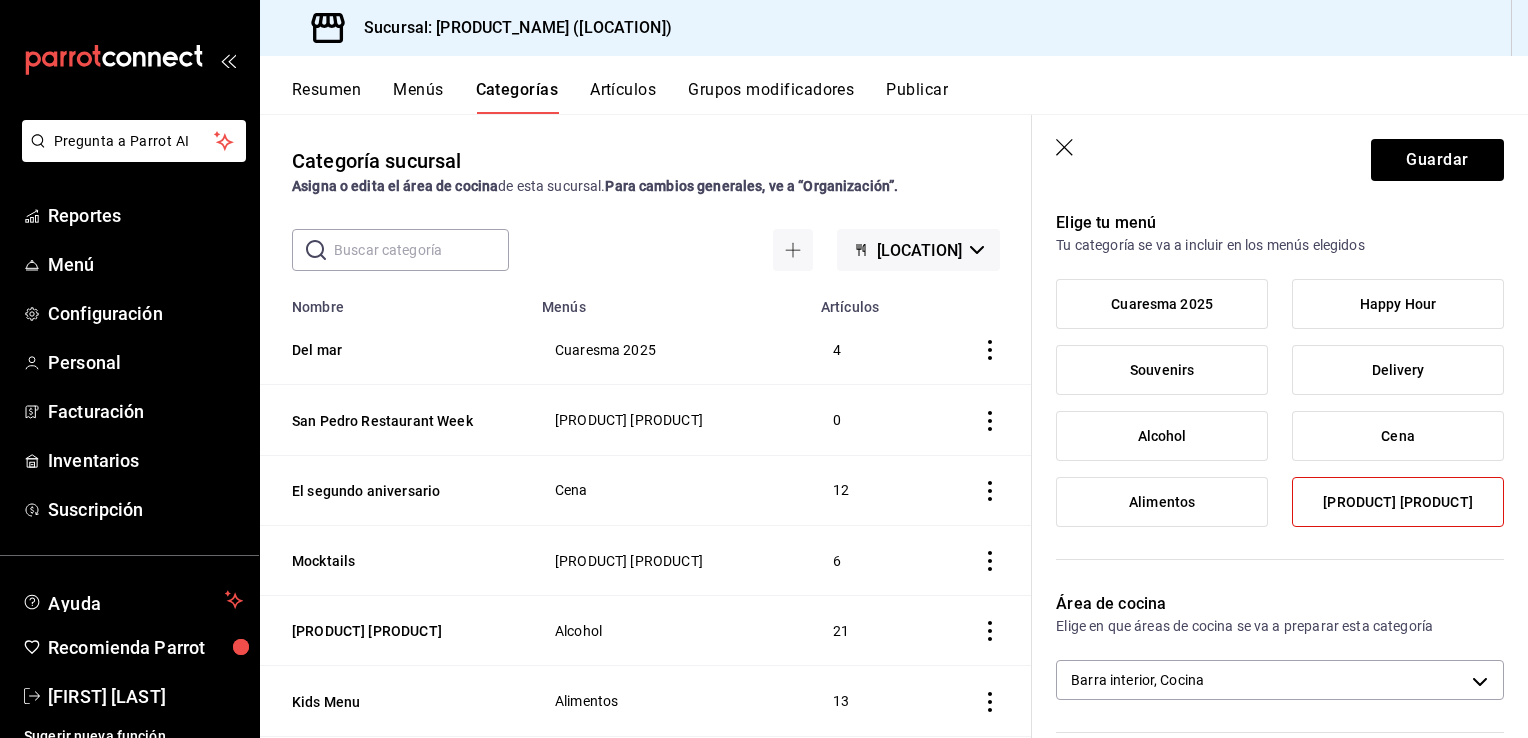 scroll, scrollTop: 0, scrollLeft: 0, axis: both 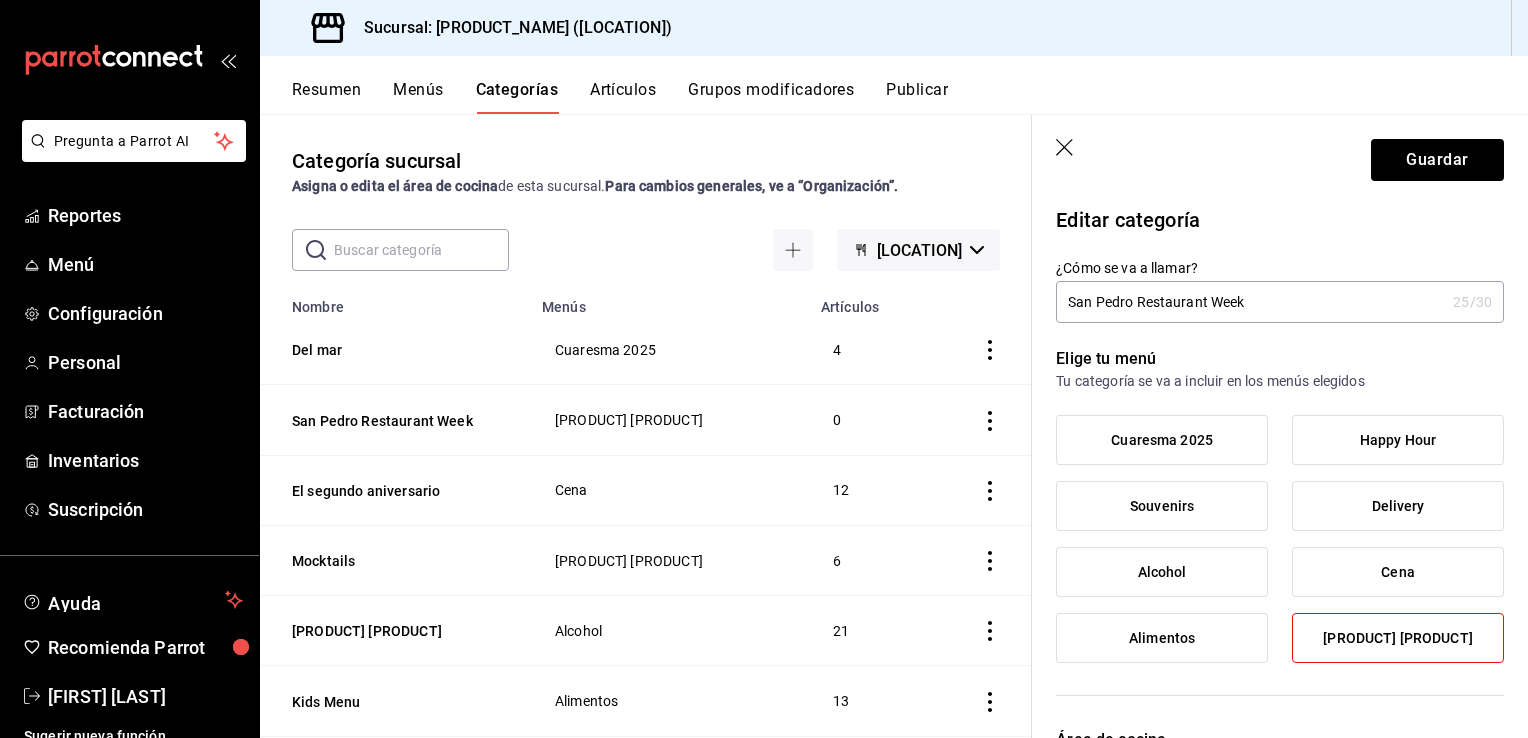 click on "Alimentos" at bounding box center [1162, 638] 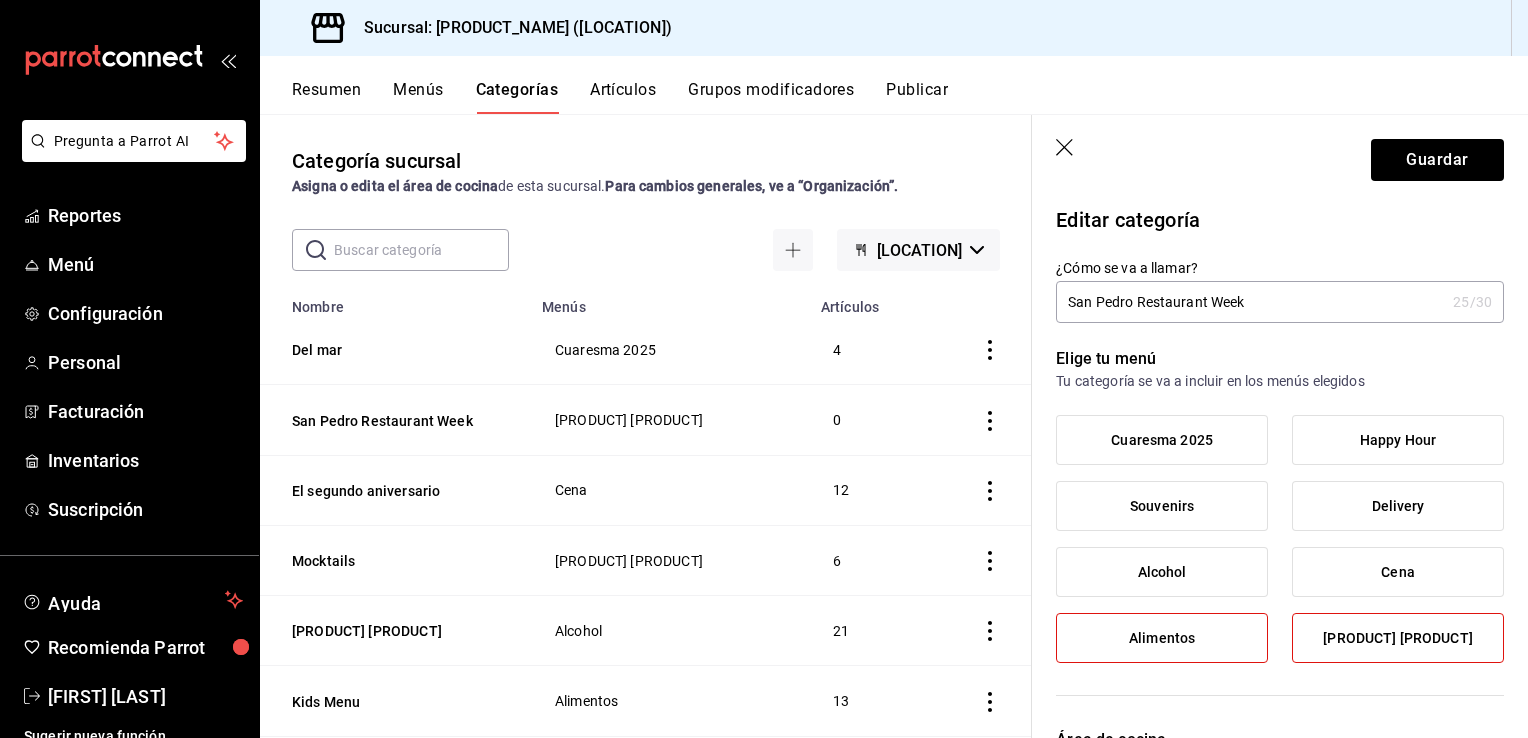 click on "[PRODUCT] [PRODUCT]" at bounding box center (1398, 638) 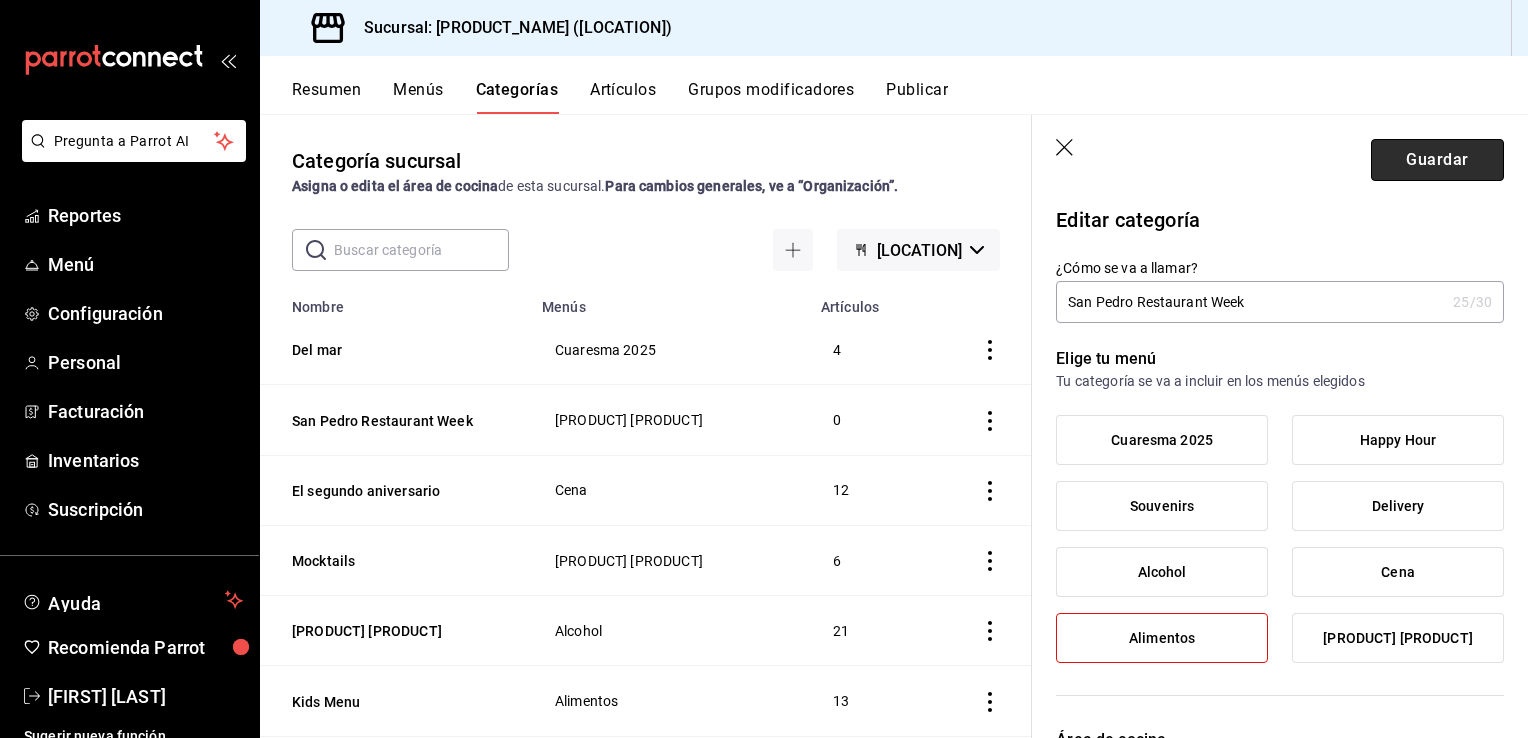 click on "Guardar" at bounding box center (1437, 160) 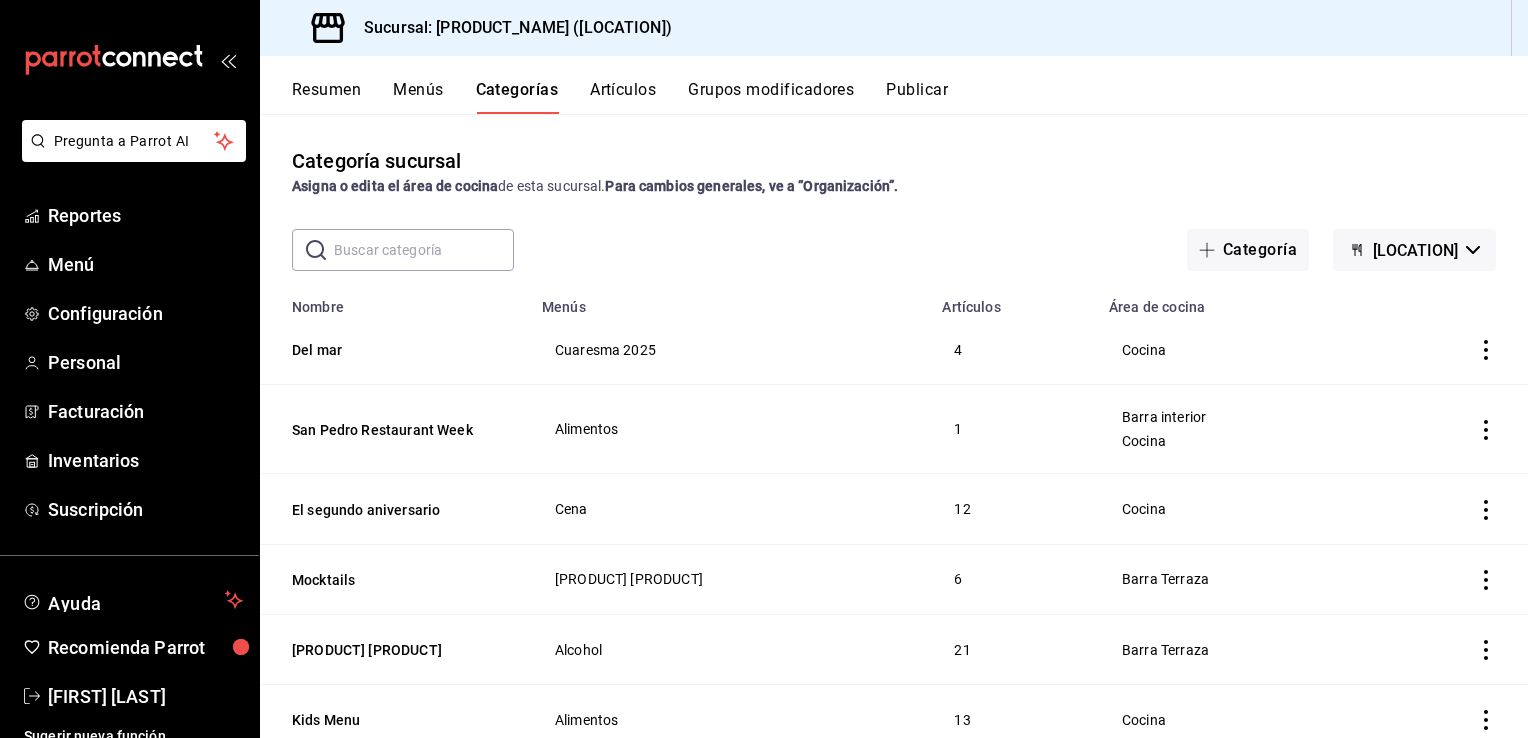 drag, startPoint x: 410, startPoint y: 87, endPoint x: 1056, endPoint y: 149, distance: 648.9684 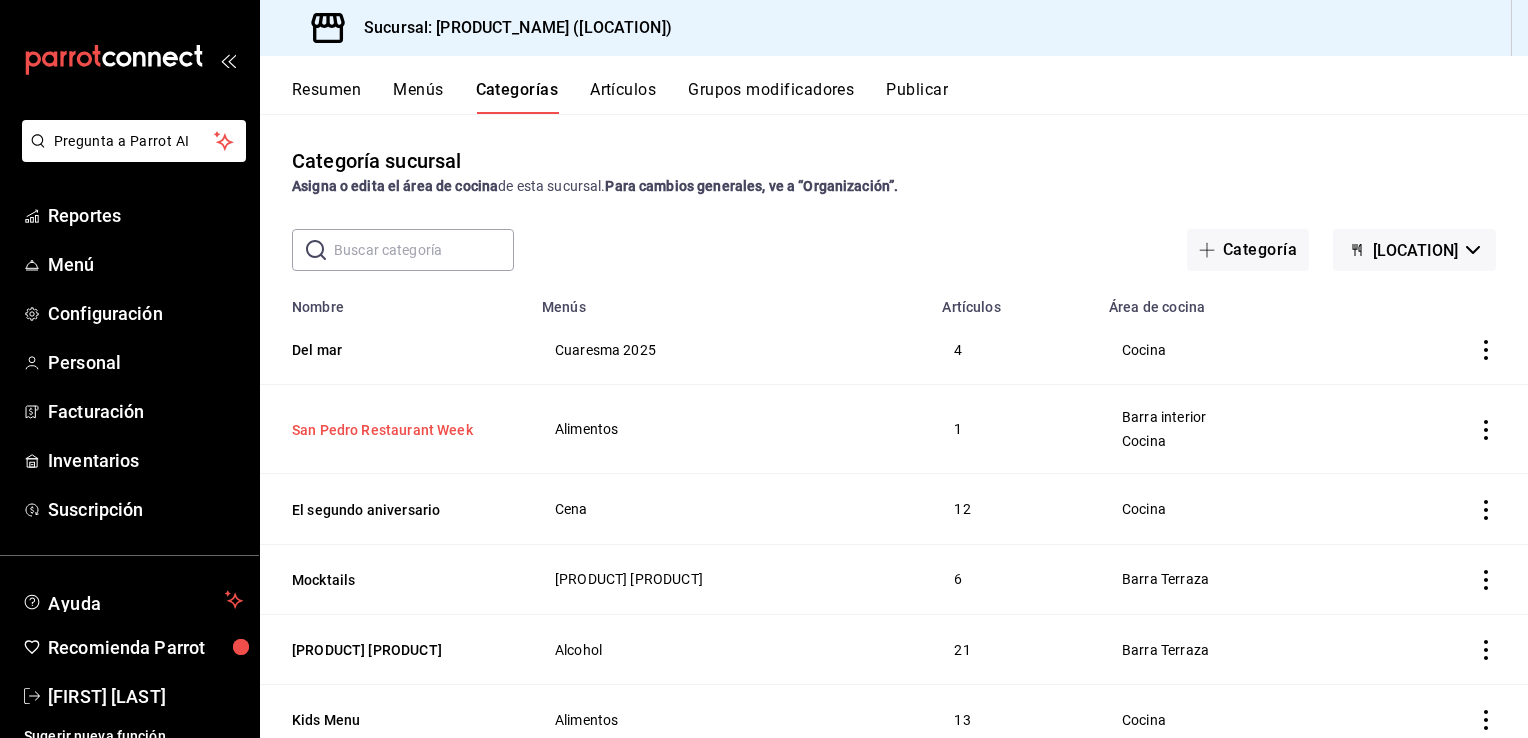 click on "San Pedro Restaurant Week" at bounding box center (392, 430) 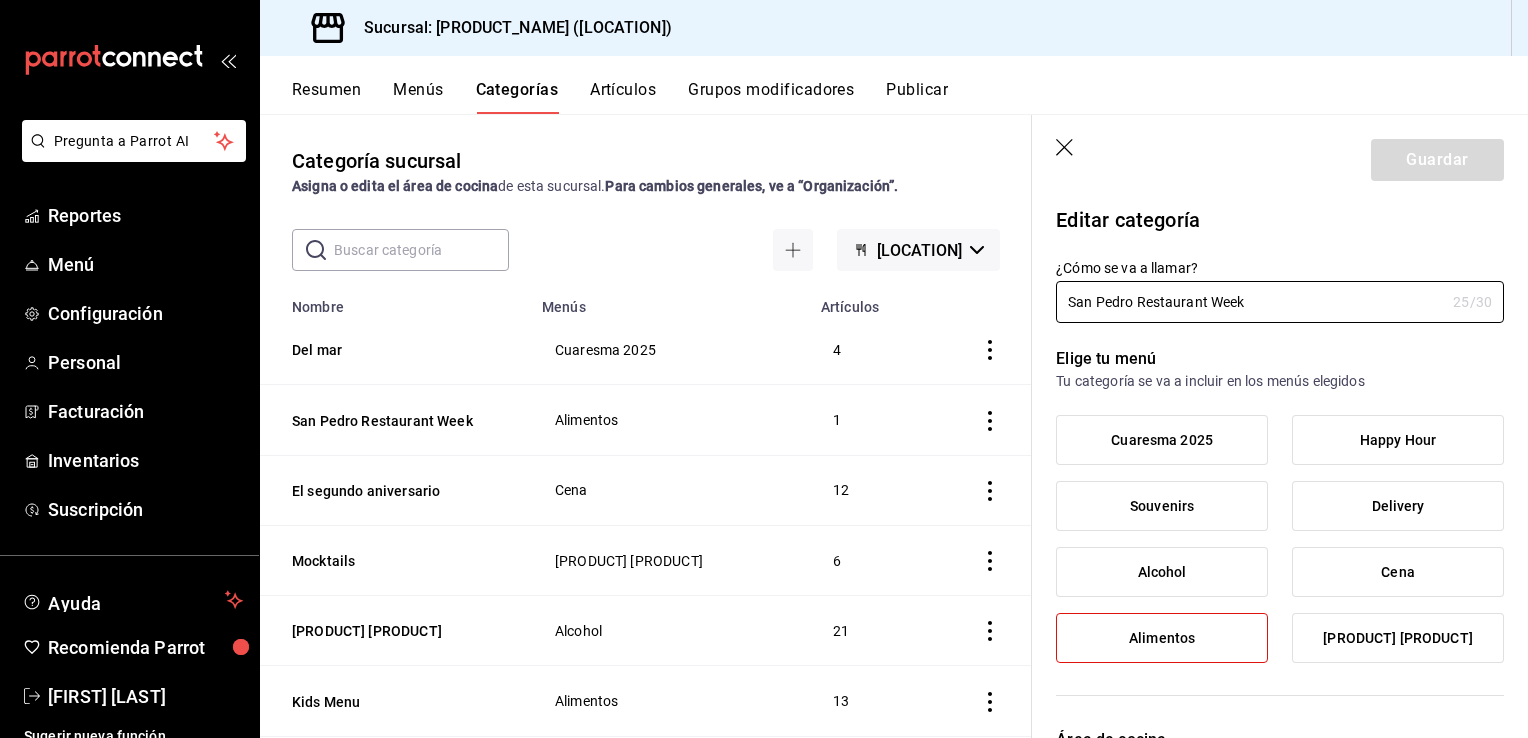 click on "Artículos" at bounding box center [623, 97] 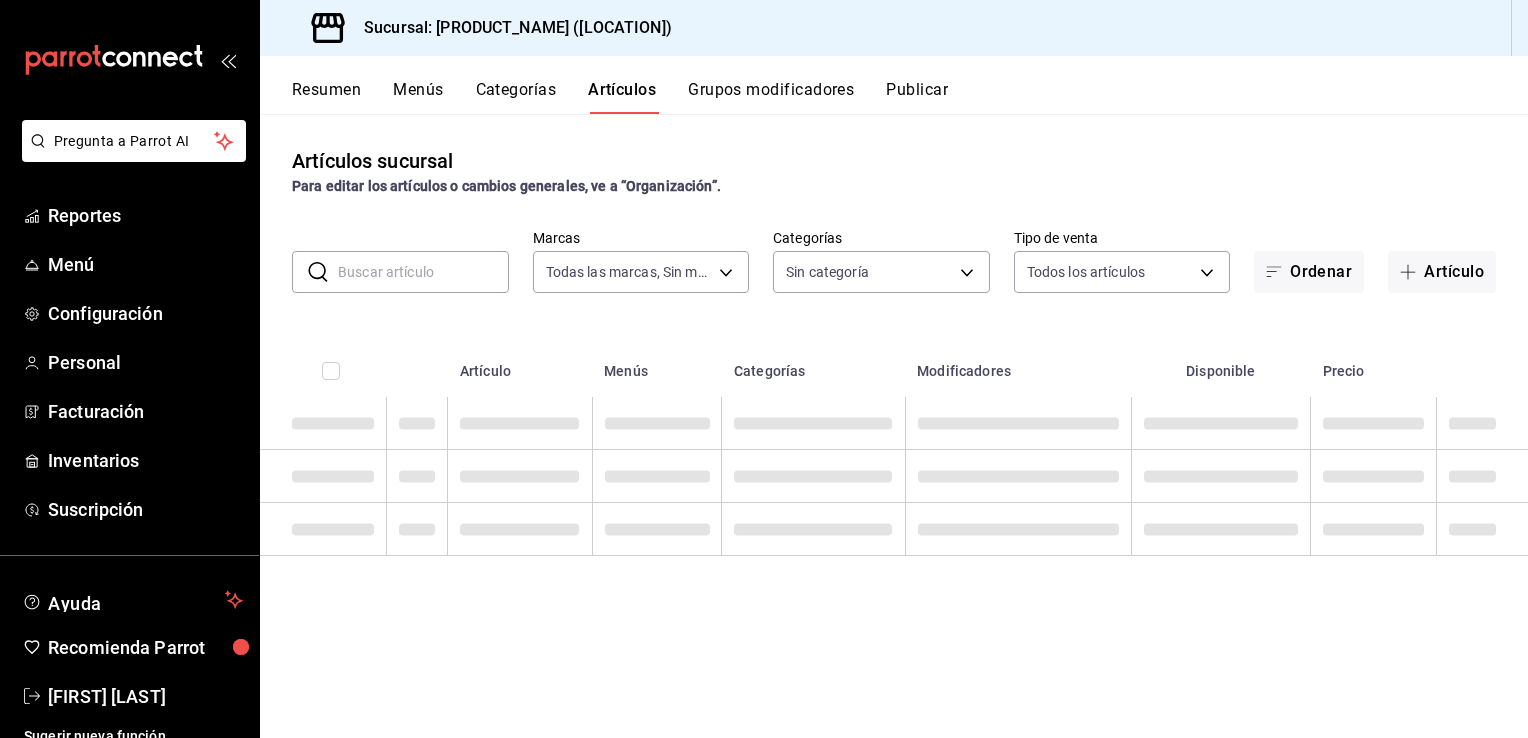 type on "c86918b1-ef05-4987-b05d-2b9394d4c970" 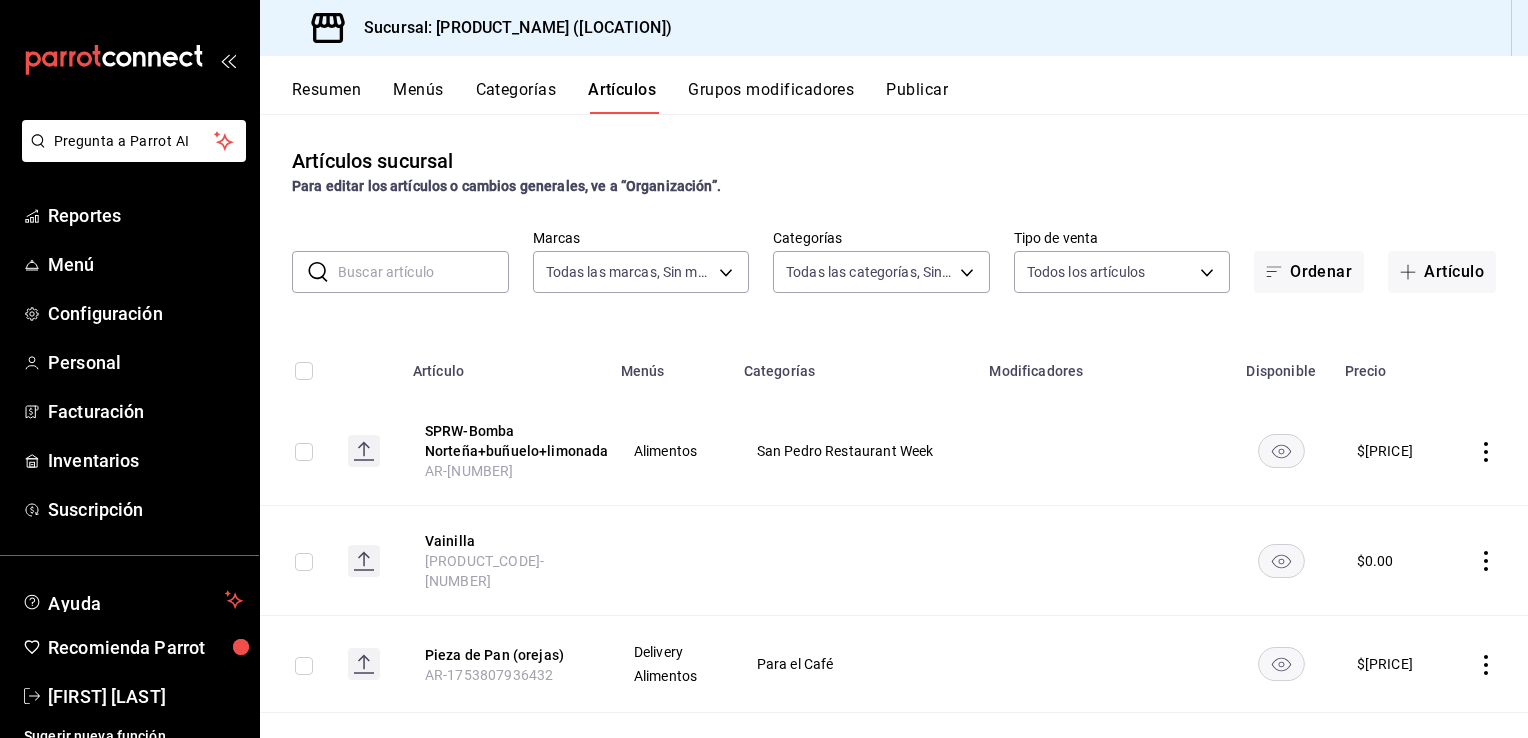 type on "[UUID],[UUID],[UUID],[UUID],[UUID],[UUID],[UUID],[UUID],[UUID],[UUID],[UUID],[UUID],[UUID],[UUID],[UUID],[UUID]" 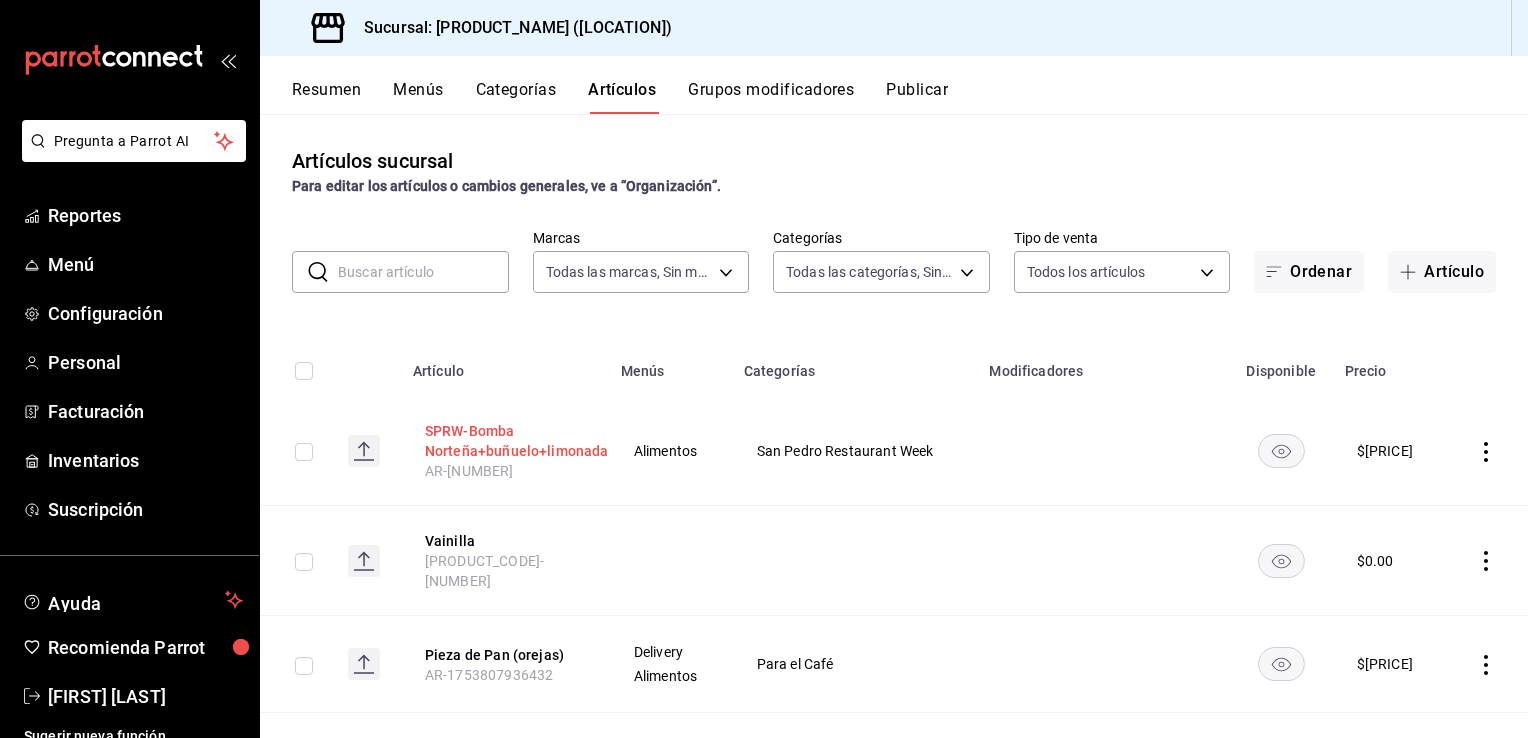 click on "SPRW-Bomba Norteña+buñuelo+limonada" at bounding box center [505, 441] 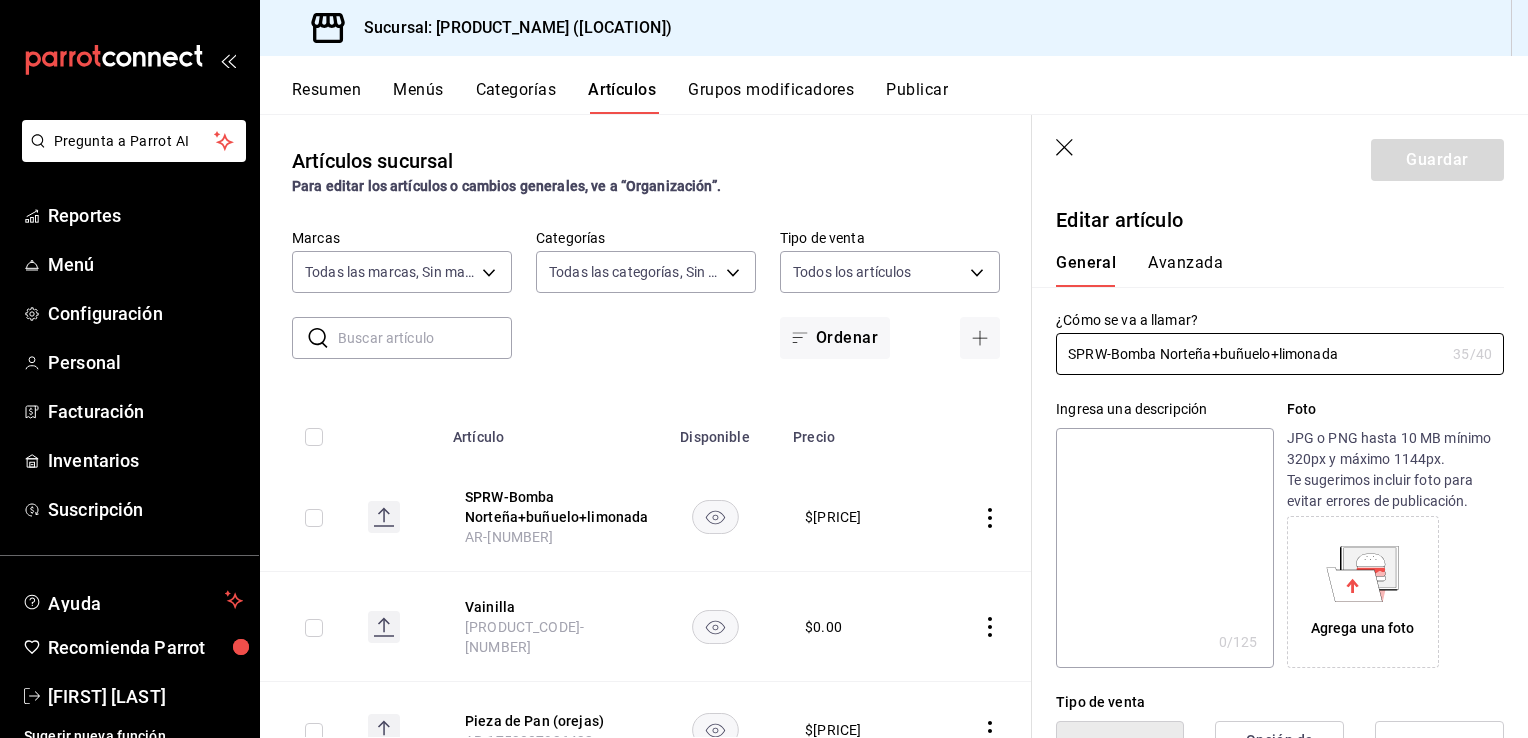type on "$359.00" 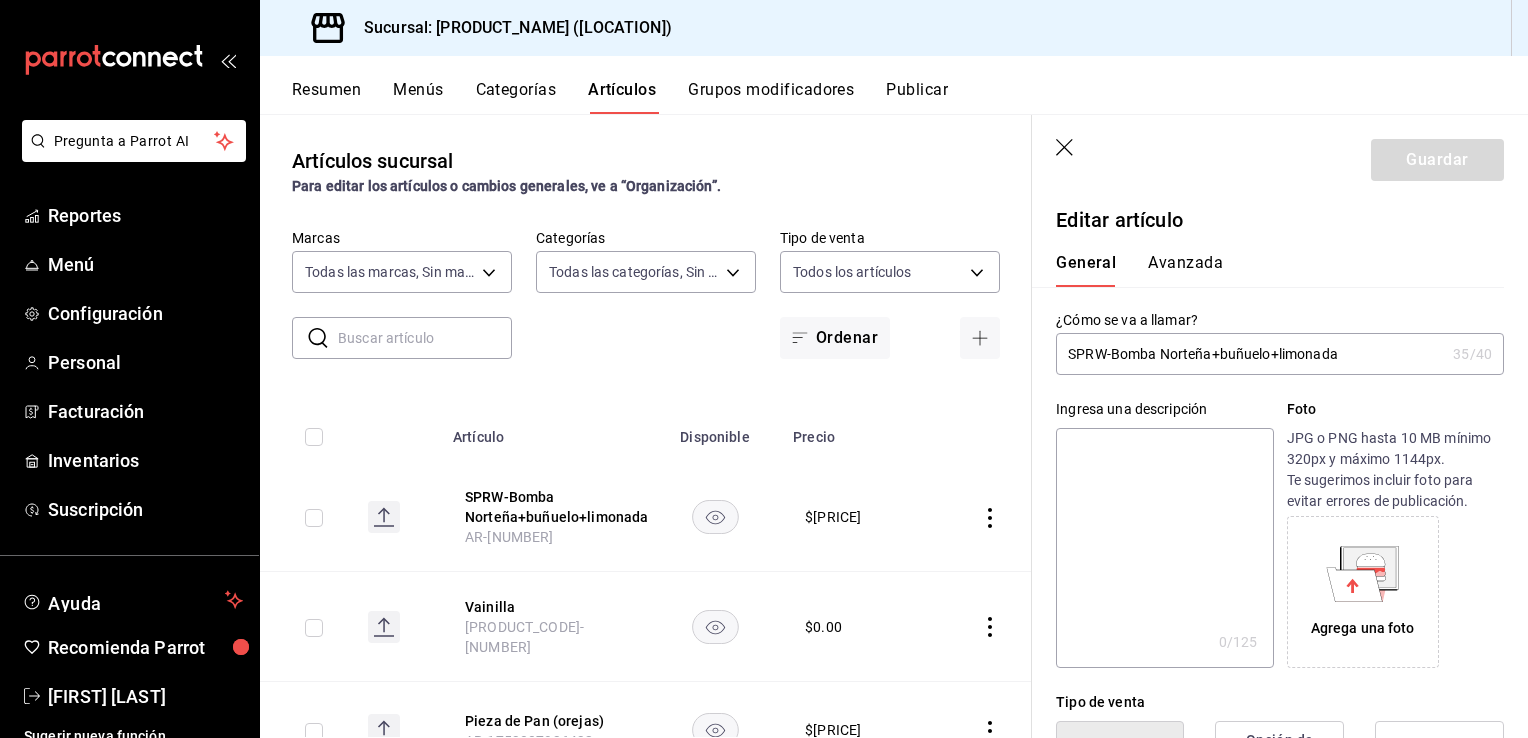 click 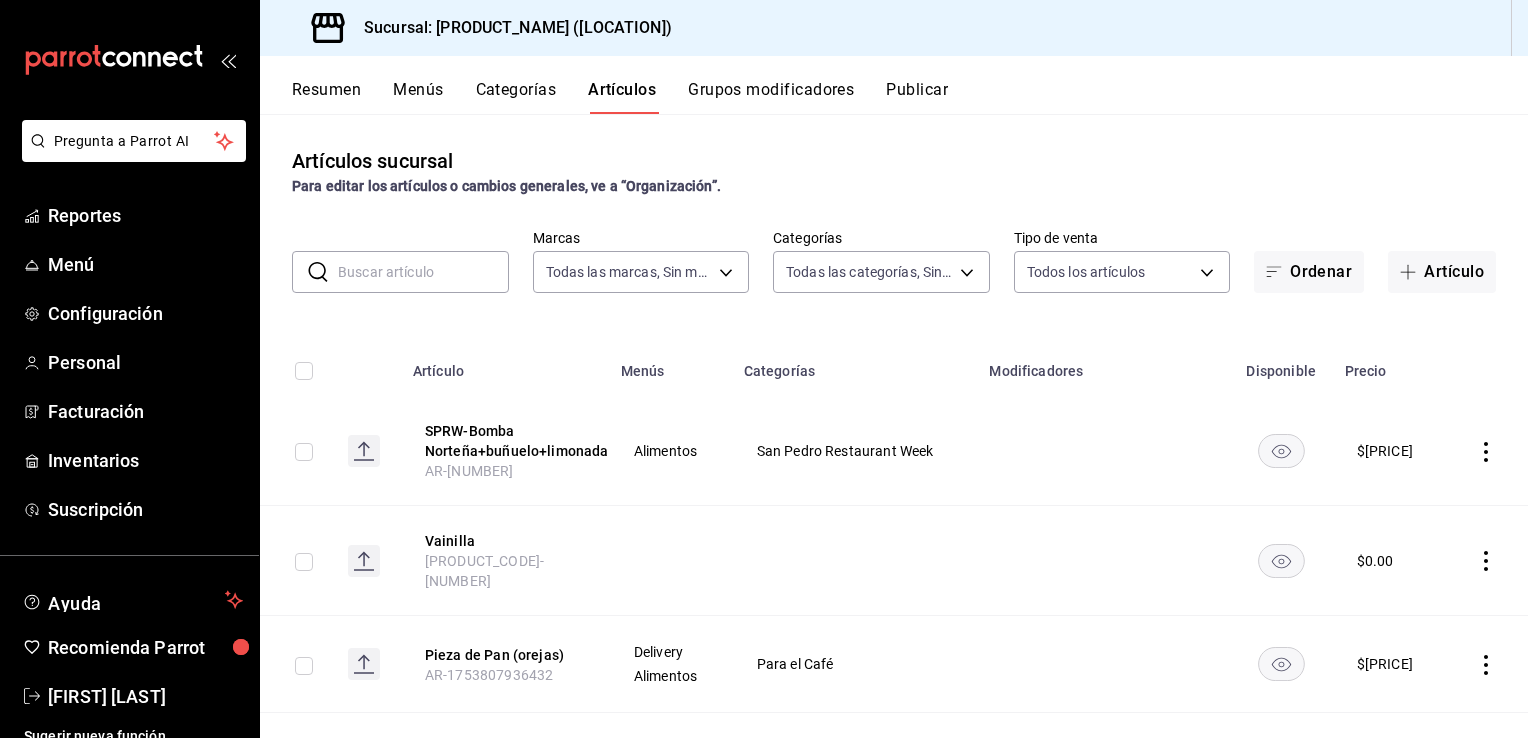 click at bounding box center [423, 272] 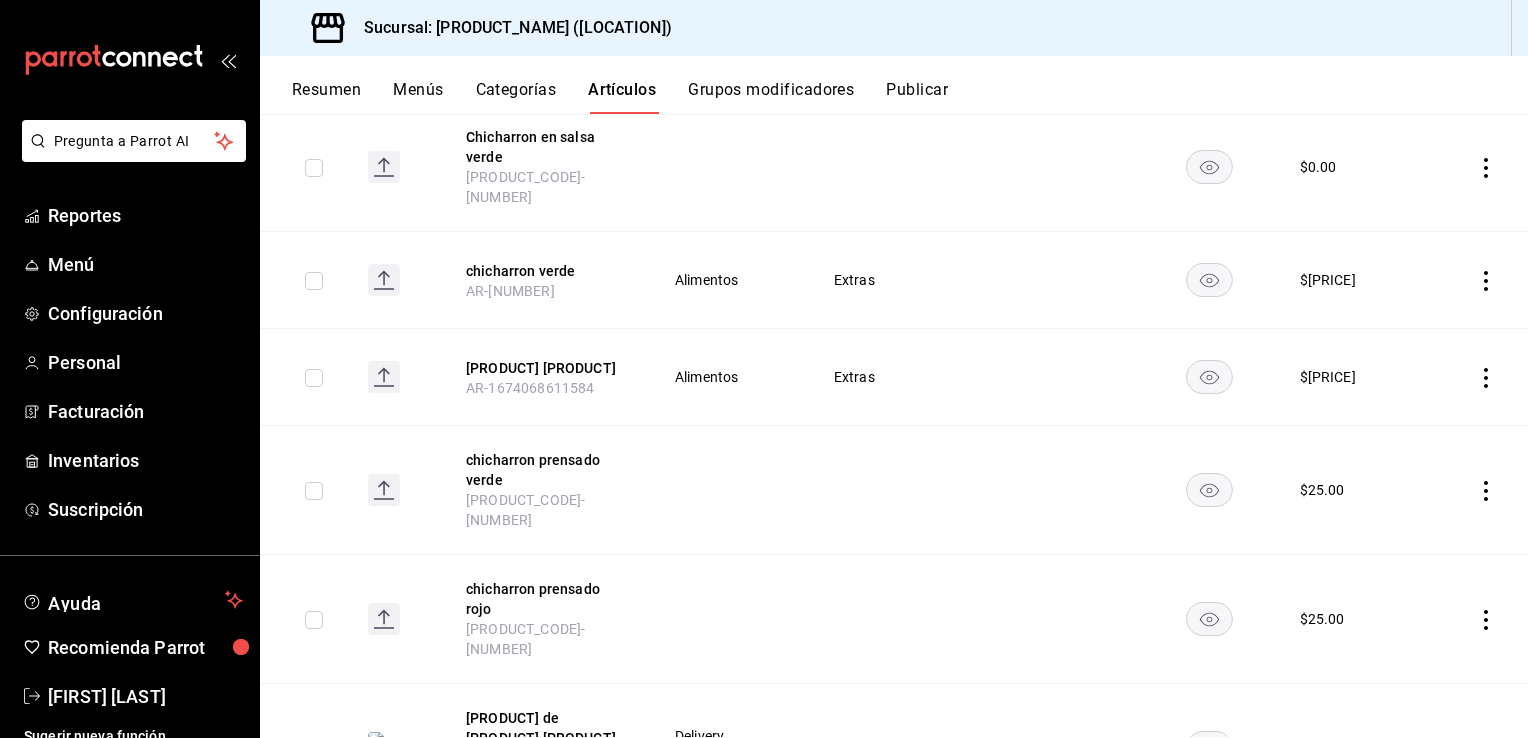 scroll, scrollTop: 0, scrollLeft: 0, axis: both 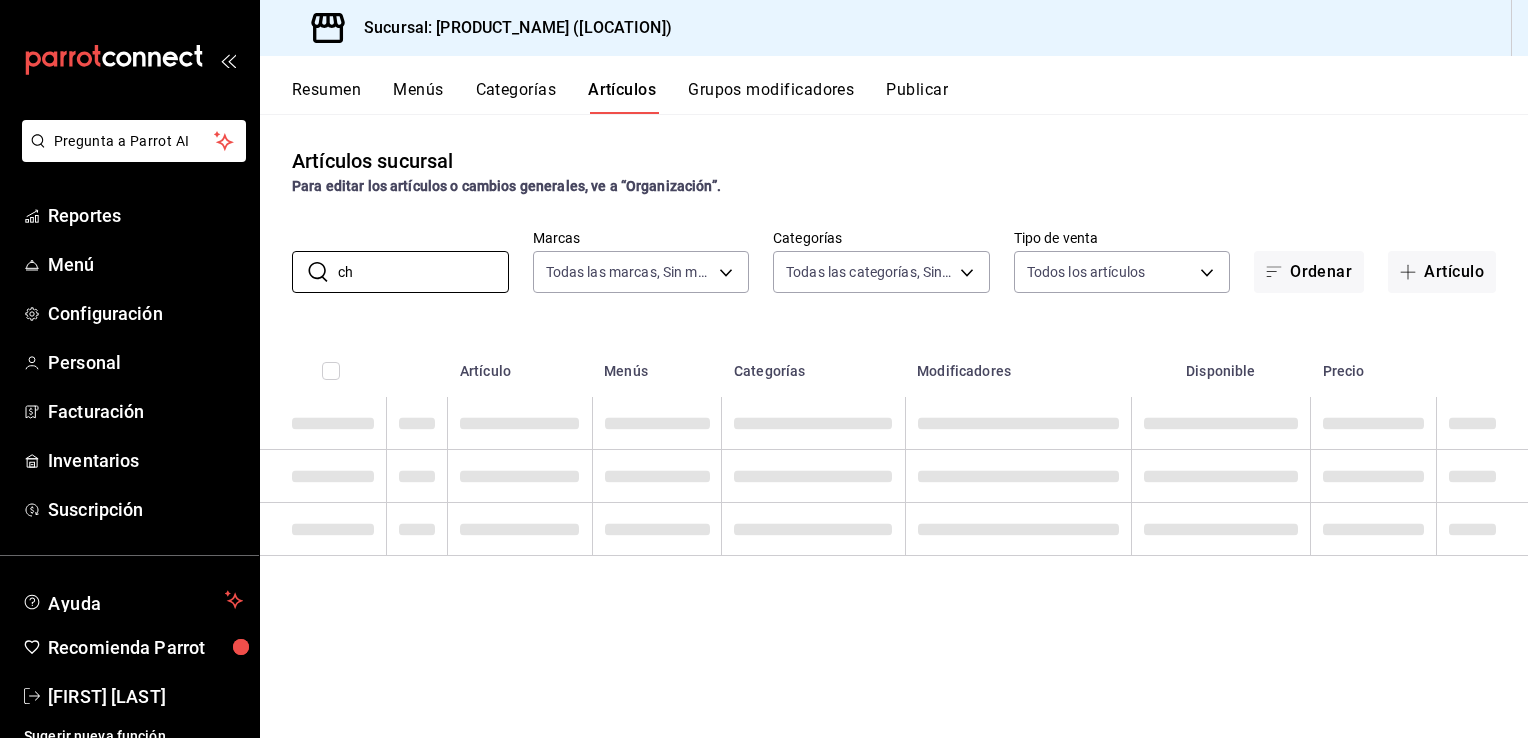 type on "c" 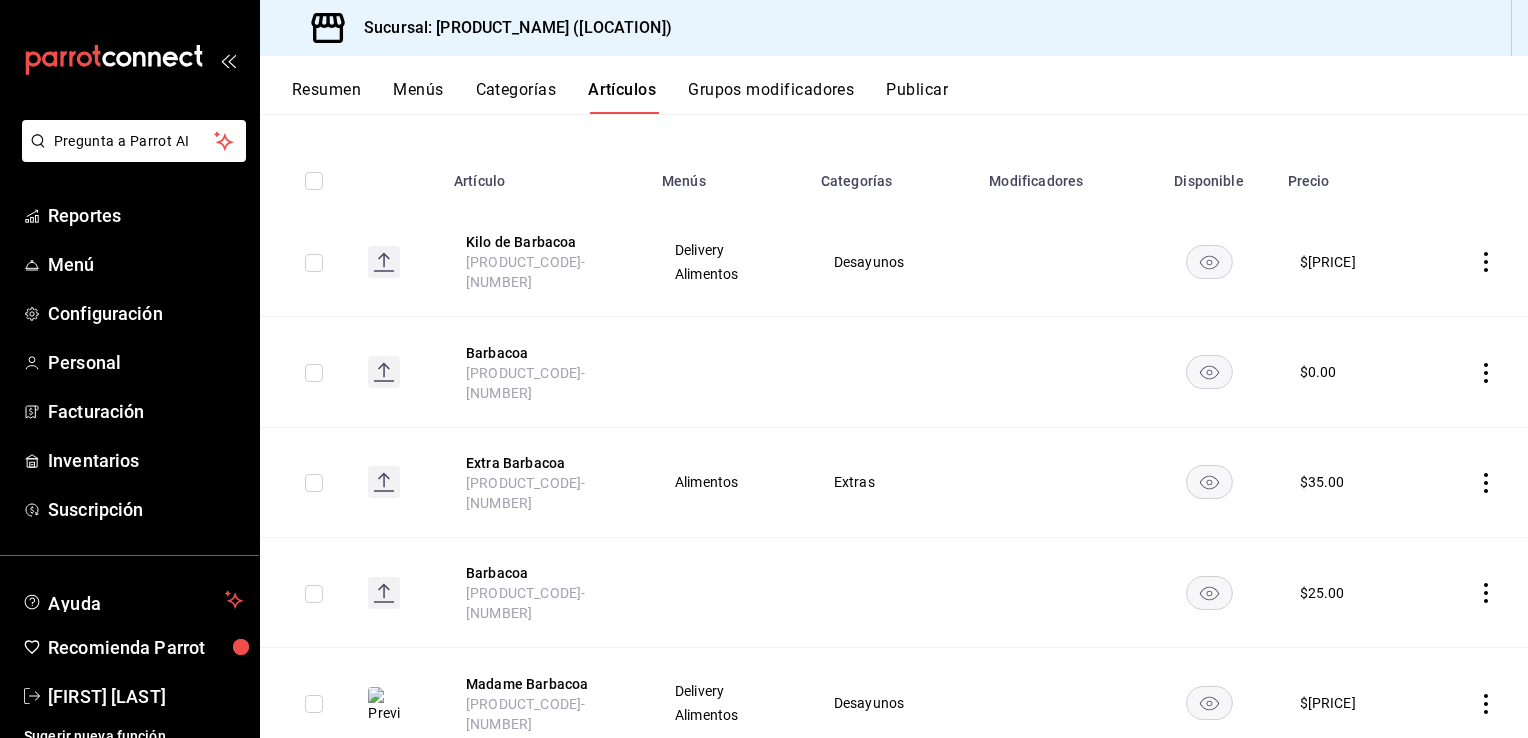scroll, scrollTop: 0, scrollLeft: 0, axis: both 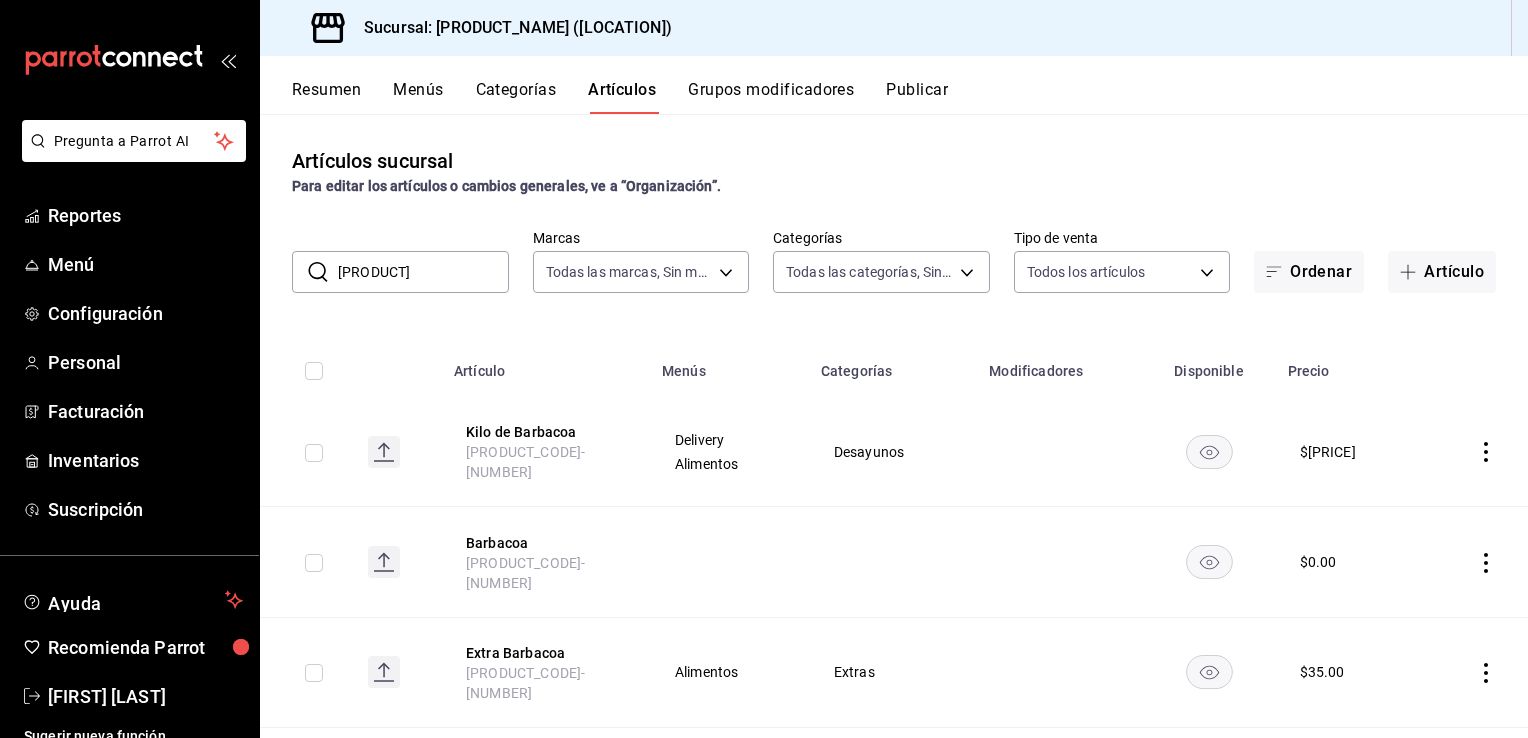 type on "b" 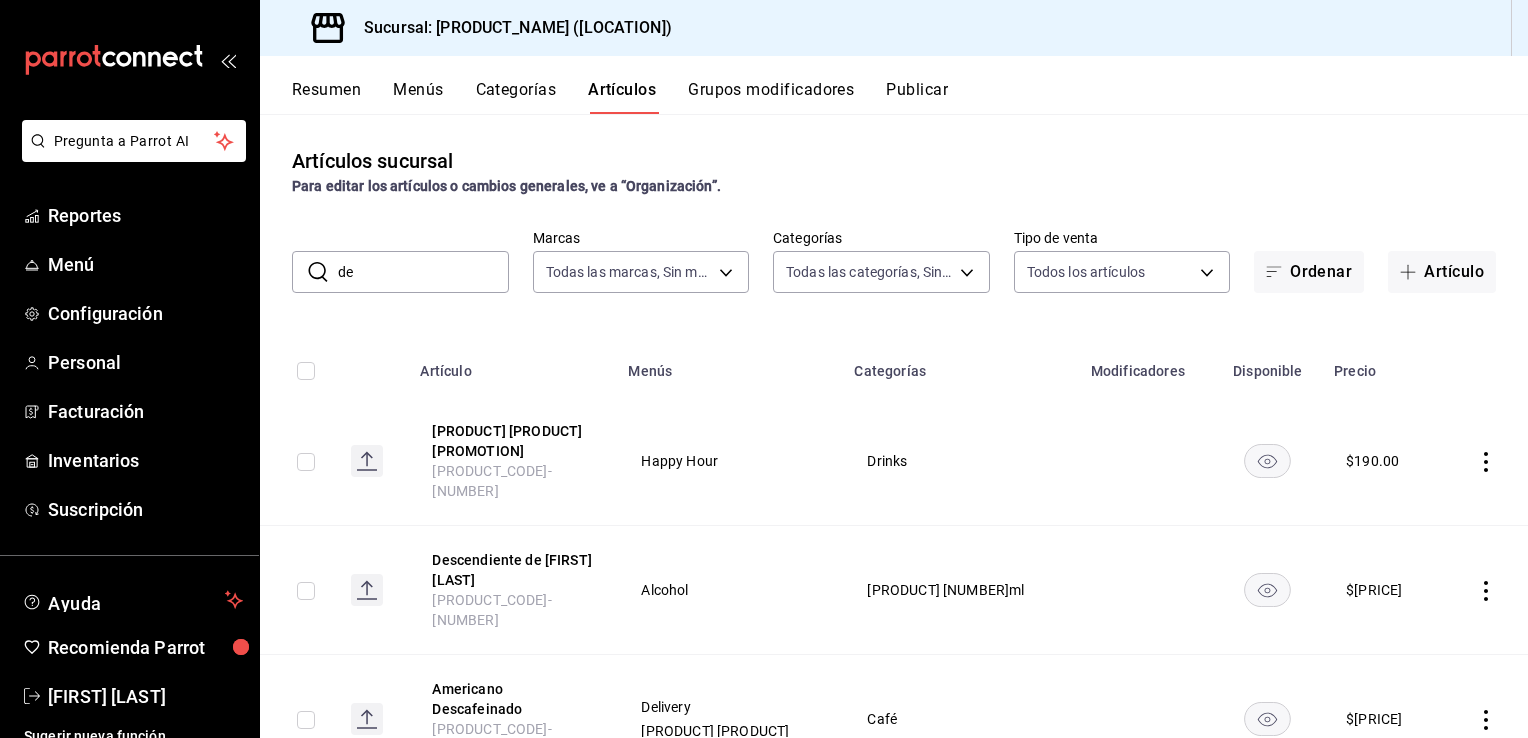 type on "d" 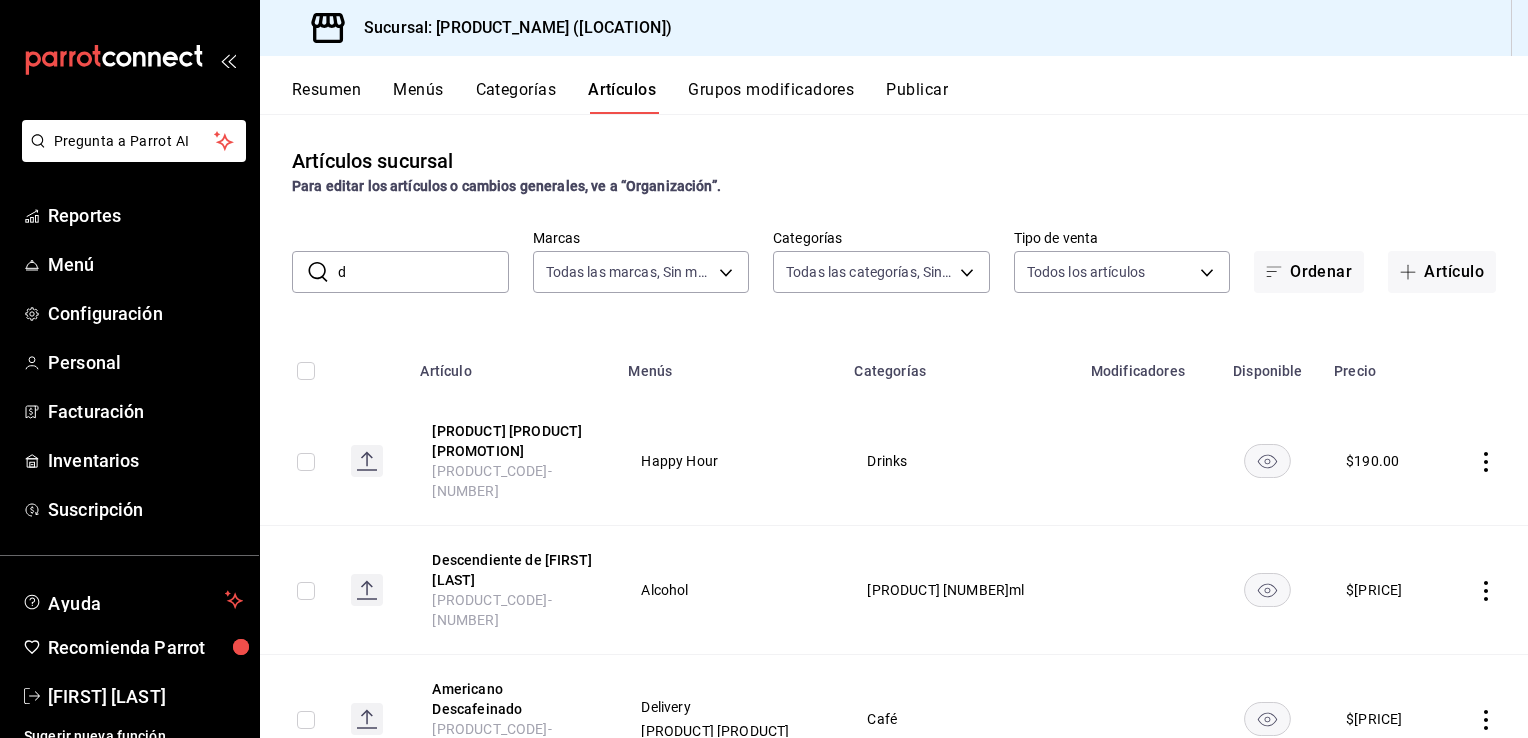 type 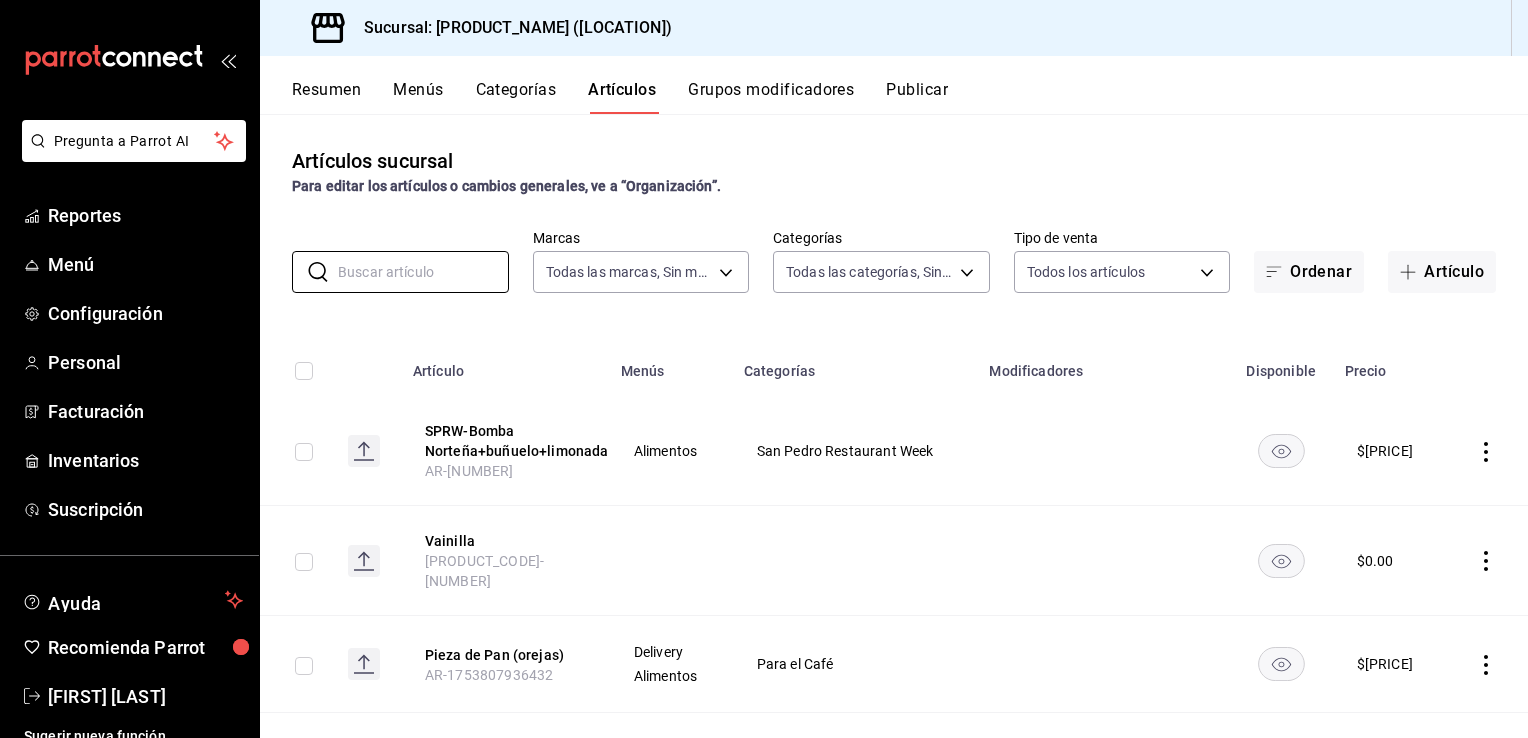 click on "Publicar" at bounding box center [917, 97] 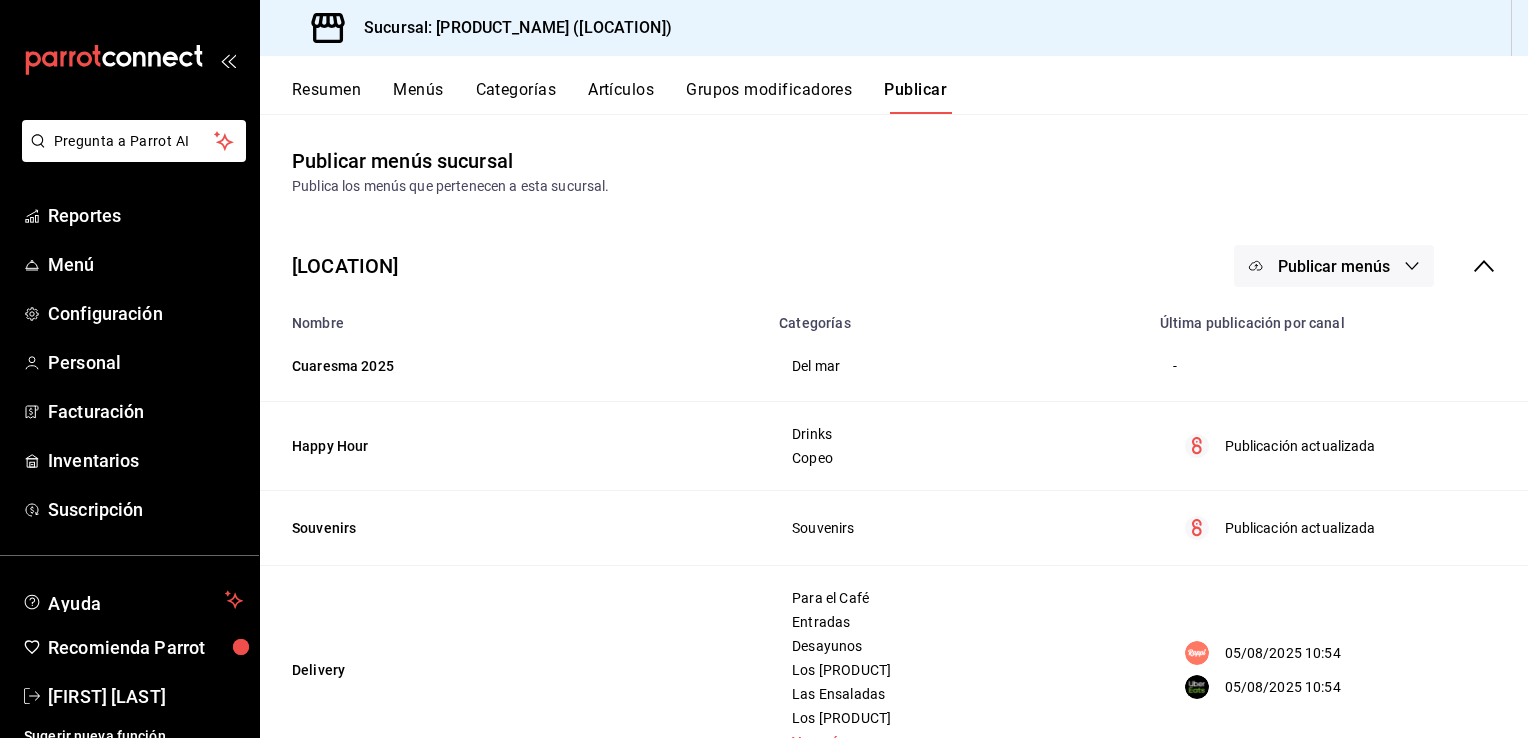 click on "Publicar menús" at bounding box center [1334, 266] 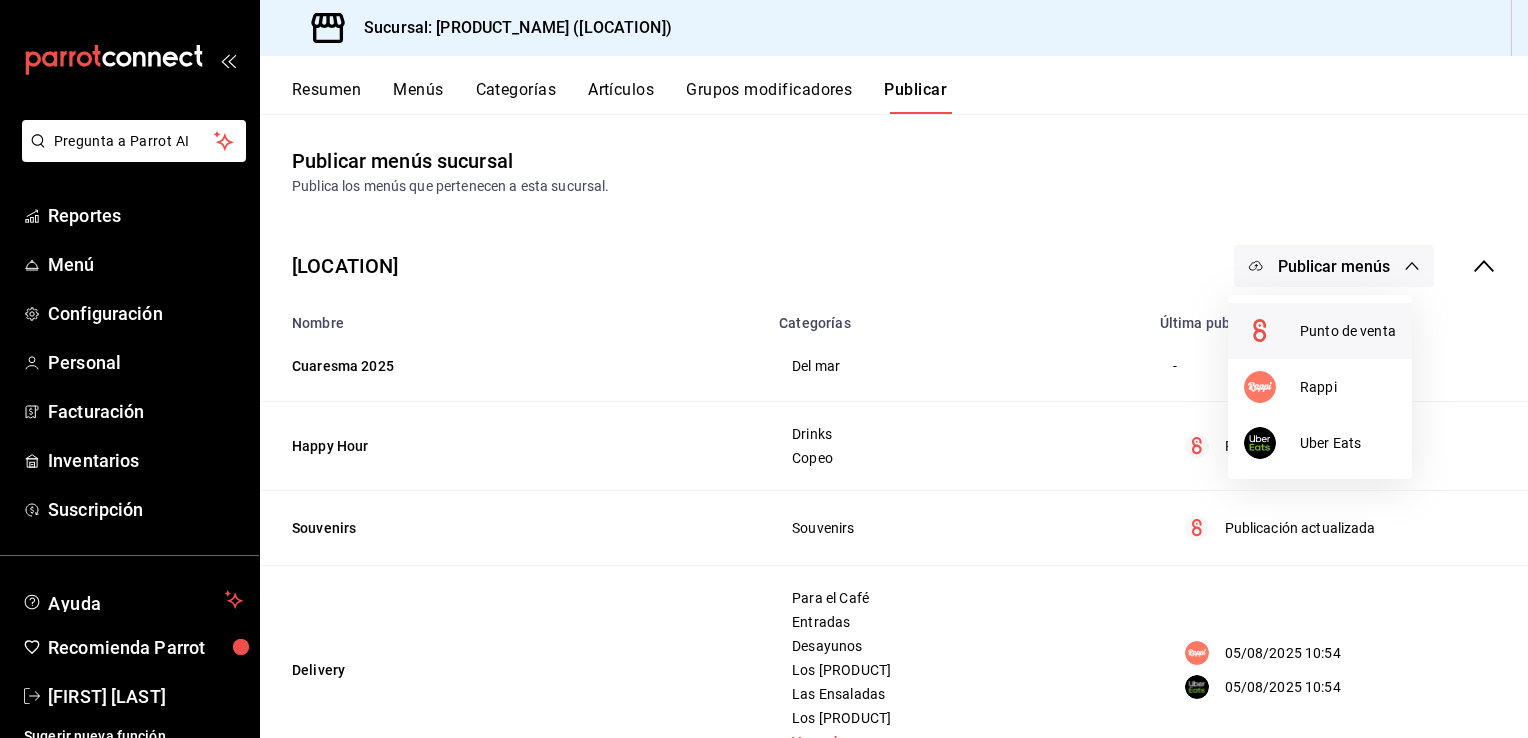 click at bounding box center [1272, 331] 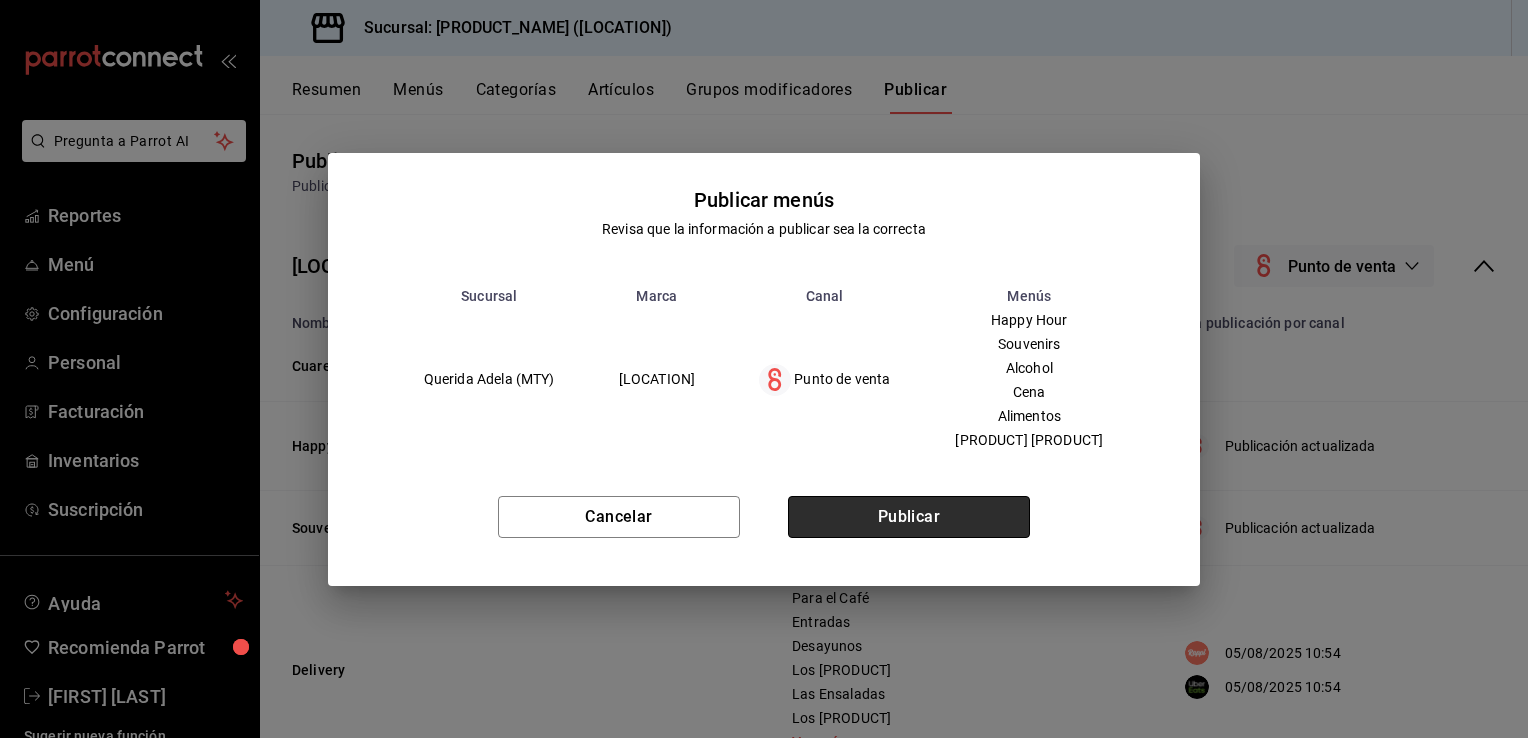 click on "Publicar" at bounding box center [909, 517] 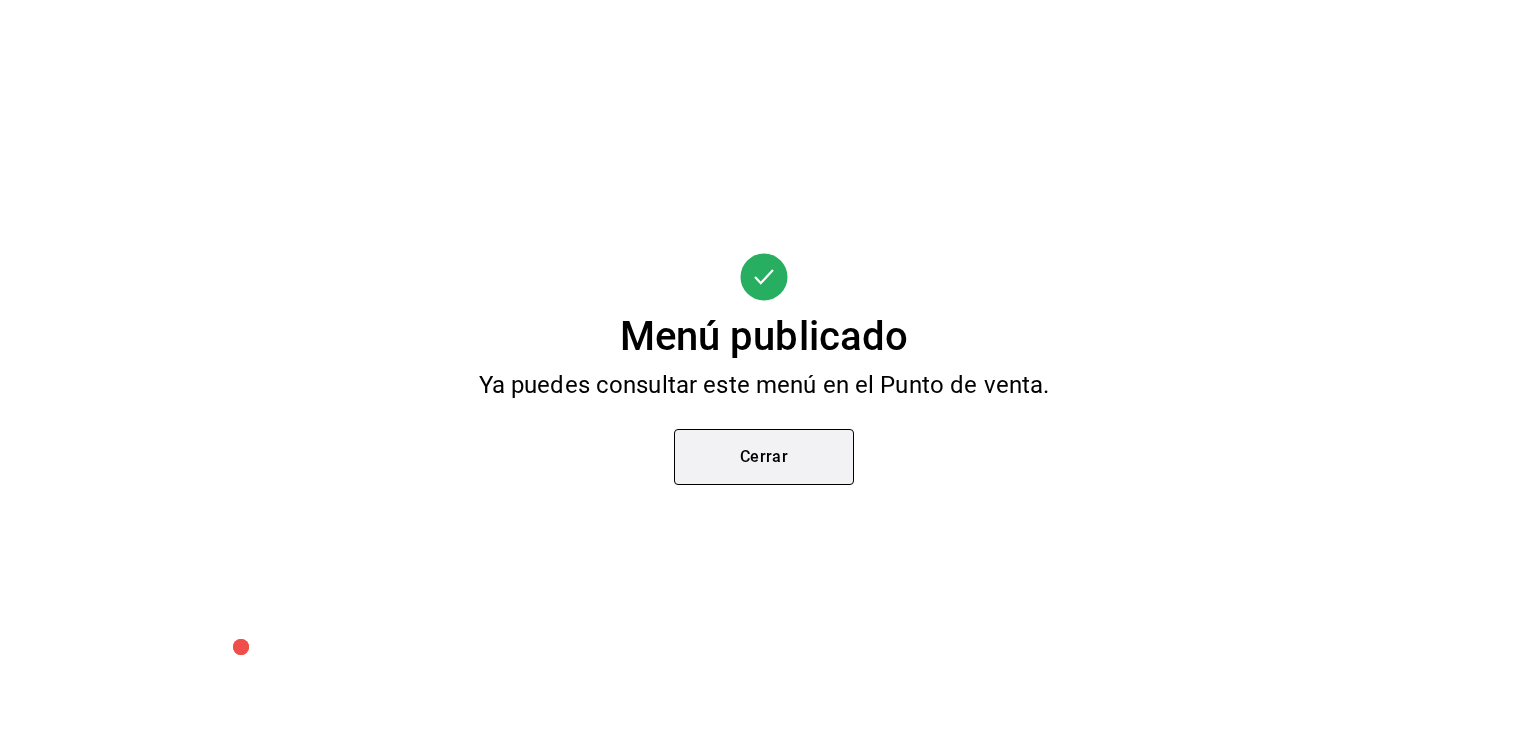 click on "Cerrar" at bounding box center (764, 457) 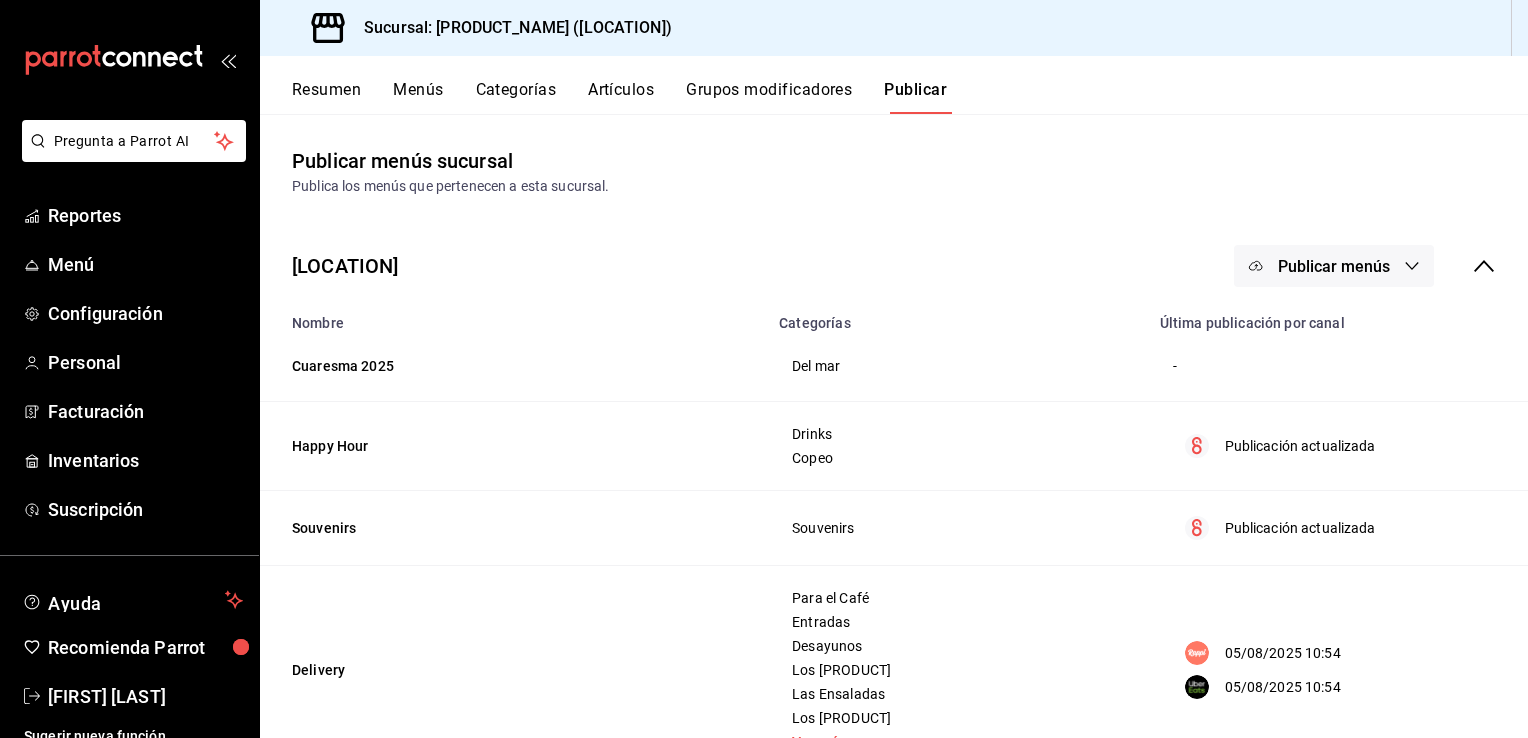 click on "Publicar menús" at bounding box center (1334, 266) 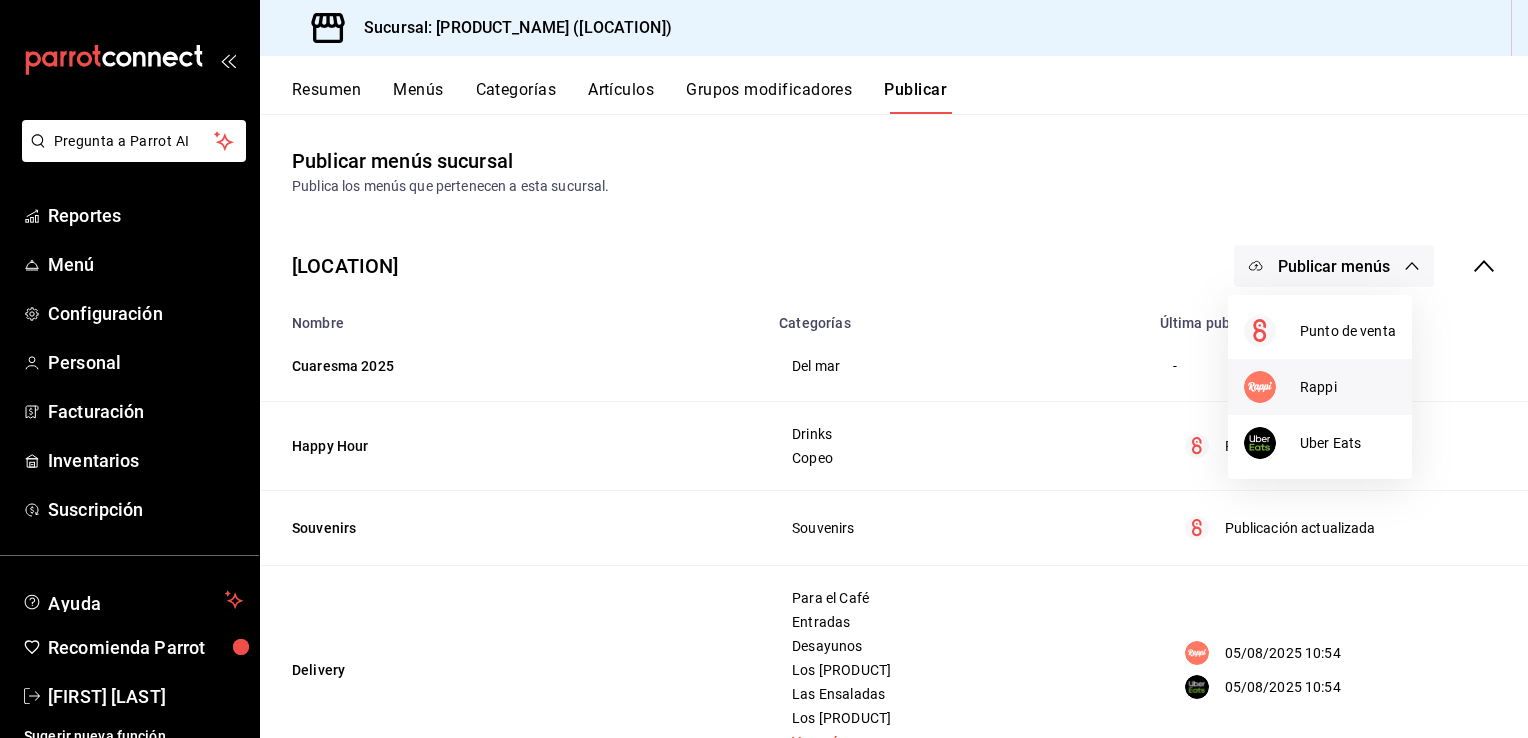 click at bounding box center (1260, 387) 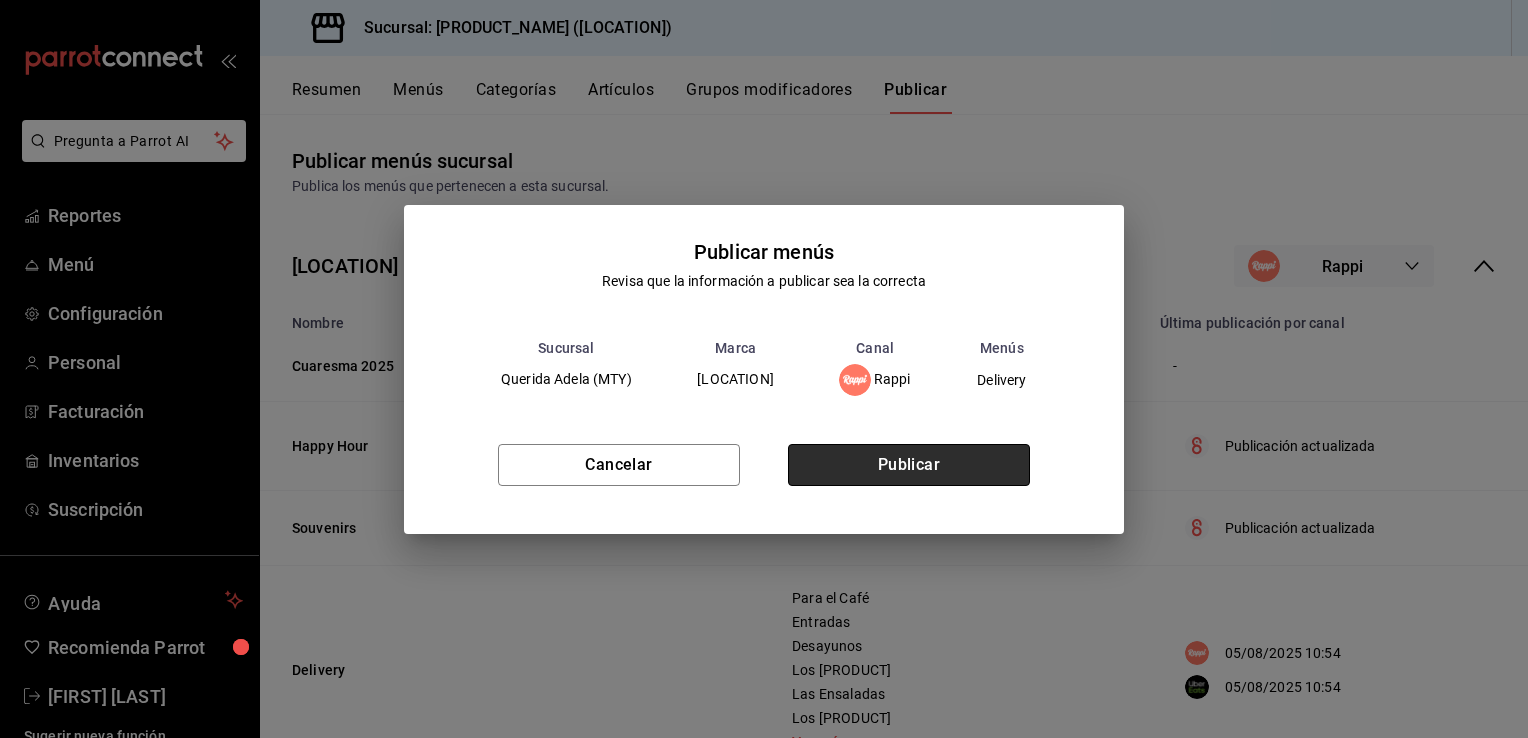 click on "Publicar" at bounding box center [909, 465] 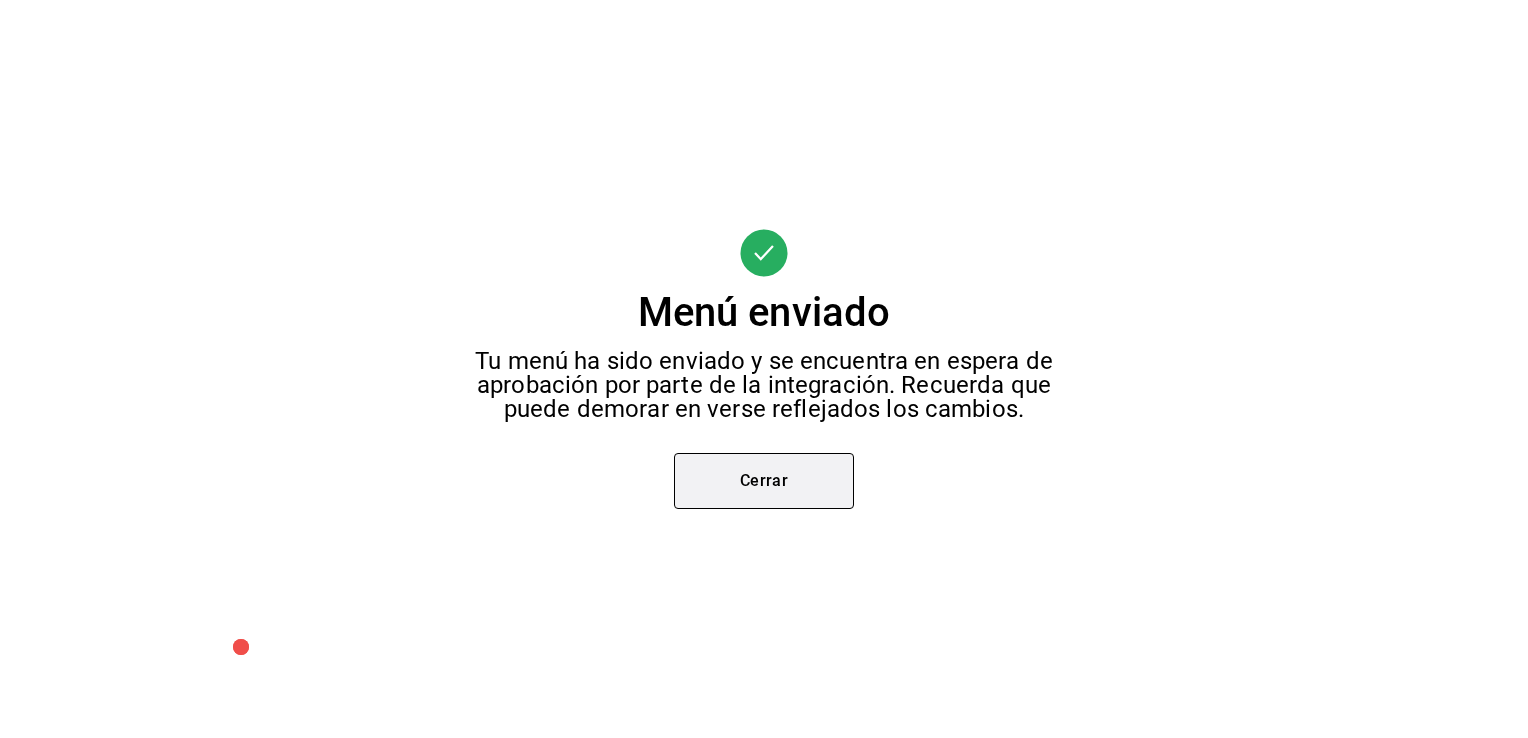 click on "Cerrar" at bounding box center [764, 481] 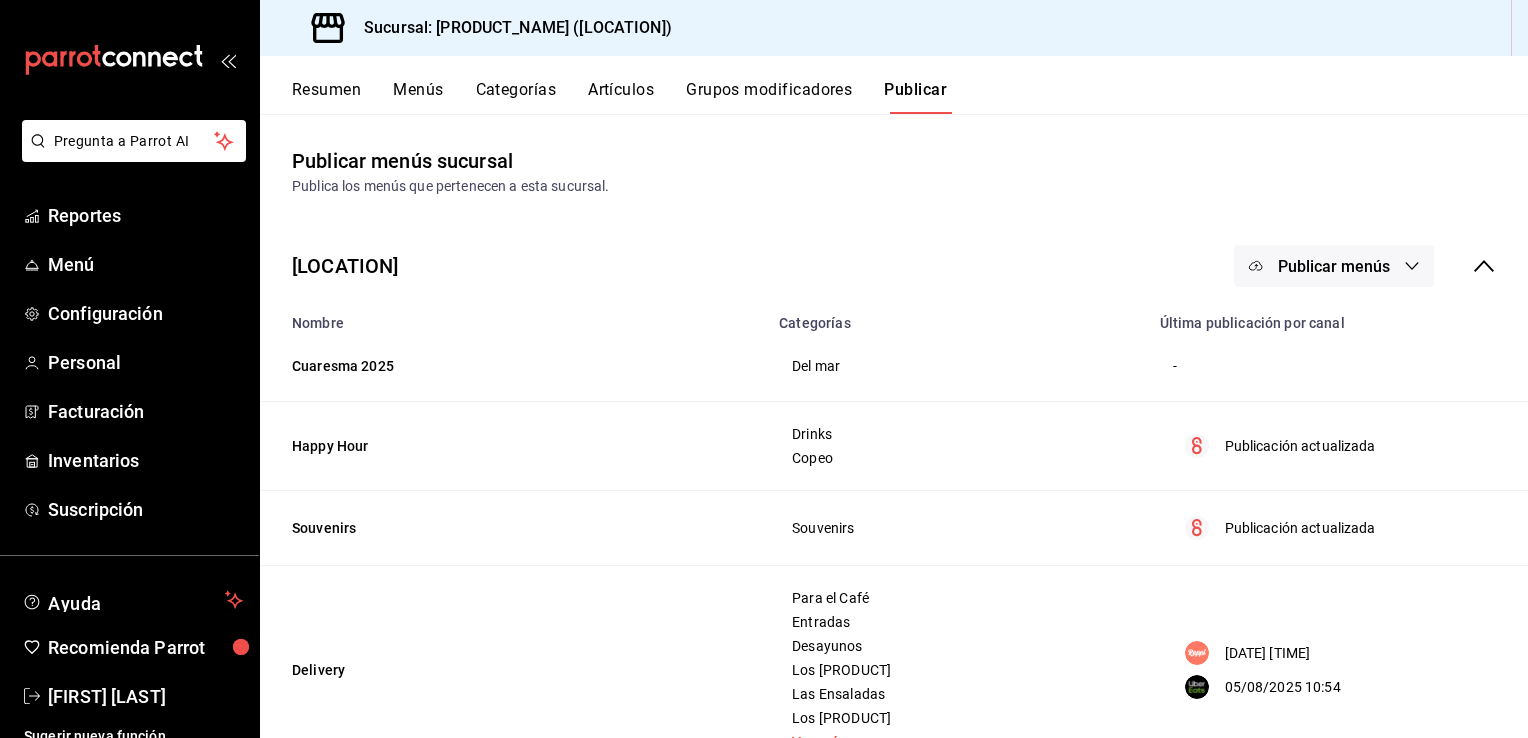 click on "Publicar menús" at bounding box center (1334, 266) 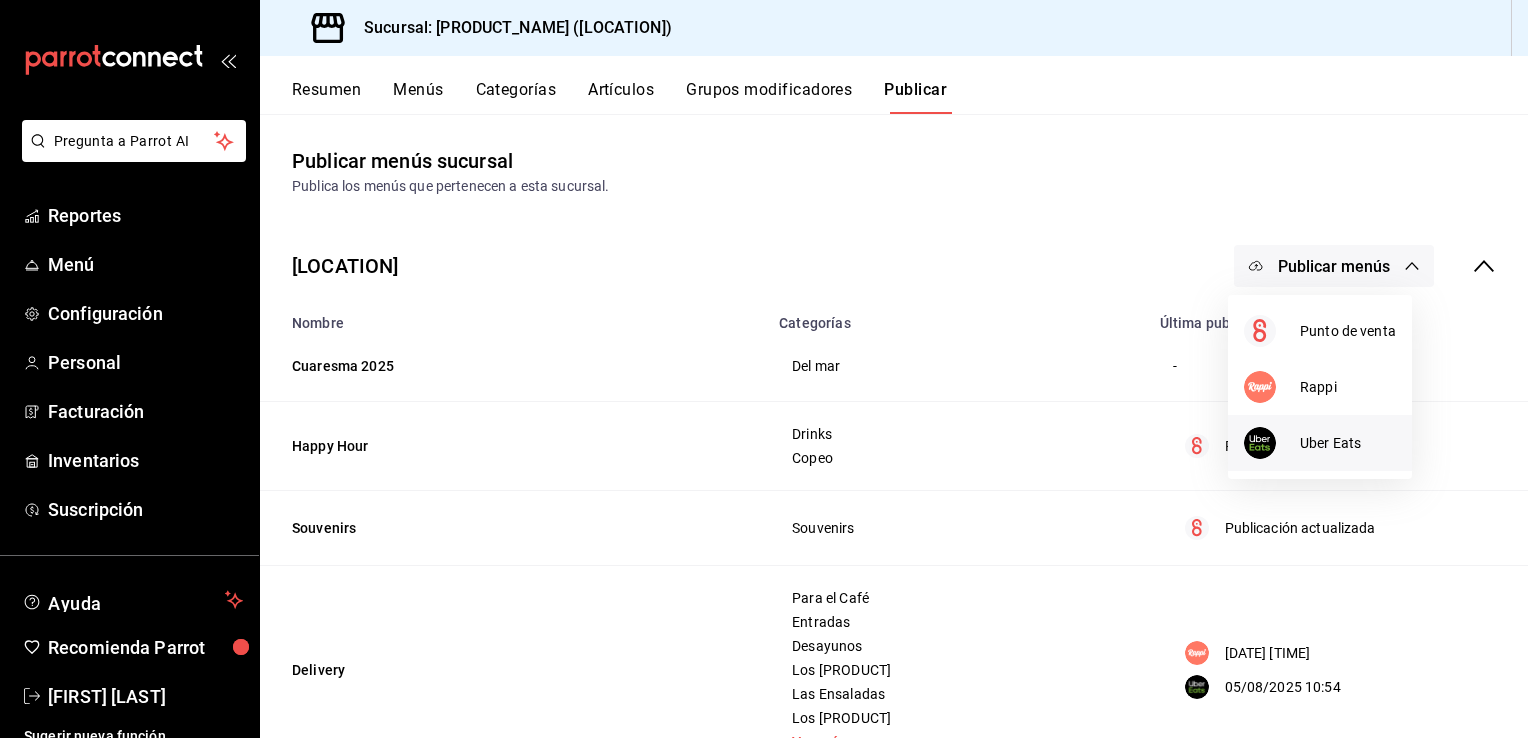click on "Uber Eats" at bounding box center (1320, 443) 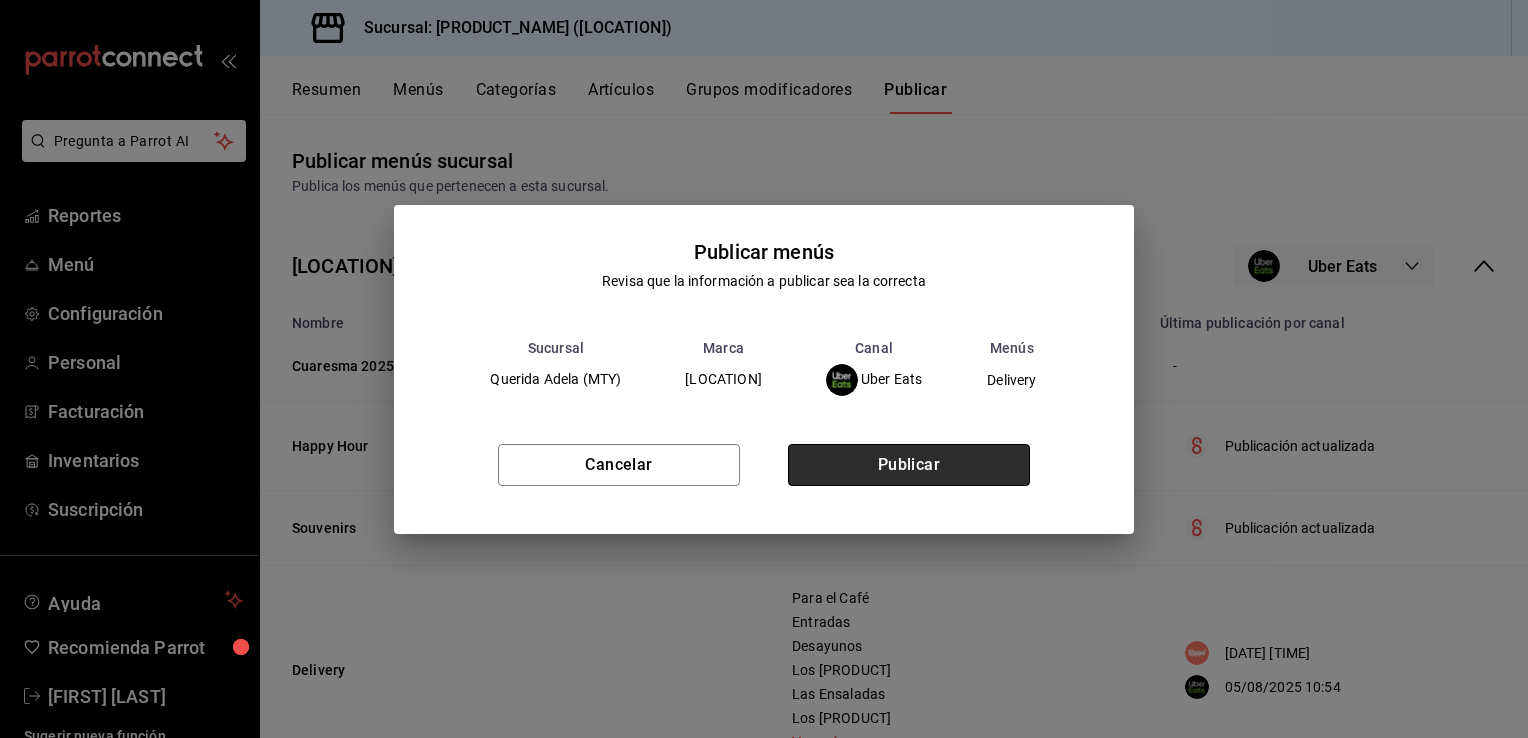 click on "Publicar" at bounding box center (909, 465) 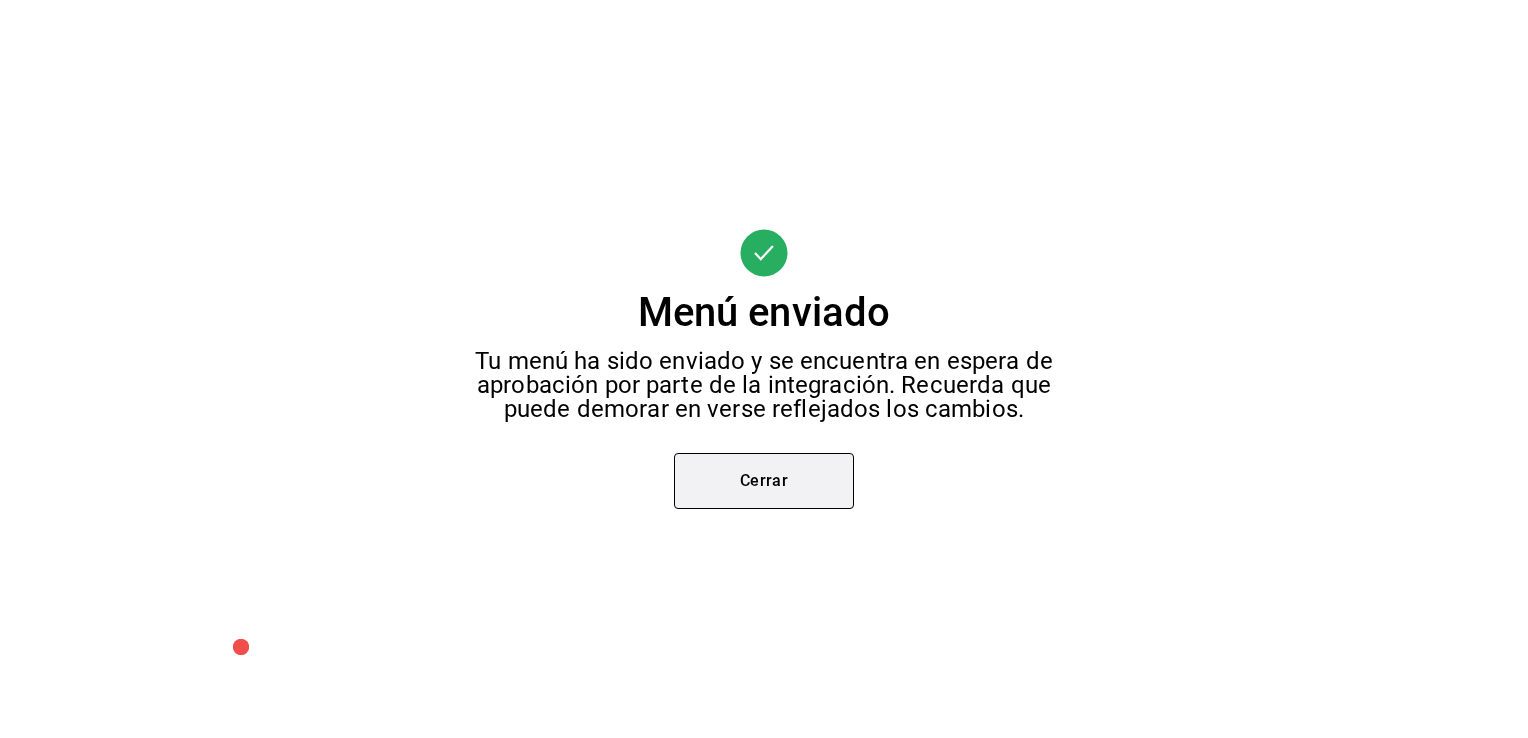 click on "Cerrar" at bounding box center (764, 481) 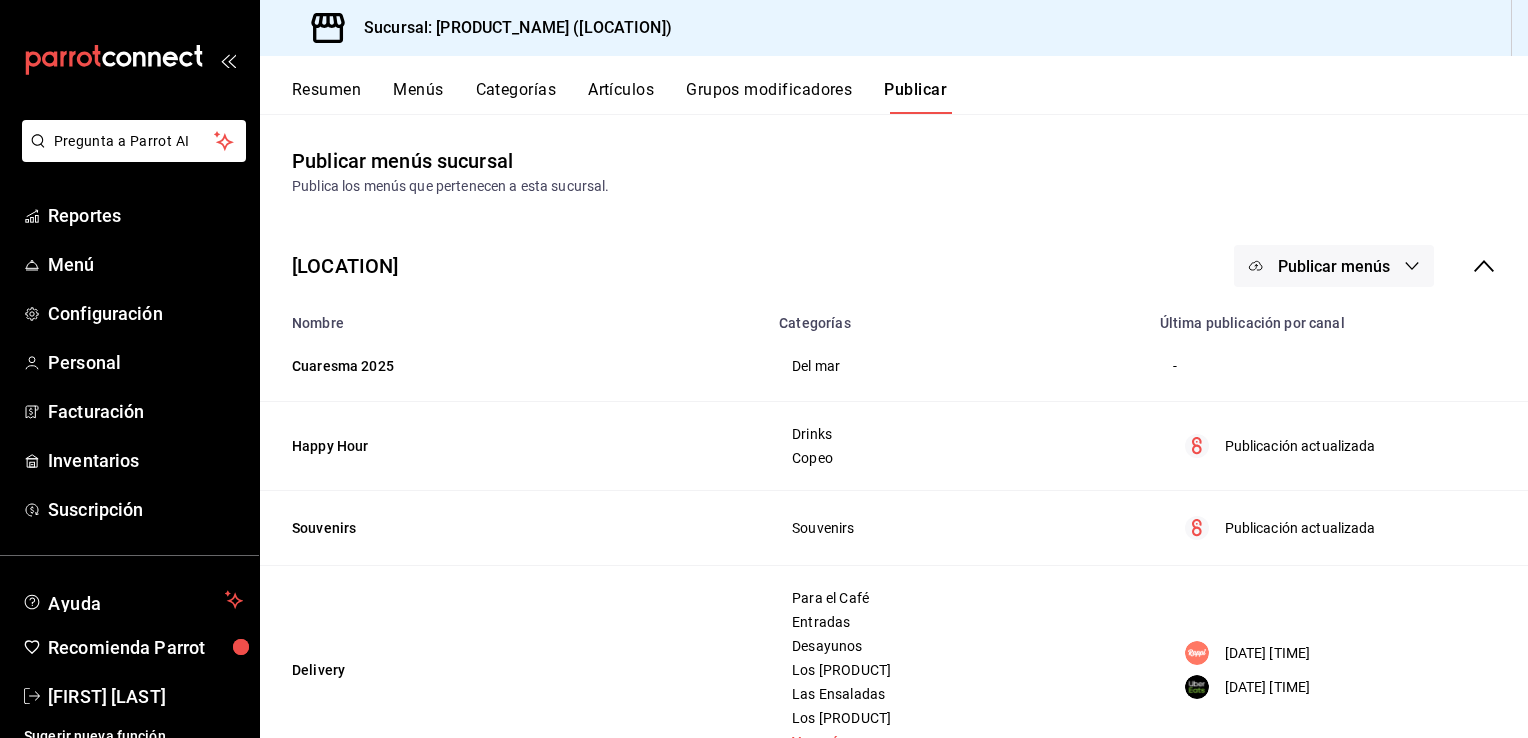 click on "Menús" at bounding box center (418, 97) 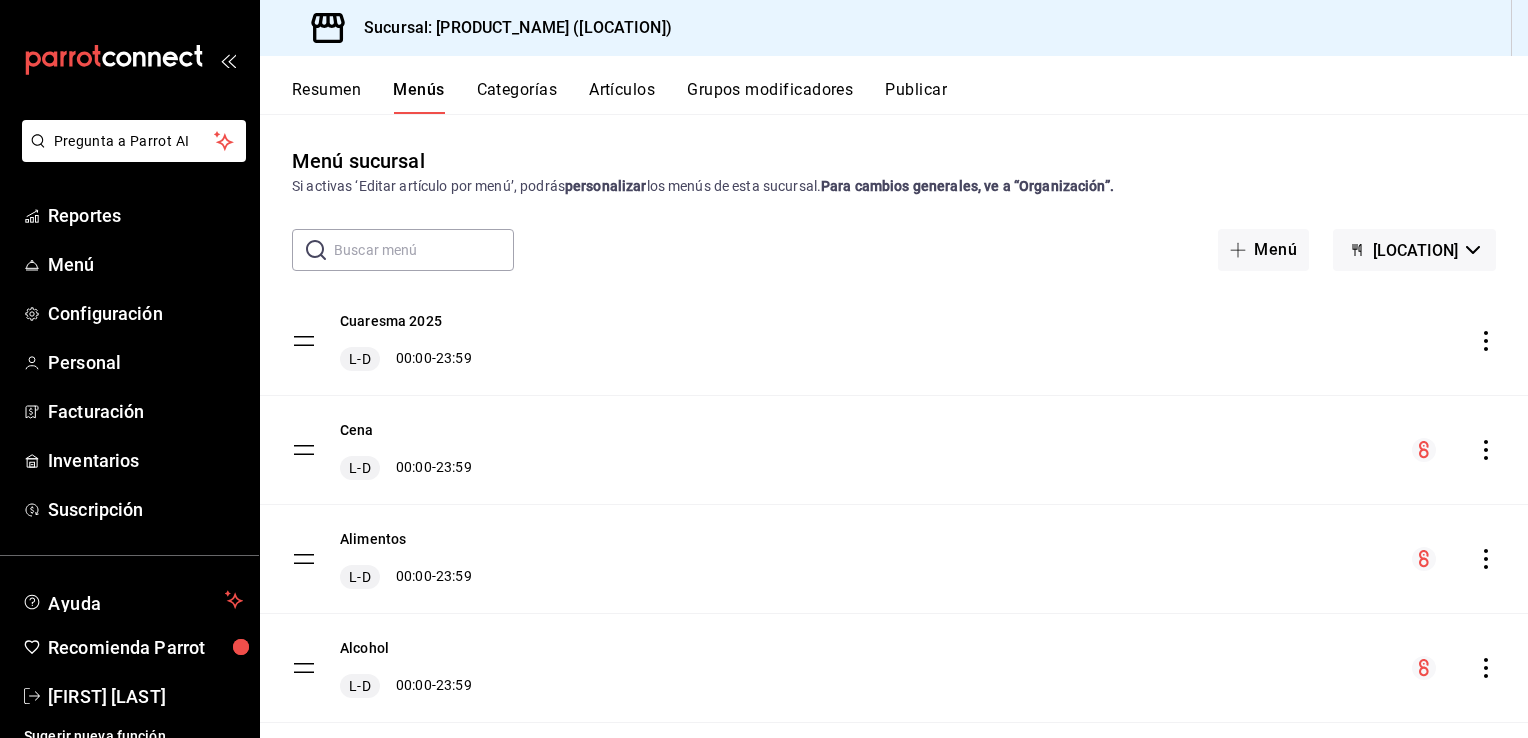 click on "Resumen" at bounding box center [326, 97] 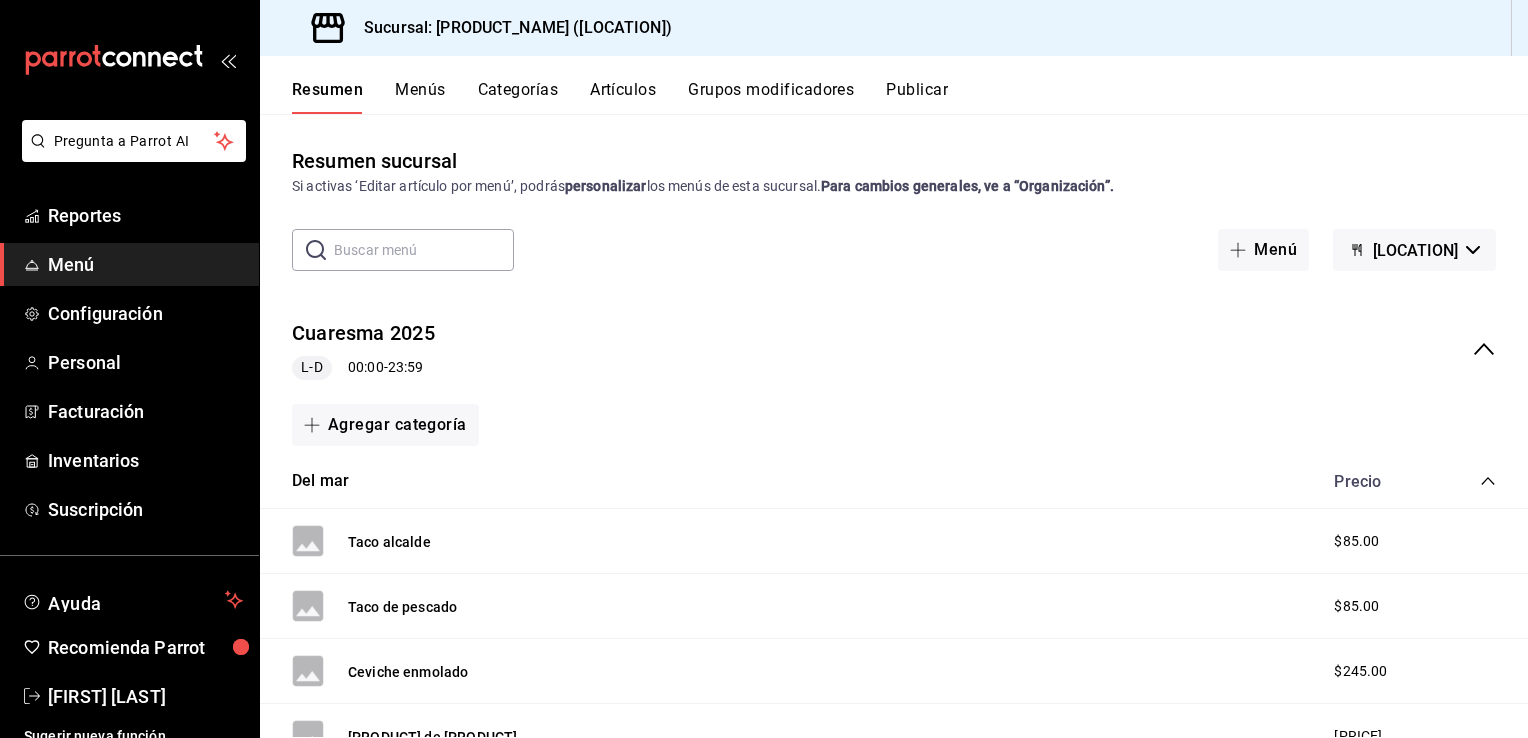 click 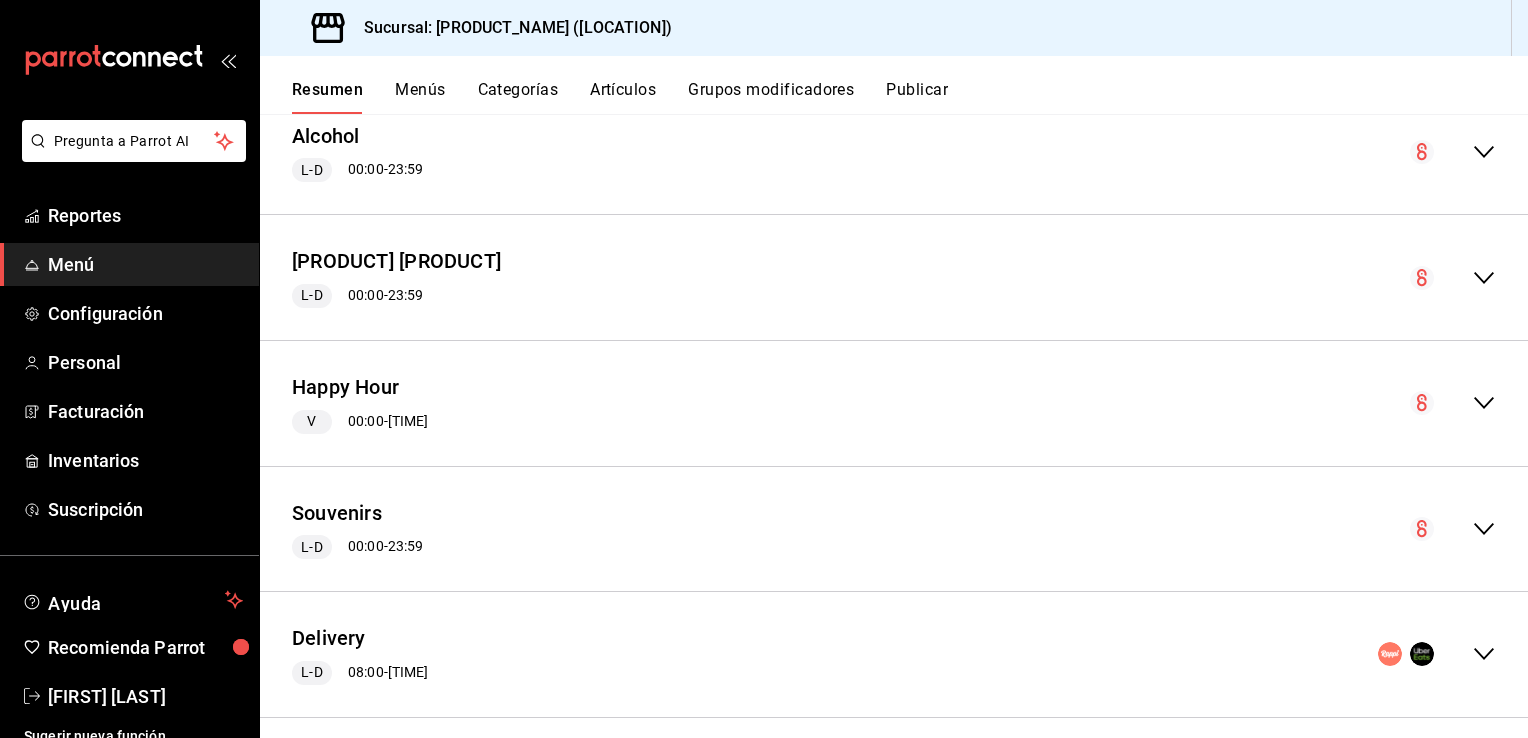scroll, scrollTop: 592, scrollLeft: 0, axis: vertical 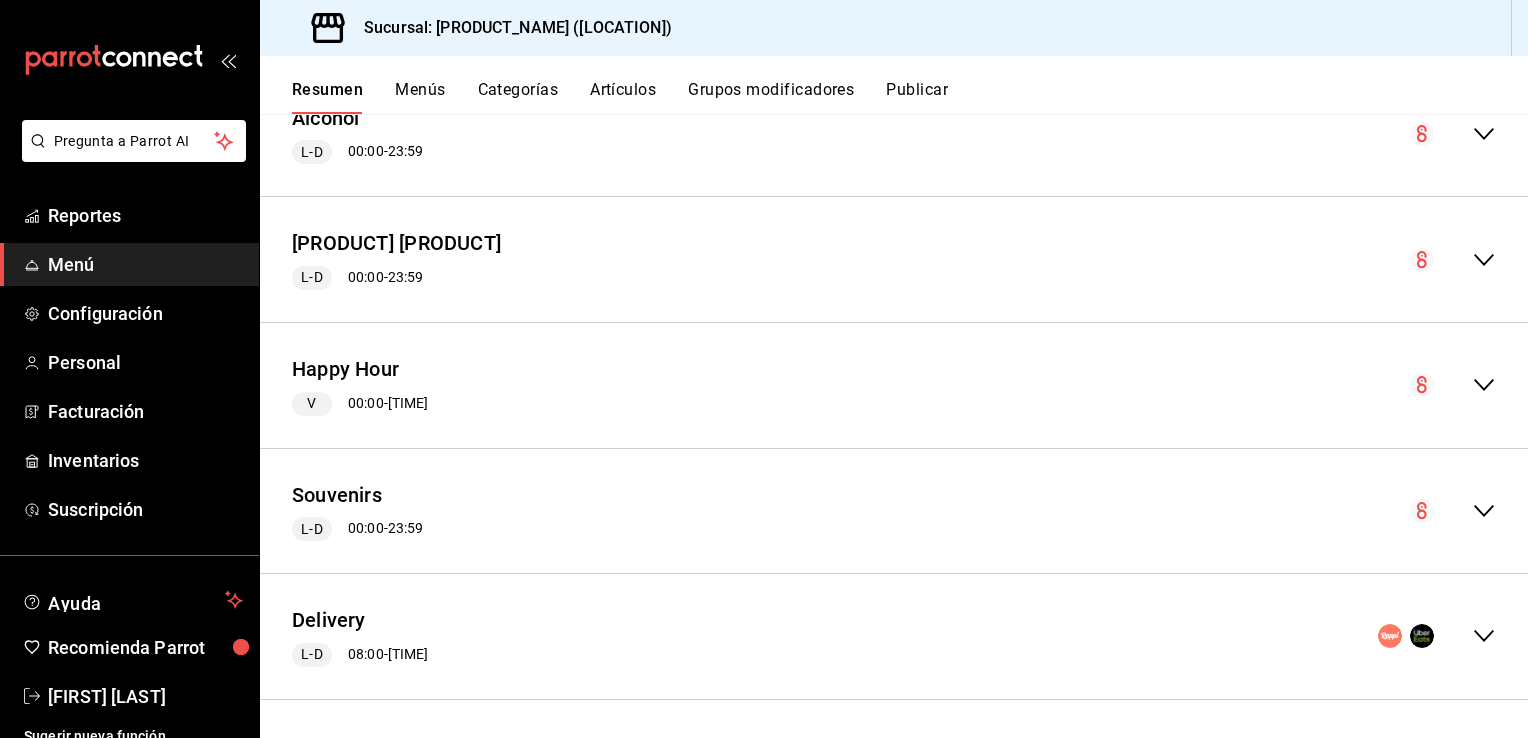 click on "[PRODUCT] [DAY_RANGE] [TIME]  -  [TIME]" at bounding box center (894, 636) 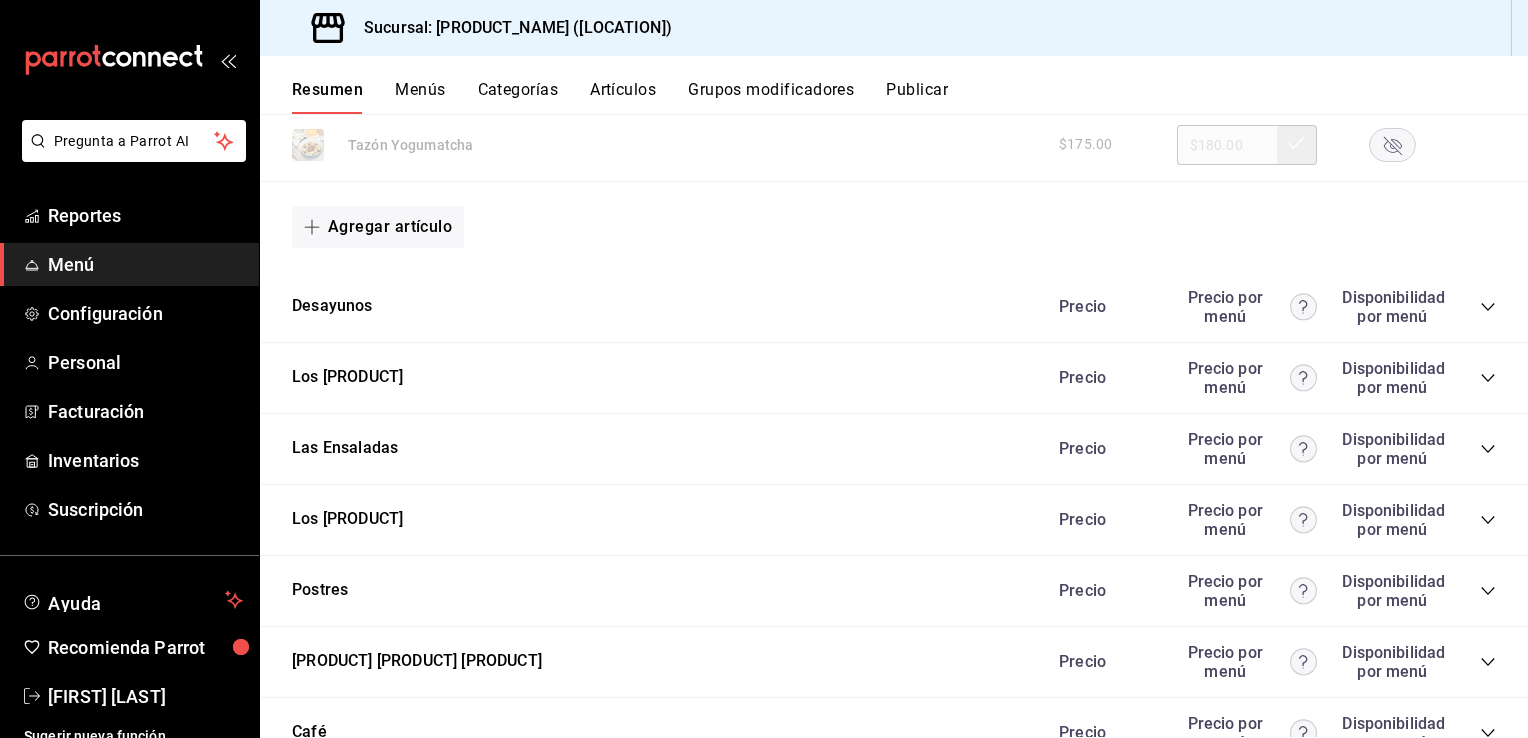scroll, scrollTop: 2359, scrollLeft: 0, axis: vertical 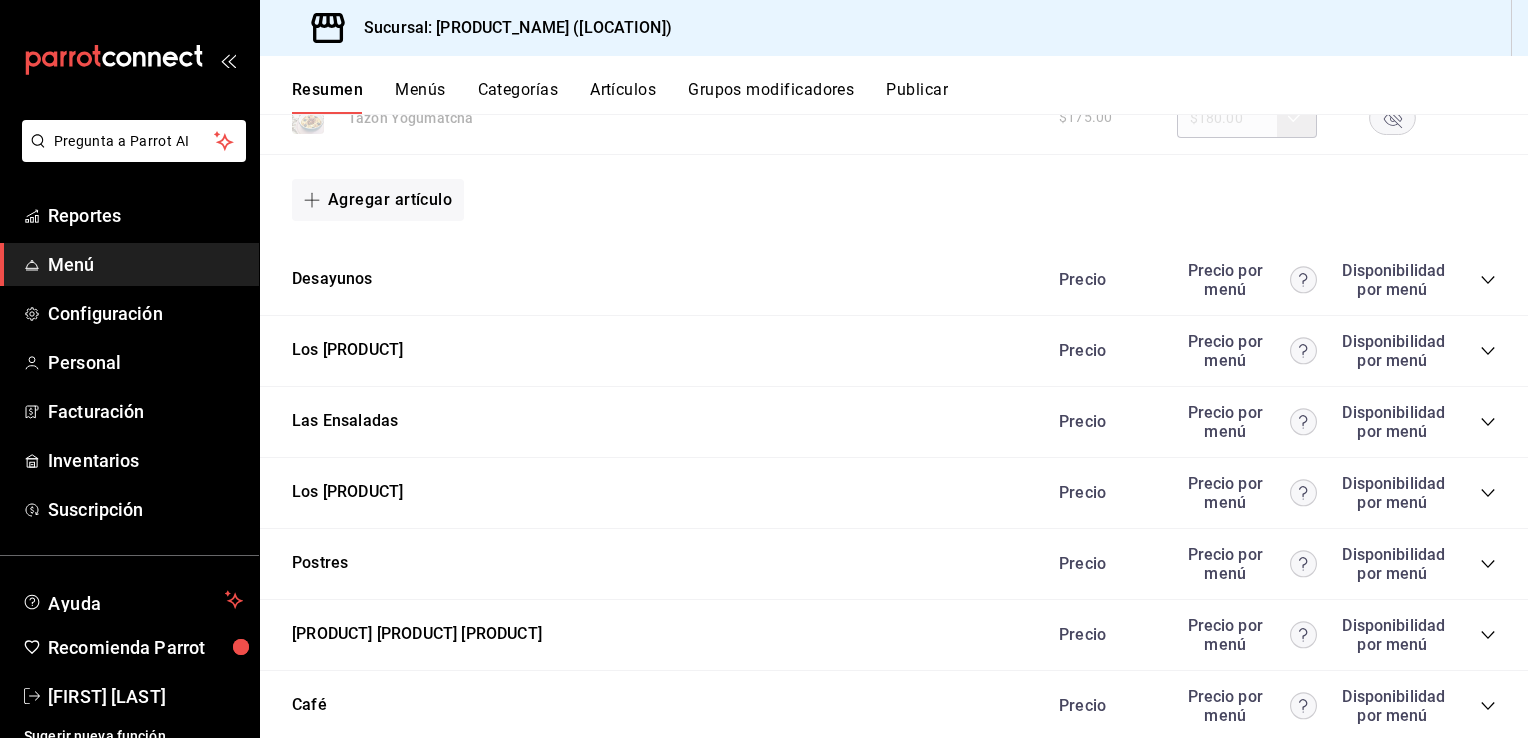 click 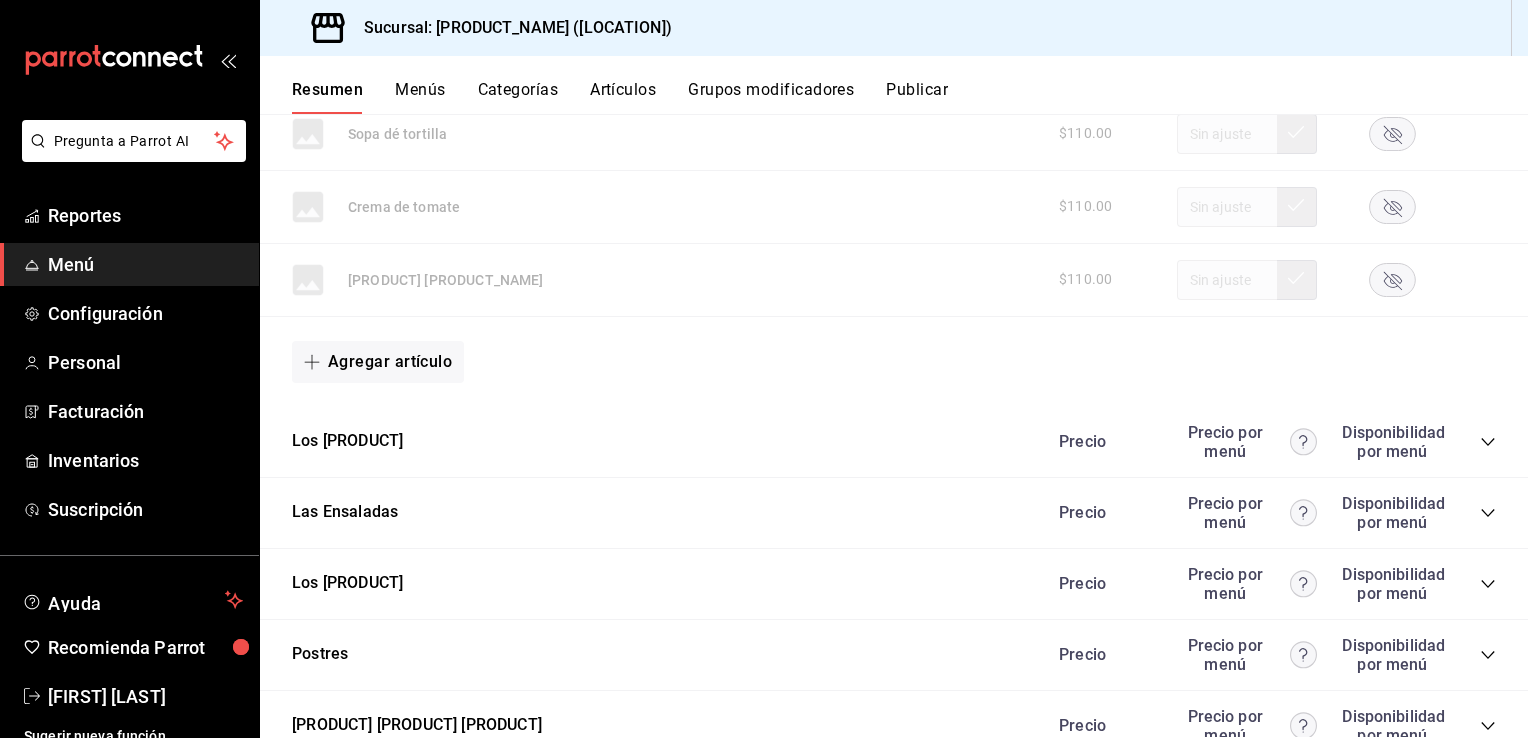 scroll, scrollTop: 3755, scrollLeft: 0, axis: vertical 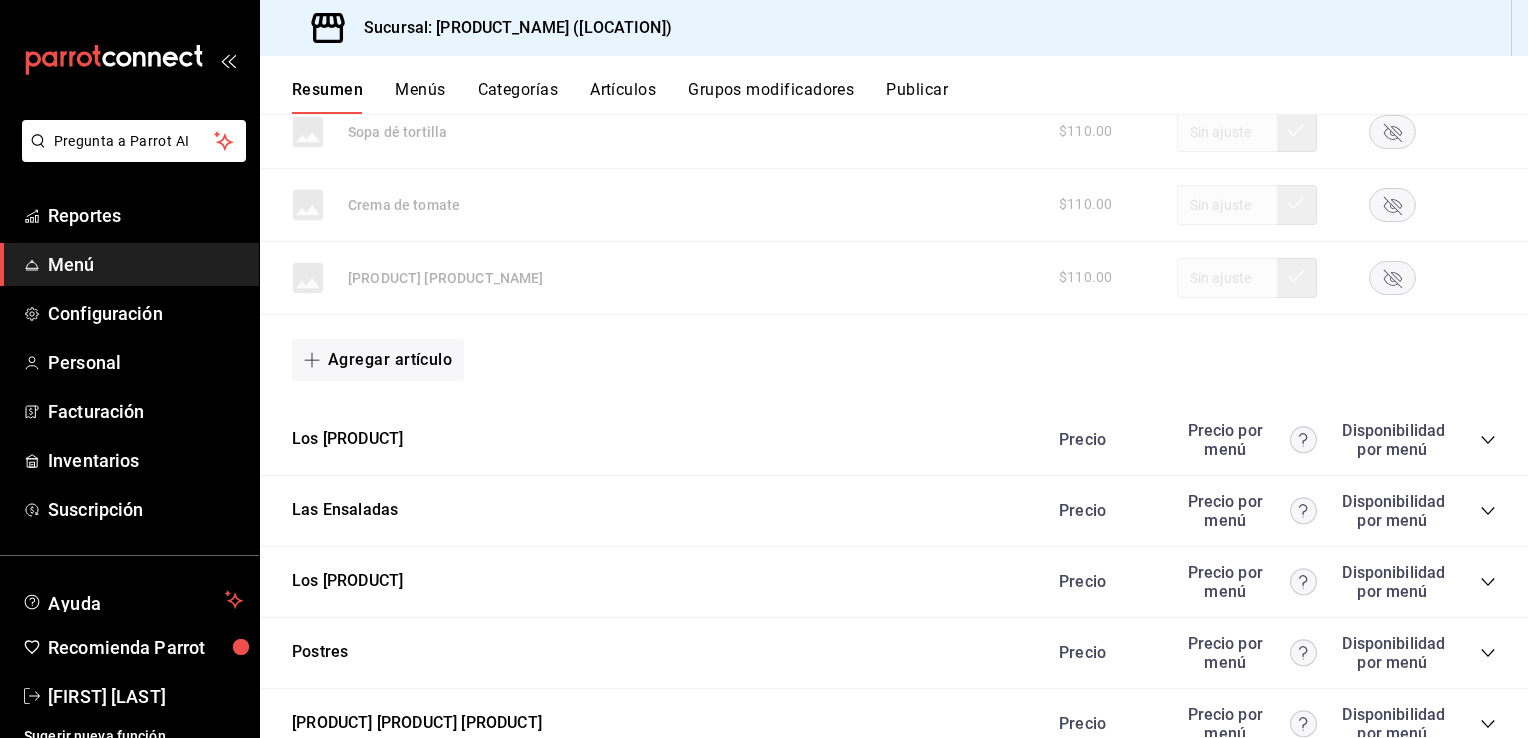 click 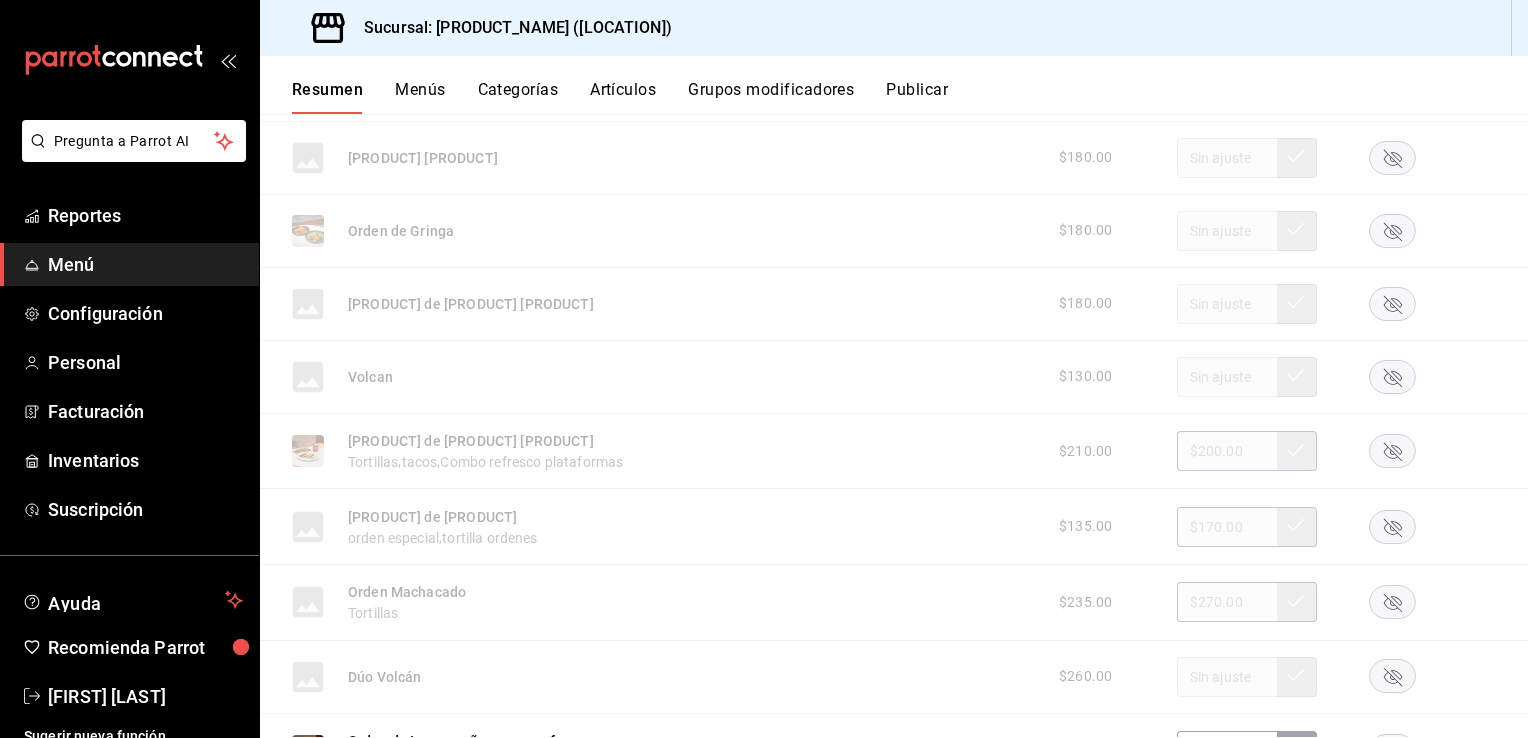 scroll, scrollTop: 4269, scrollLeft: 0, axis: vertical 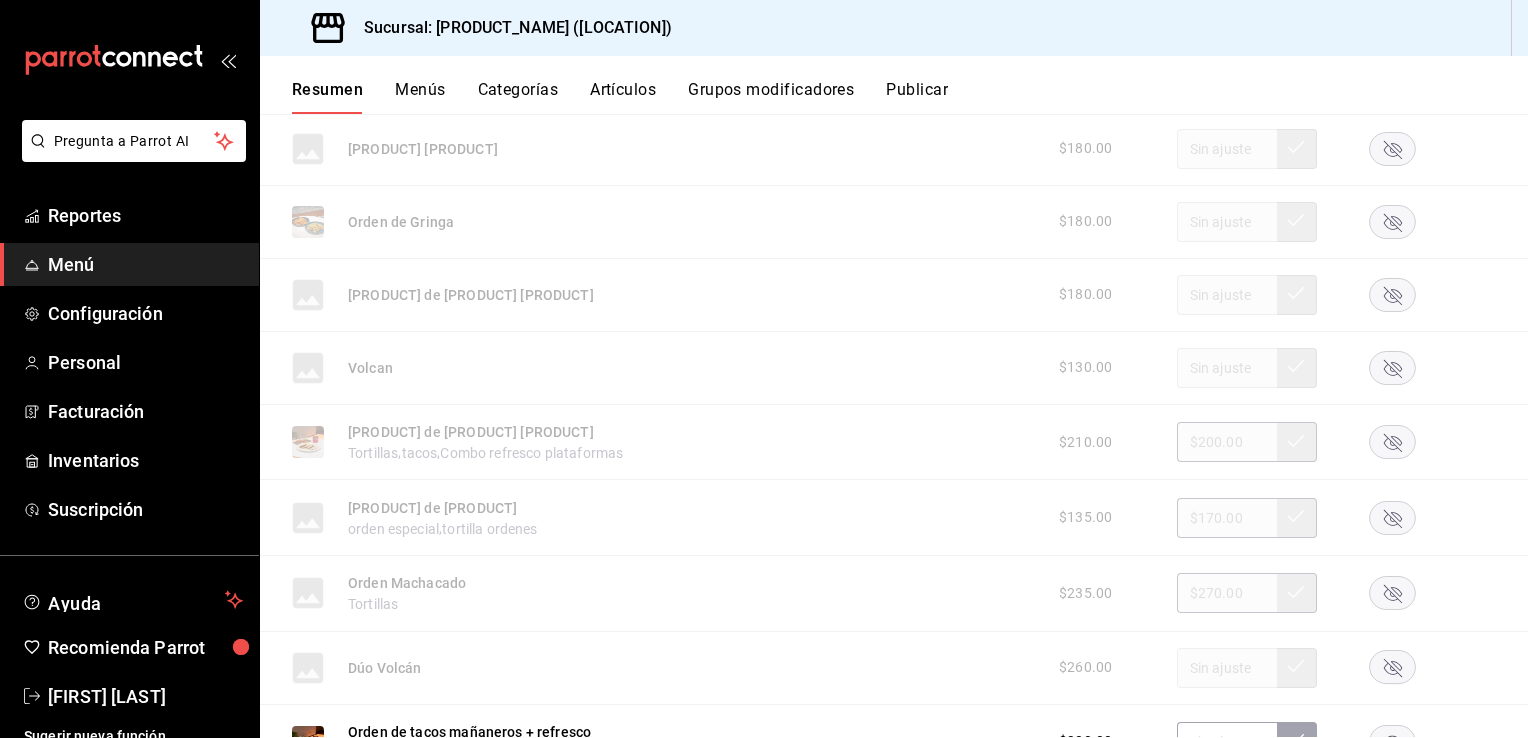 click 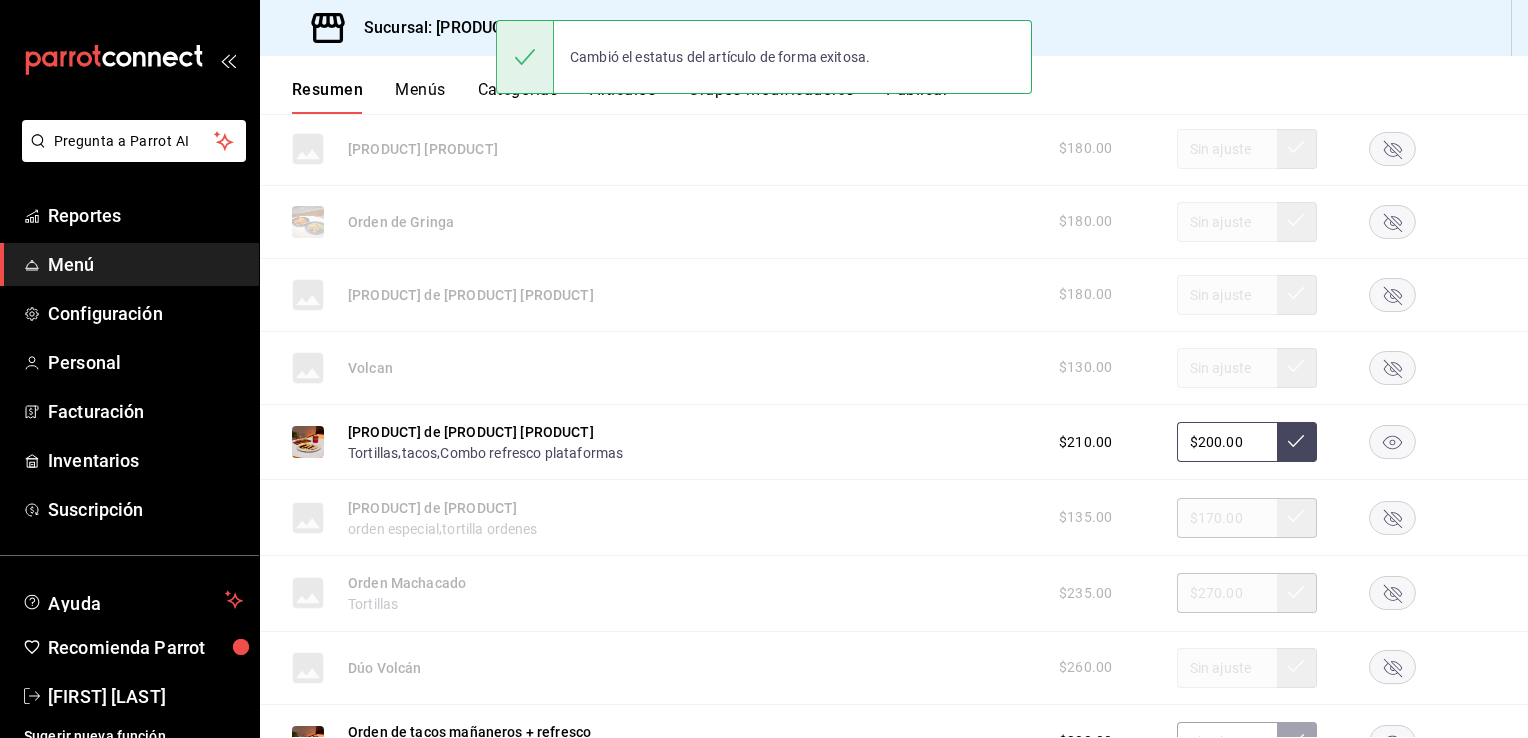 click 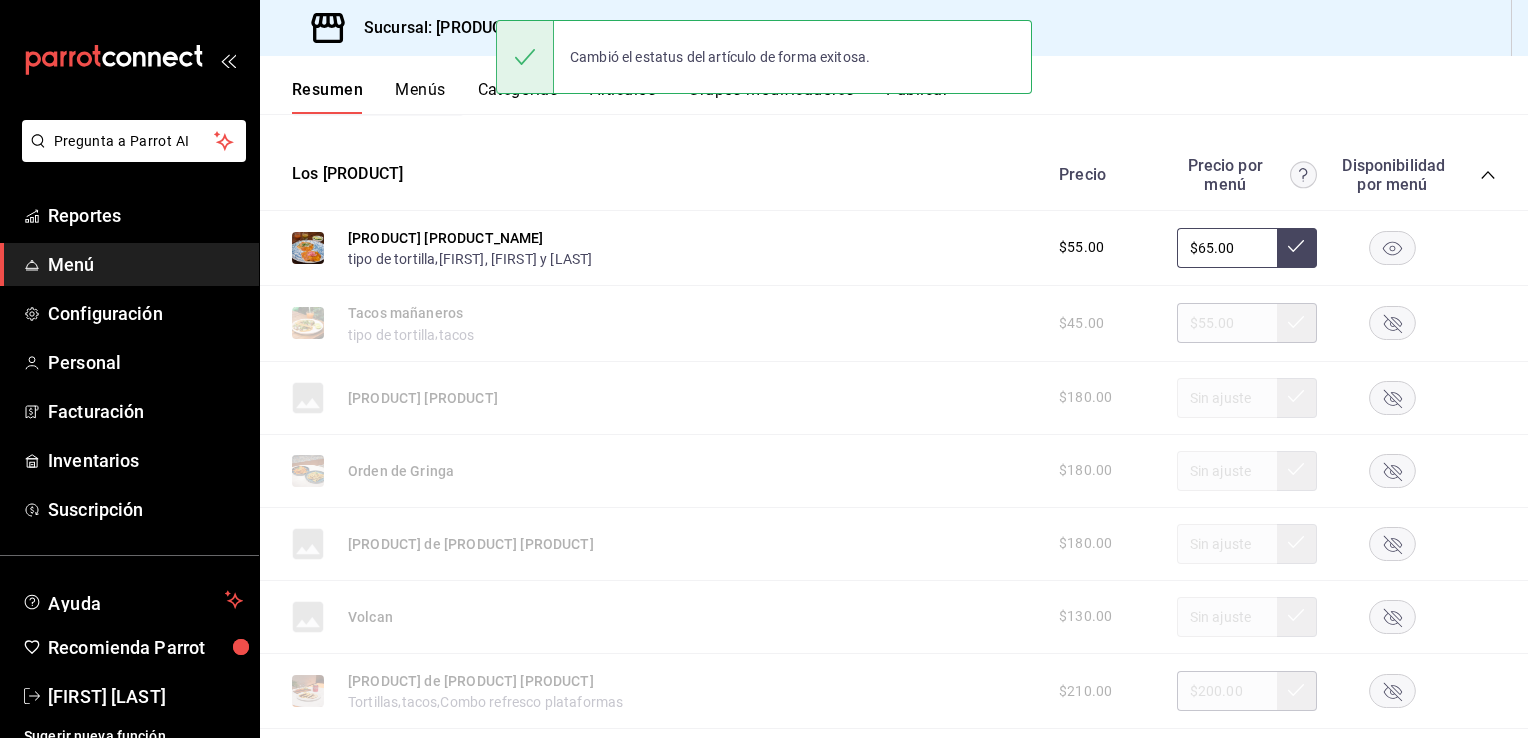 scroll, scrollTop: 3957, scrollLeft: 0, axis: vertical 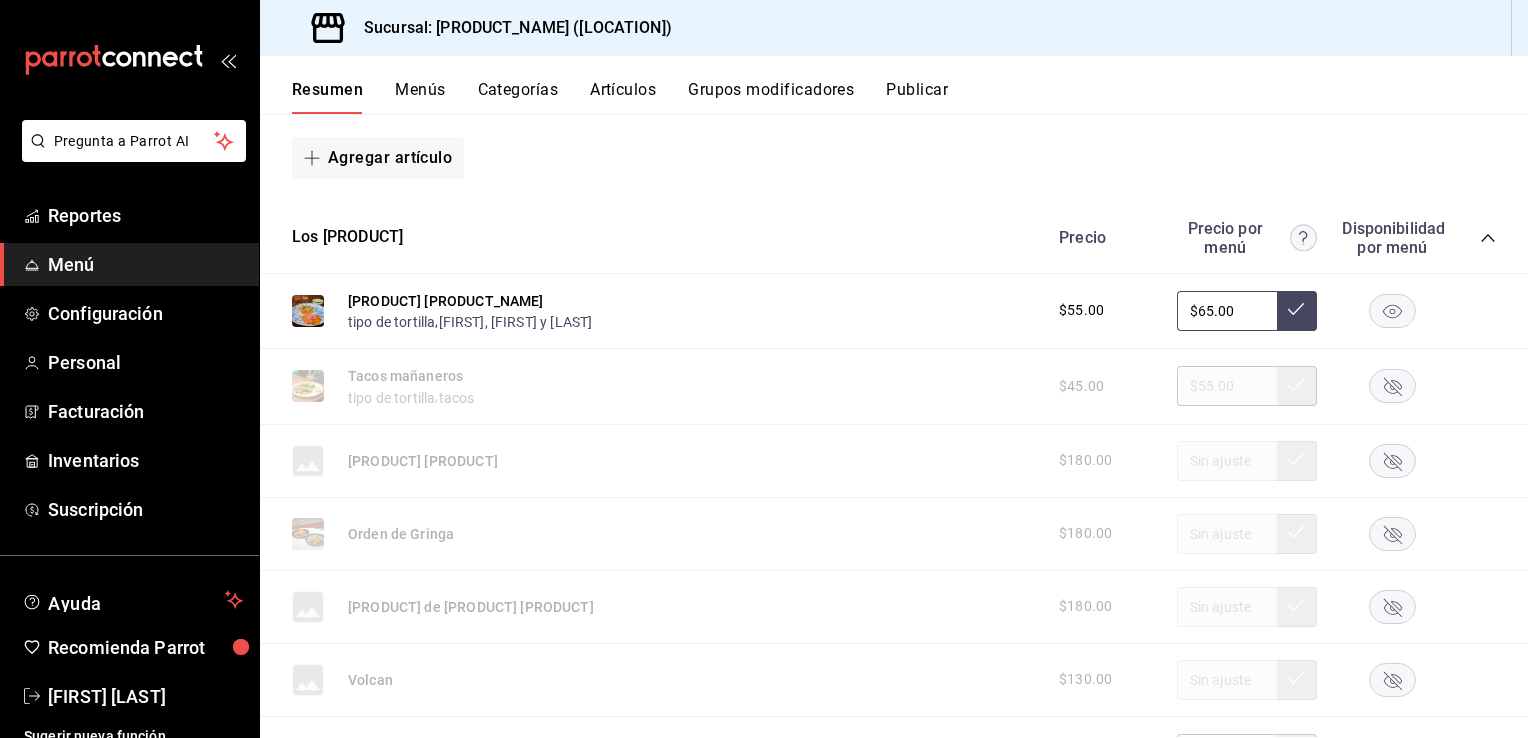 click 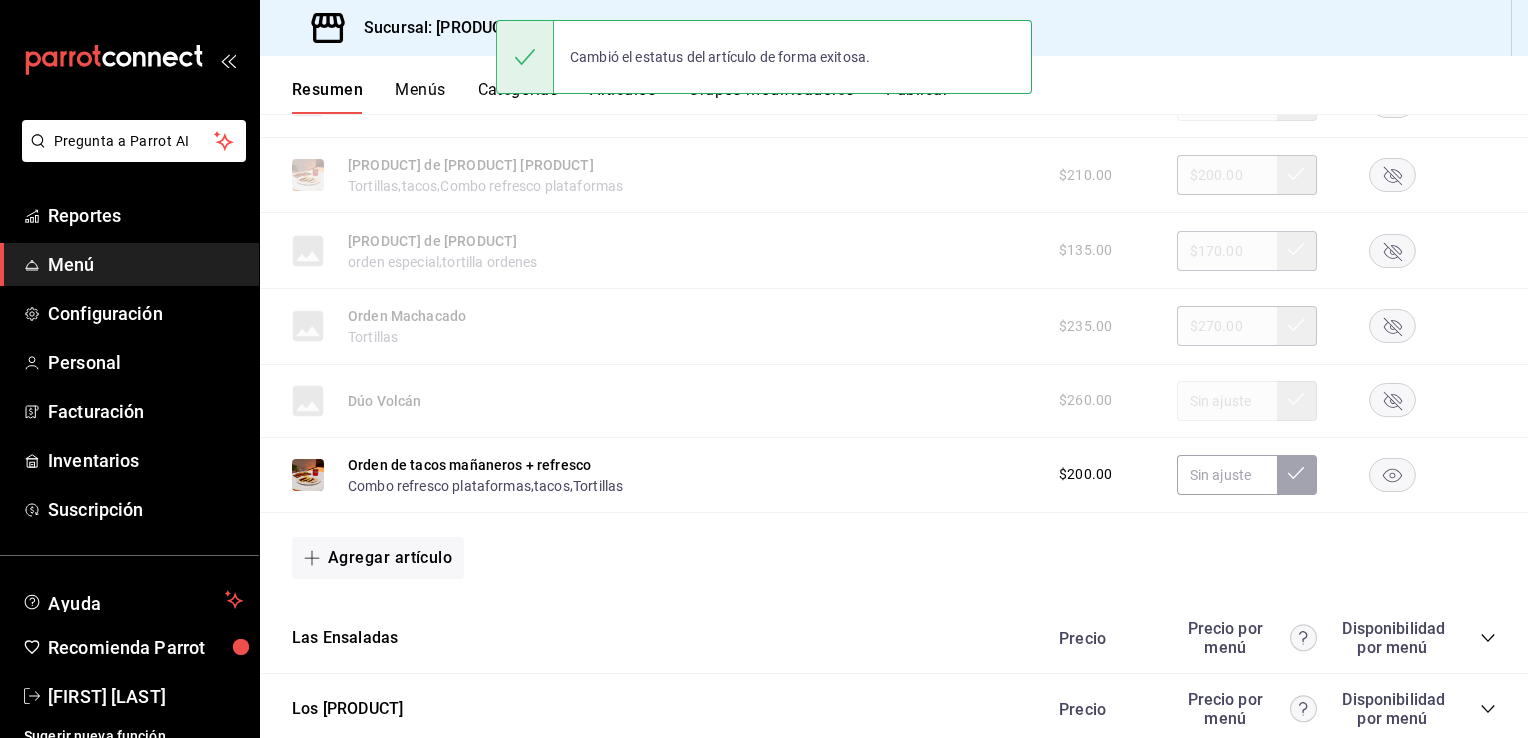 scroll, scrollTop: 4537, scrollLeft: 0, axis: vertical 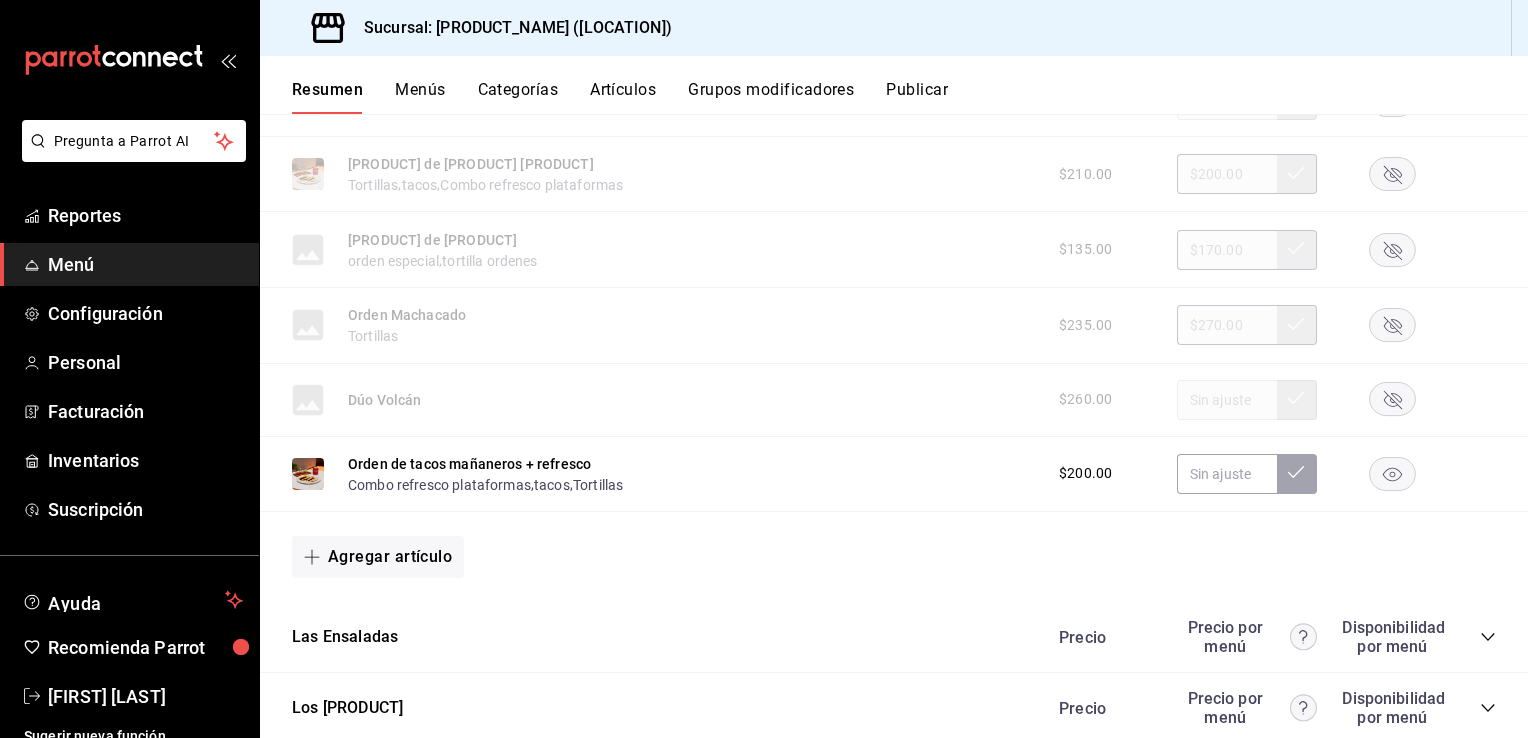 click 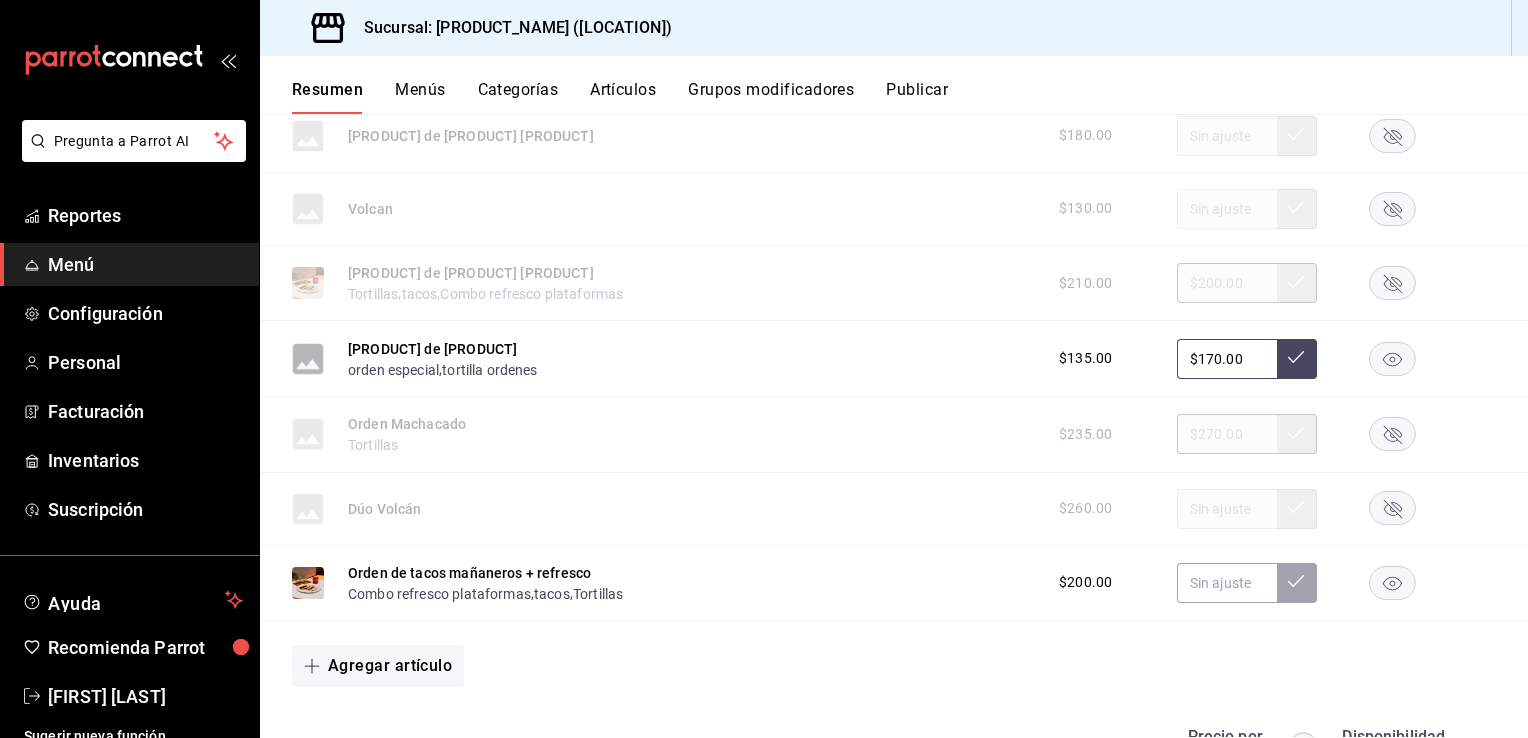 scroll, scrollTop: 4429, scrollLeft: 0, axis: vertical 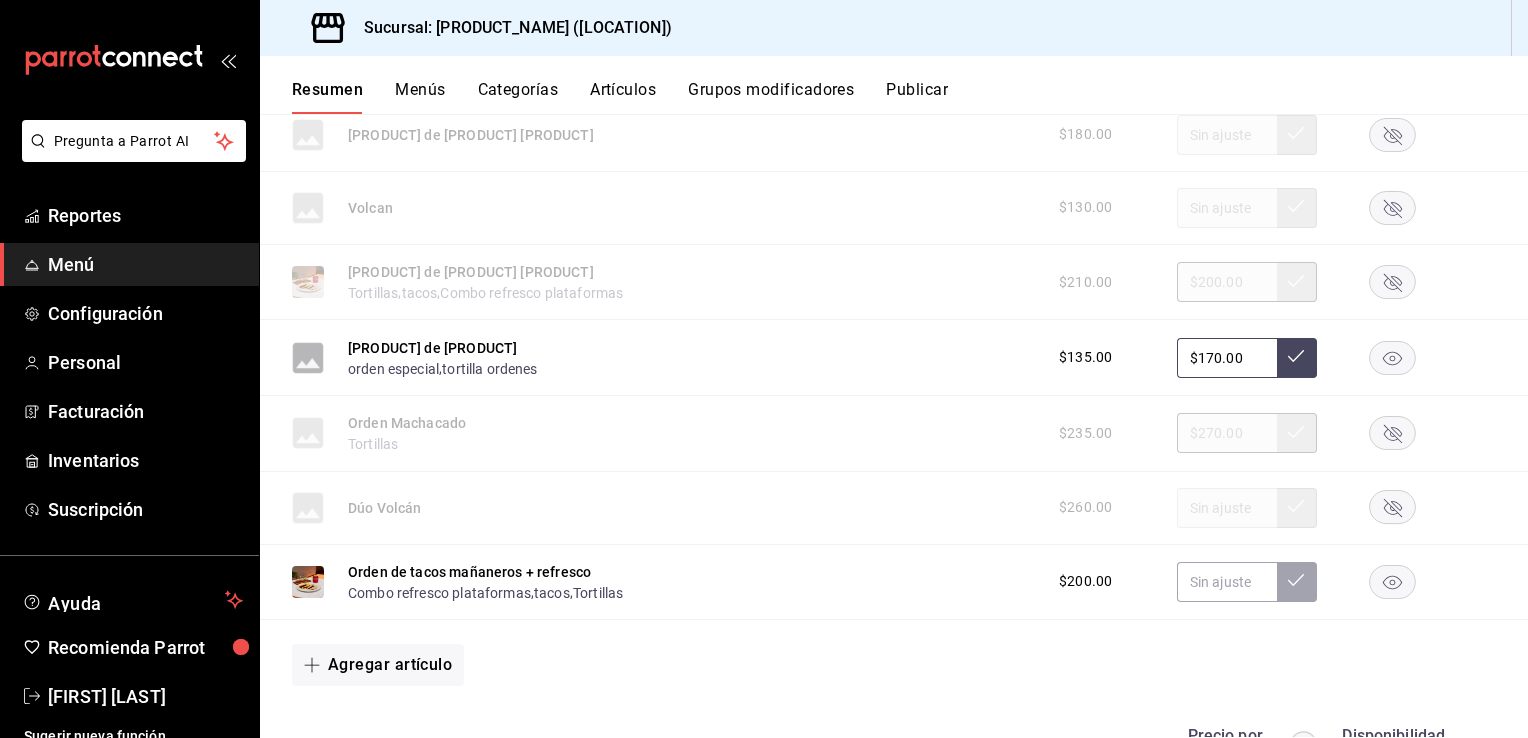 click 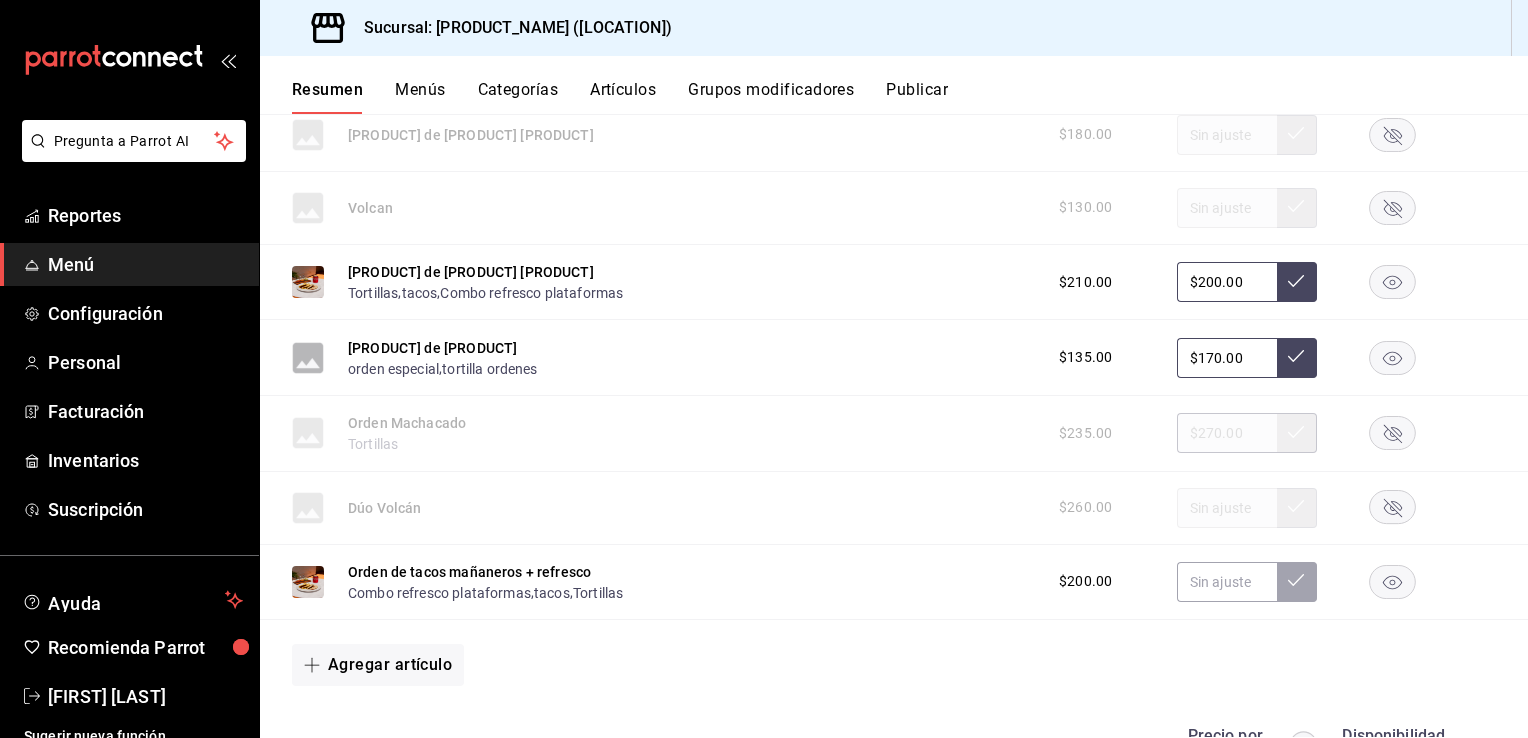 click 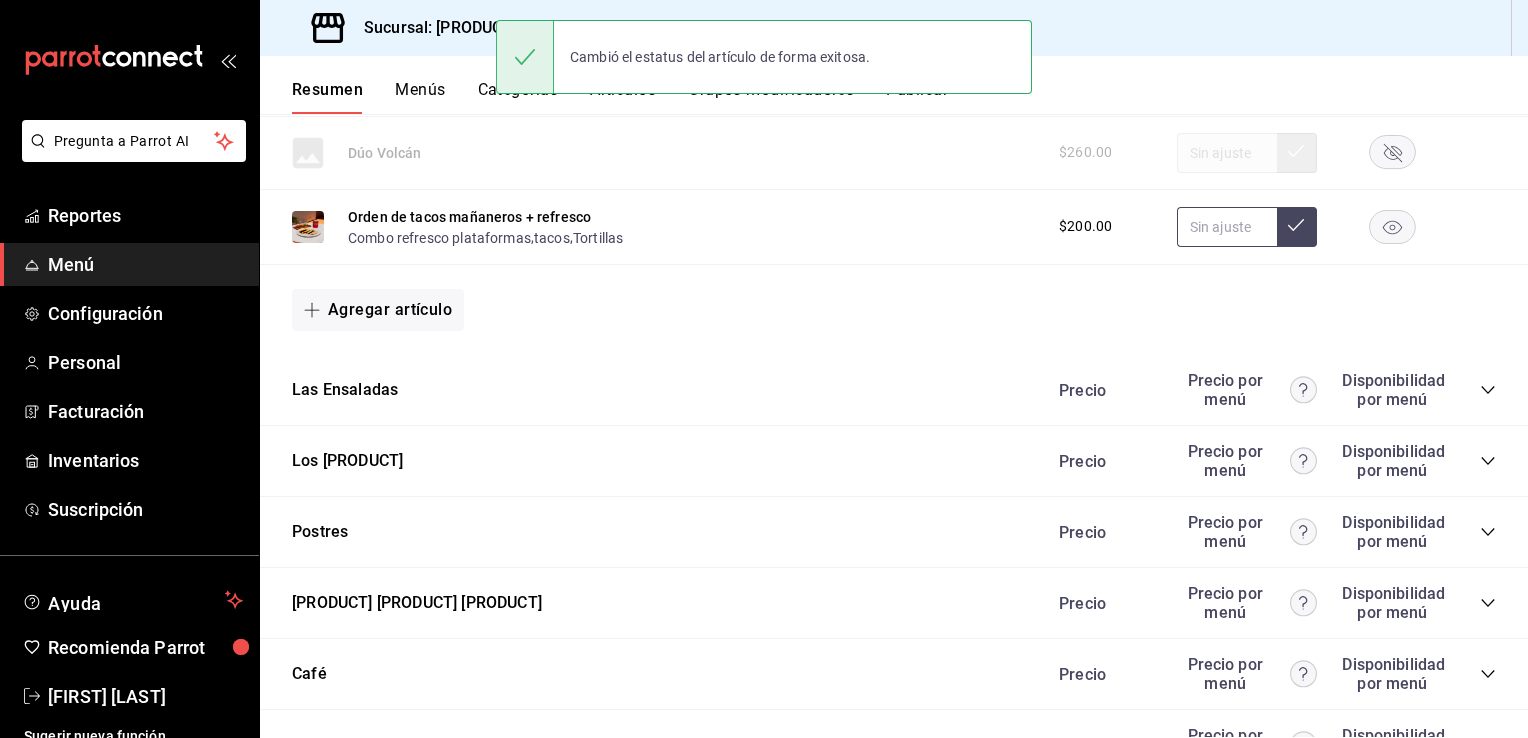 scroll, scrollTop: 4785, scrollLeft: 0, axis: vertical 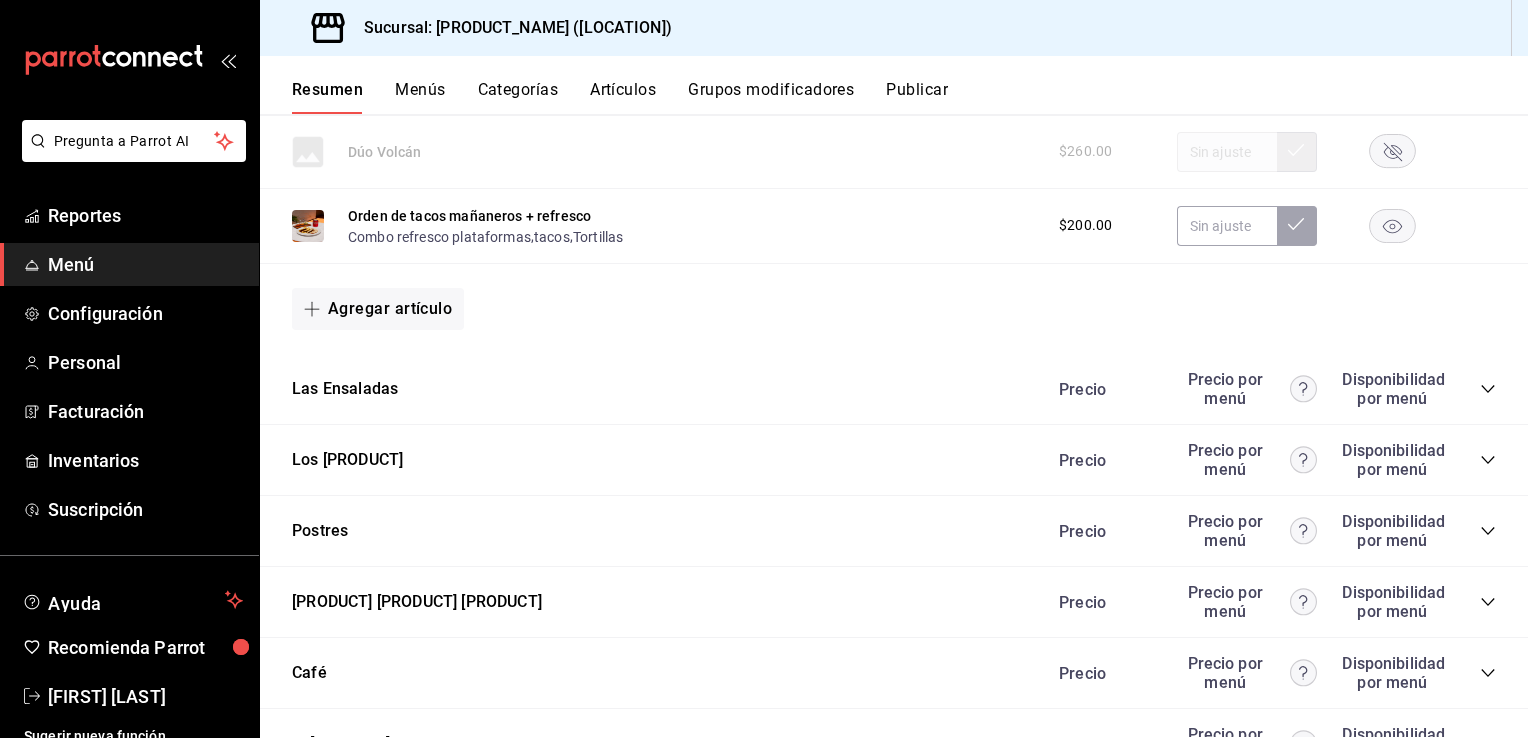 click 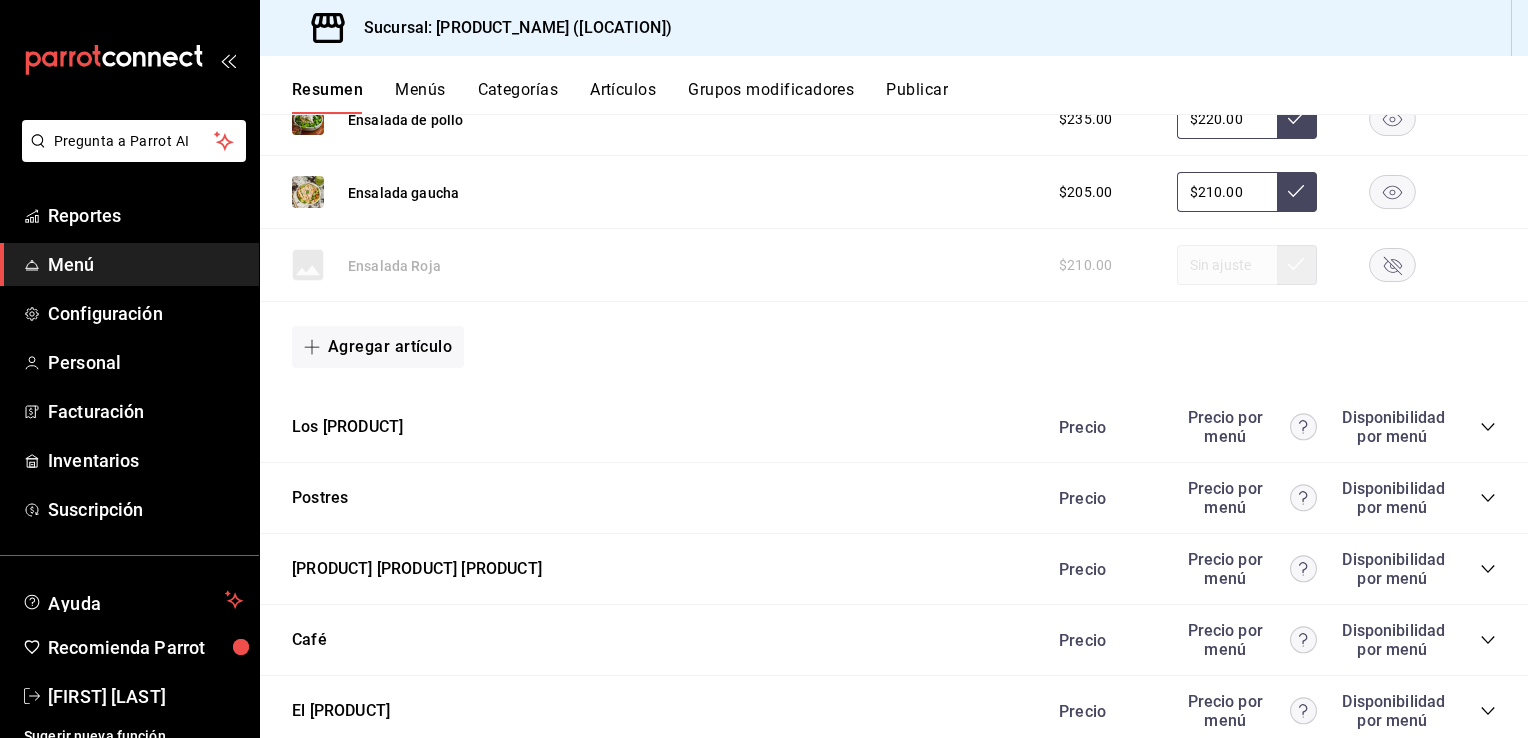scroll, scrollTop: 5213, scrollLeft: 0, axis: vertical 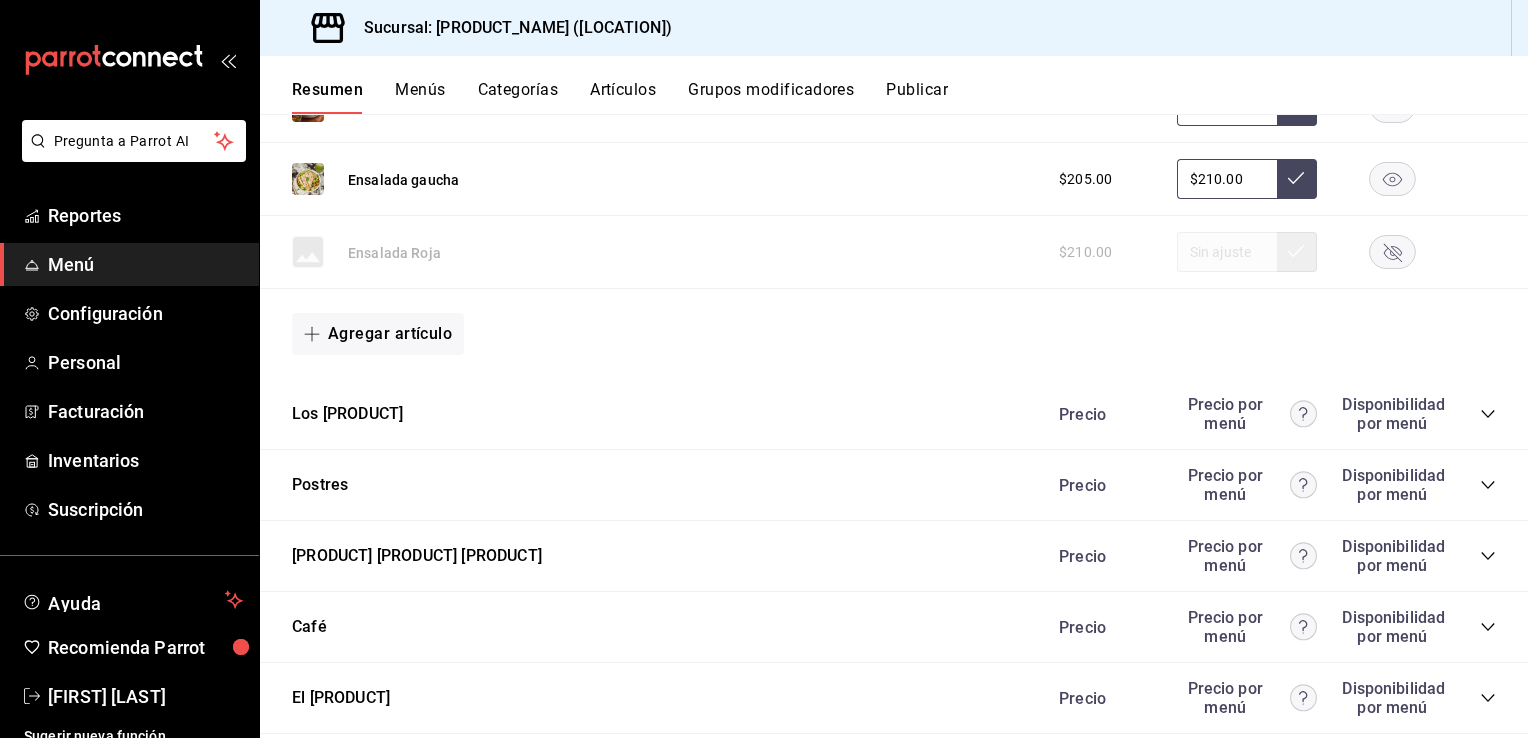 click on "Precio Precio por menú   Disponibilidad por menú" at bounding box center (1267, 414) 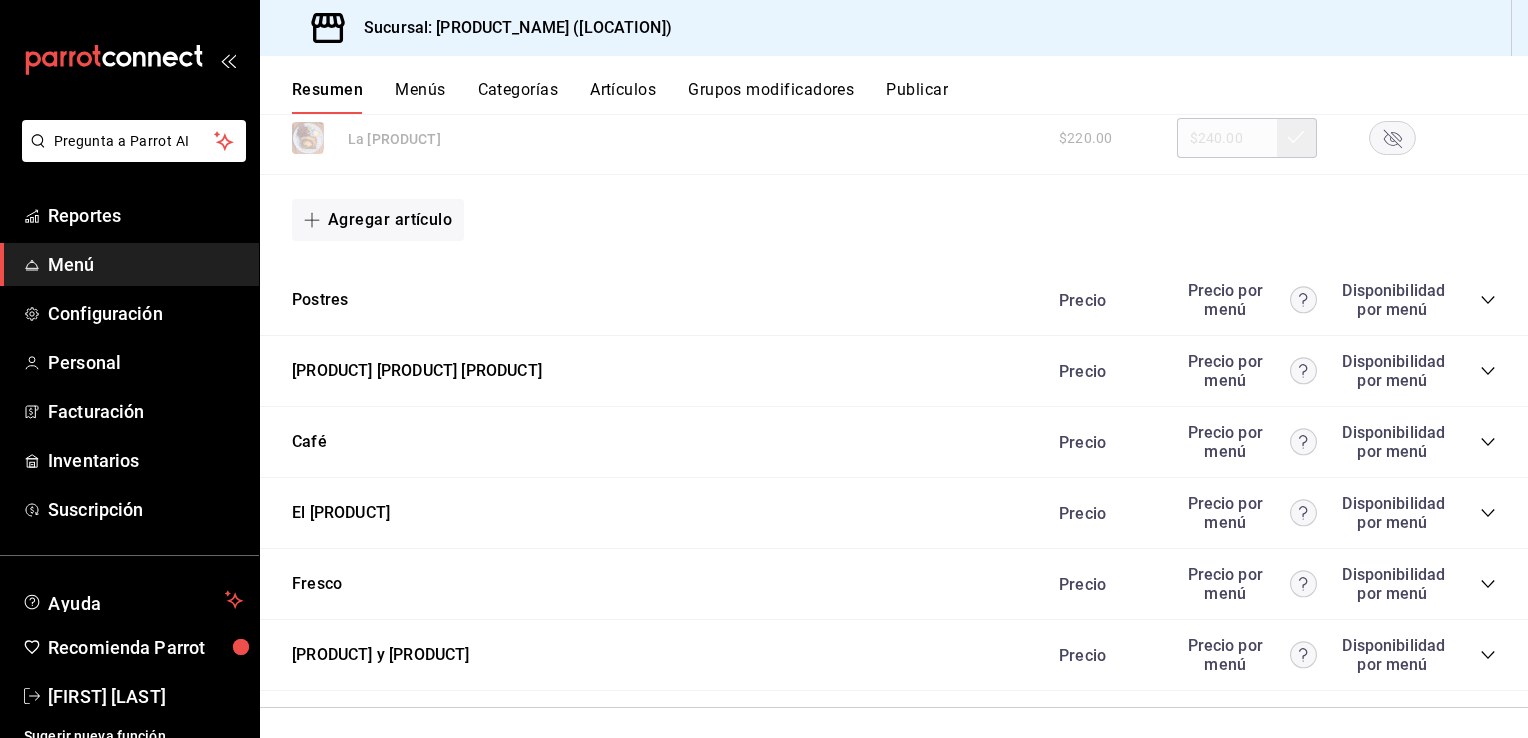 scroll, scrollTop: 5780, scrollLeft: 0, axis: vertical 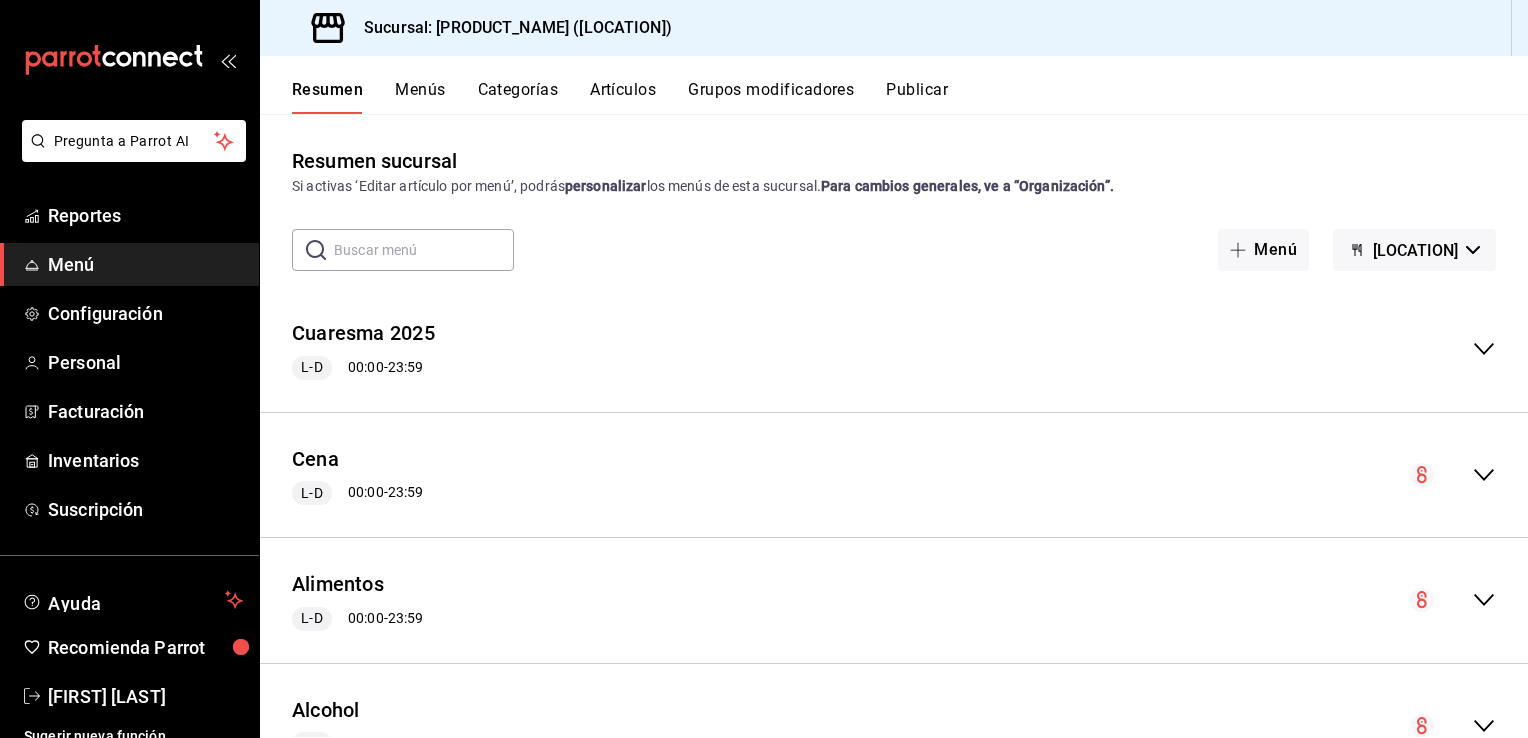 click on "[PRODUCT] [DAY_RANGE] [TIME]  -  [TIME] [ACTION]" at bounding box center [894, 476] 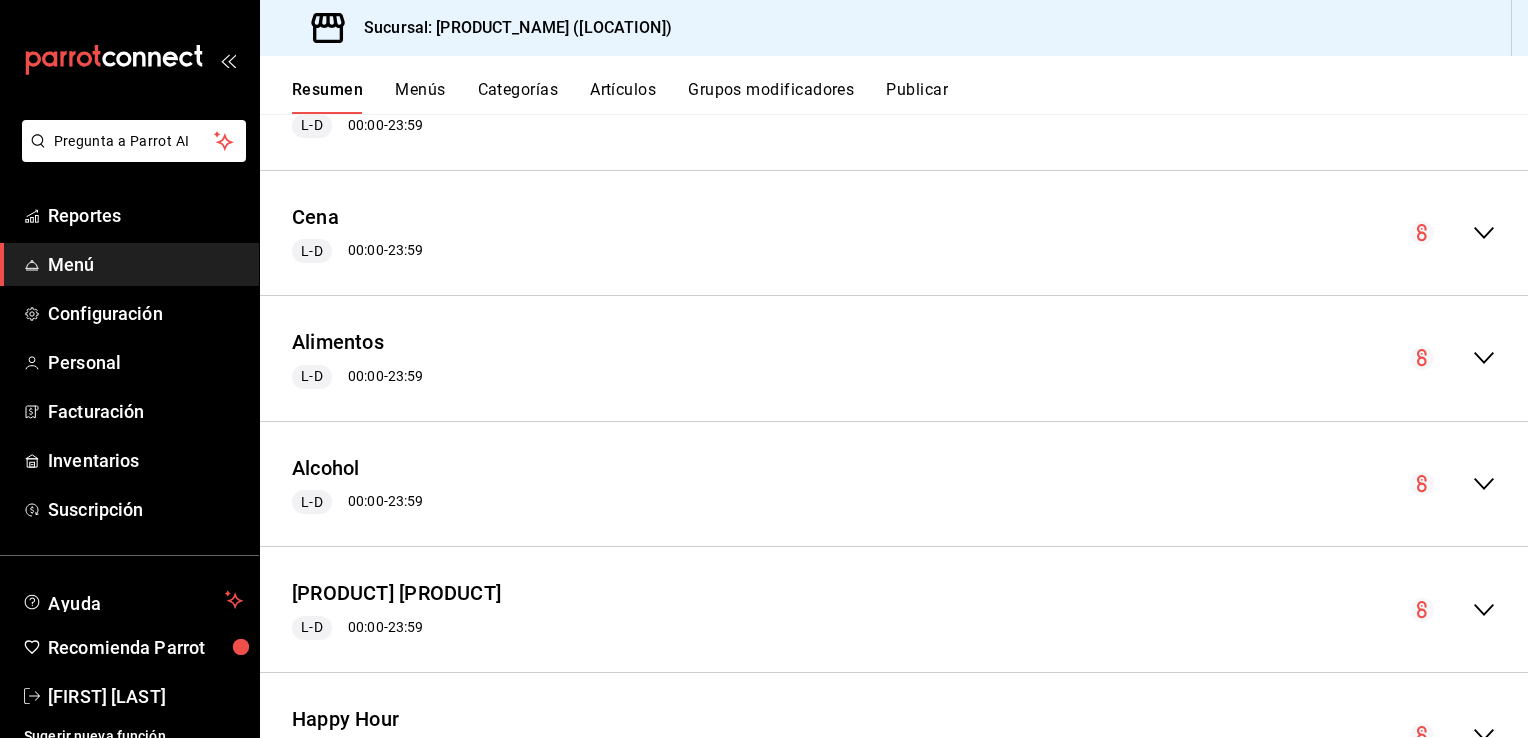 click 